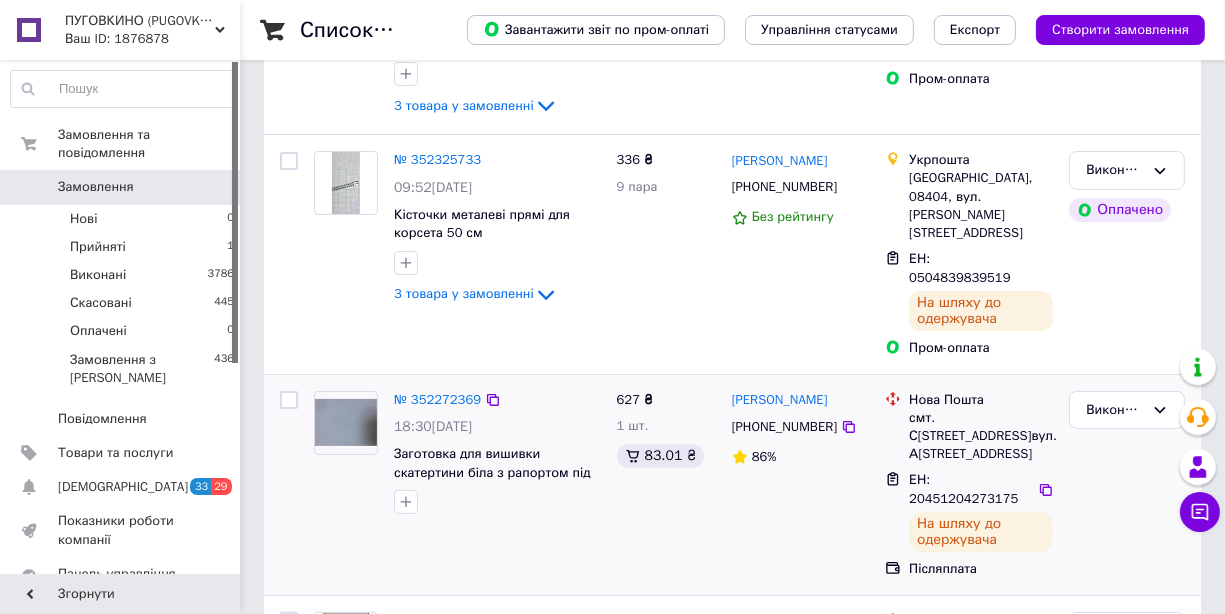 scroll, scrollTop: 400, scrollLeft: 0, axis: vertical 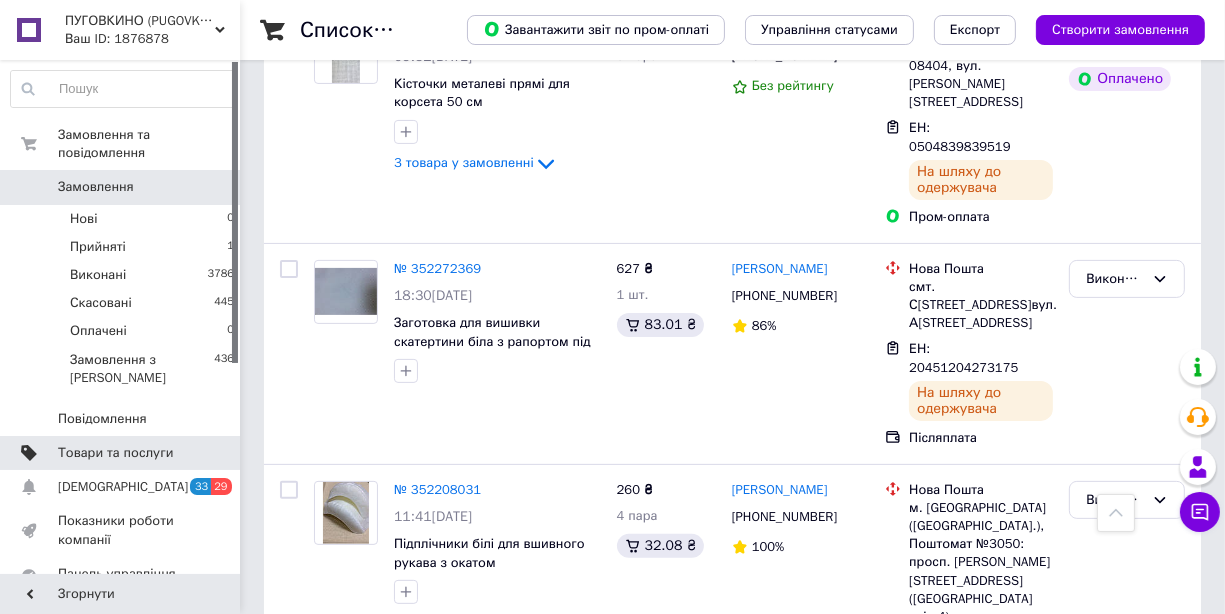 click on "Товари та послуги" at bounding box center [115, 453] 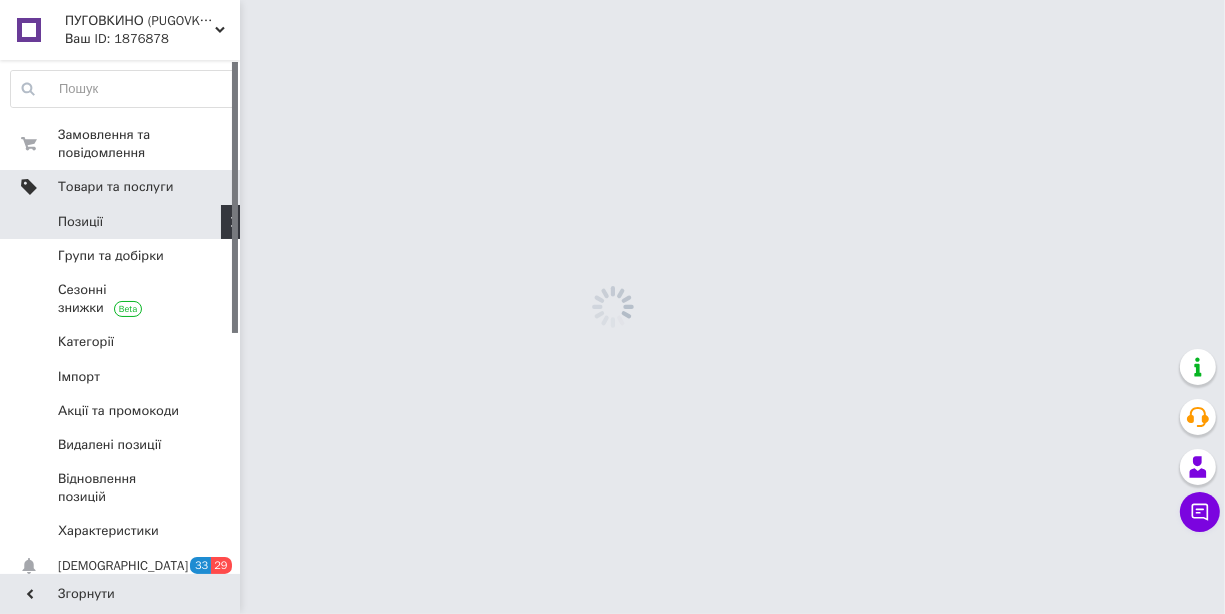 scroll, scrollTop: 0, scrollLeft: 0, axis: both 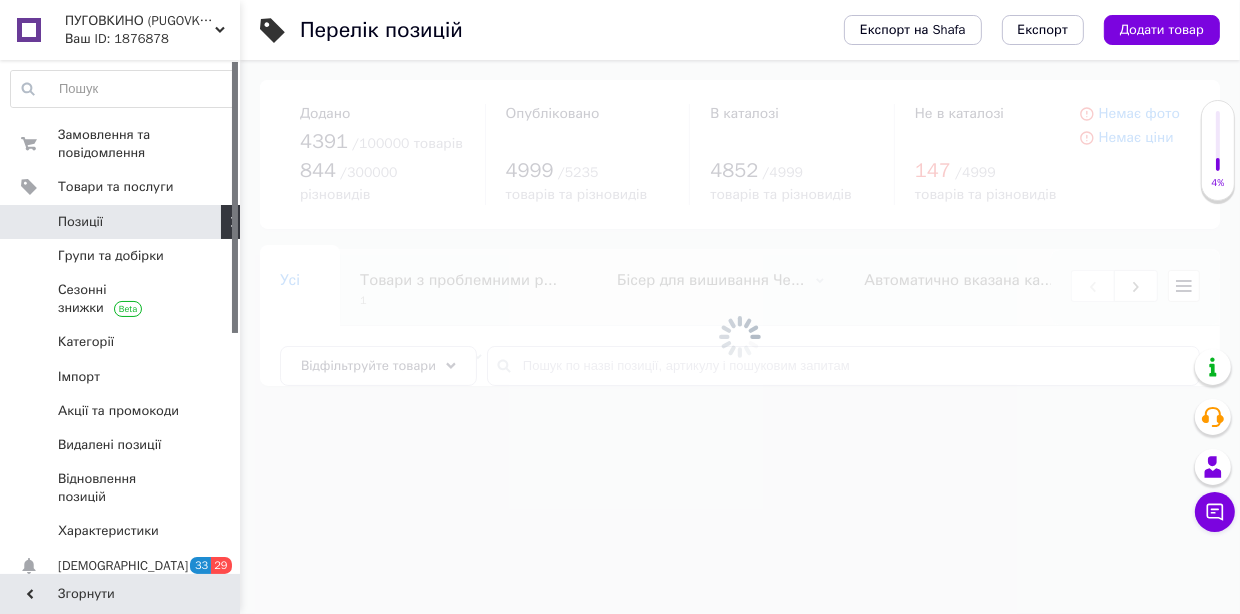 click on "Позиції" at bounding box center [121, 222] 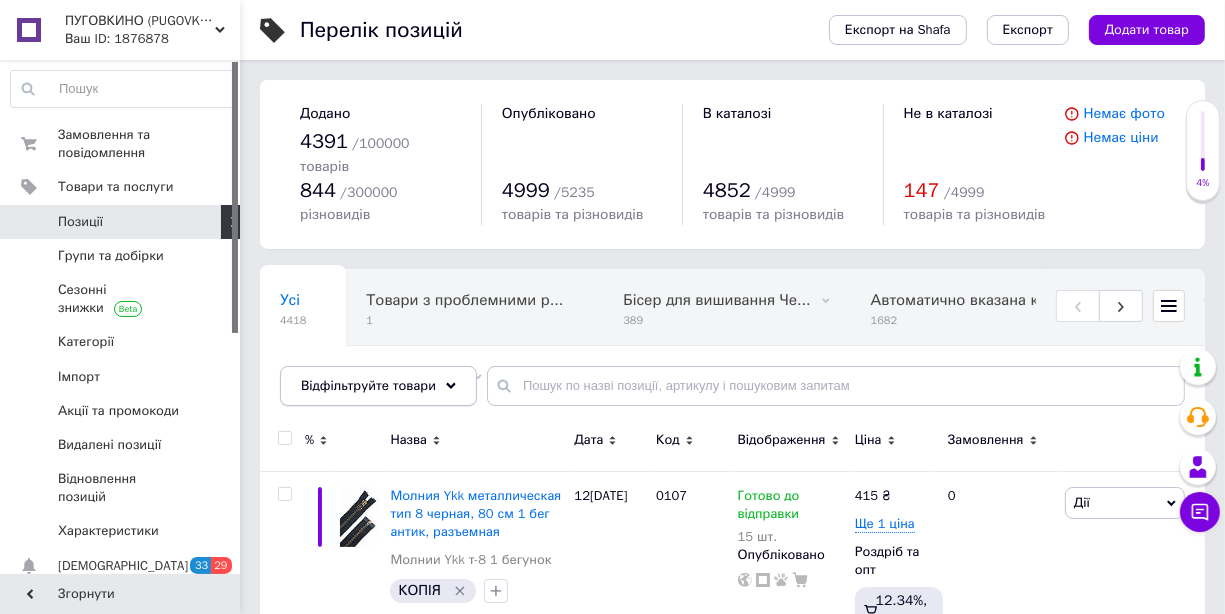 click 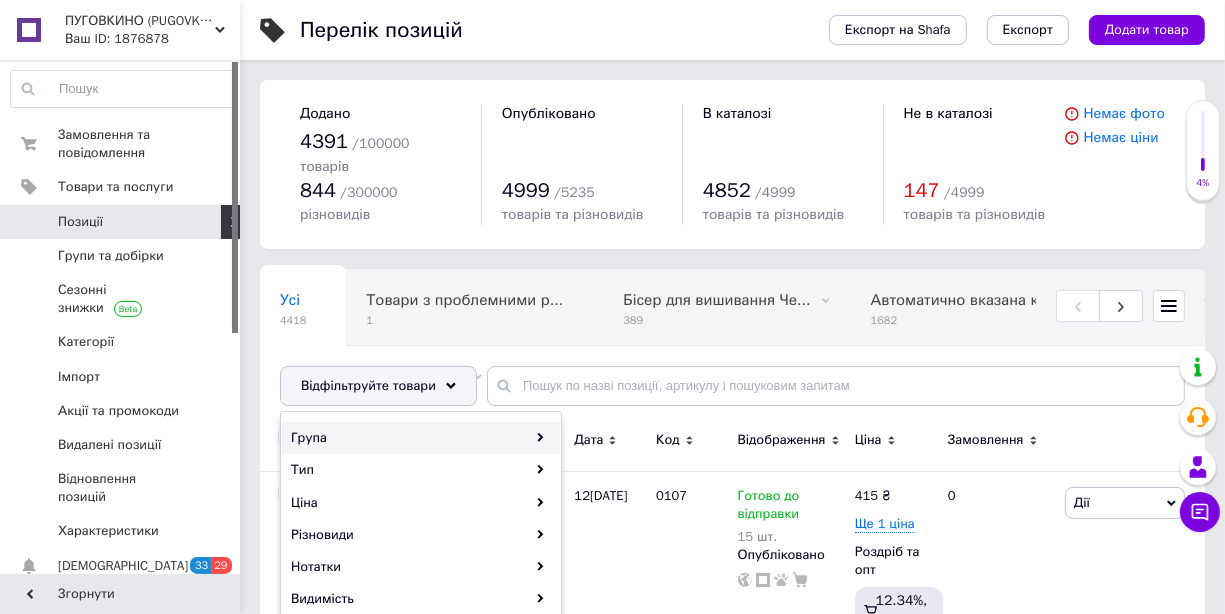 click on "Група" at bounding box center [421, 438] 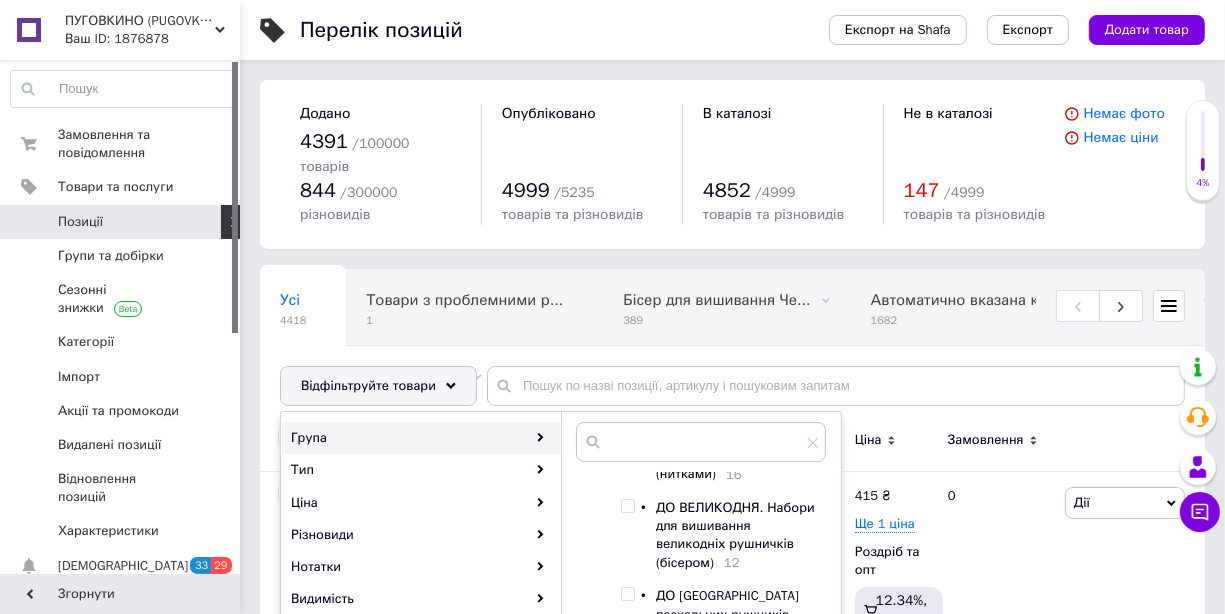 scroll, scrollTop: 200, scrollLeft: 0, axis: vertical 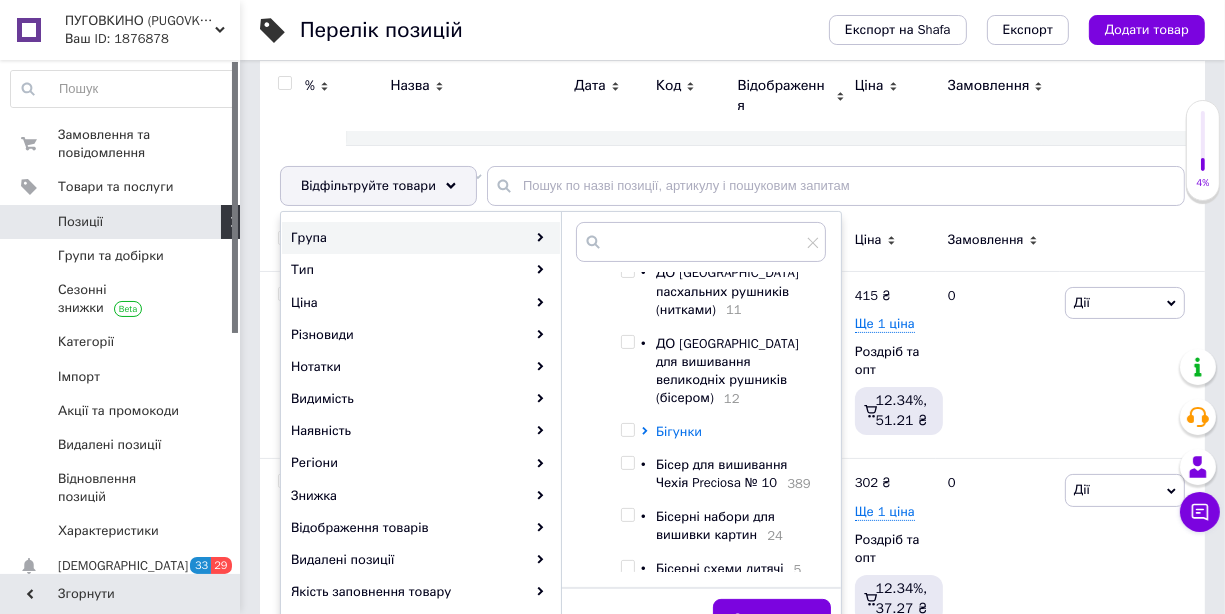 click on "Бігунки" at bounding box center (679, 431) 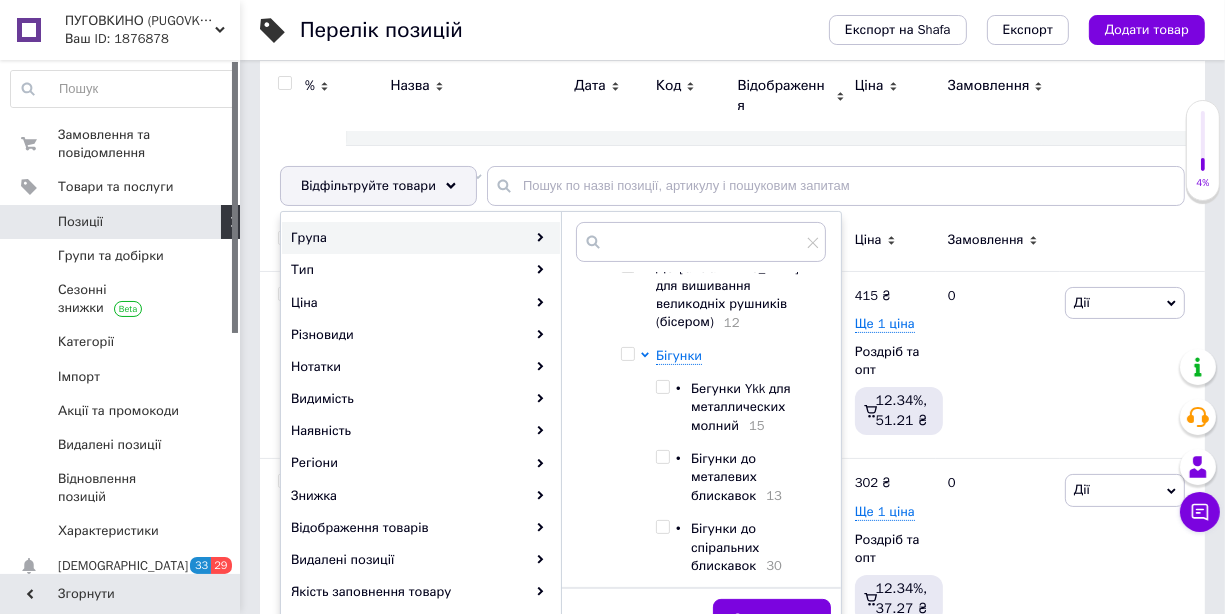 scroll, scrollTop: 299, scrollLeft: 0, axis: vertical 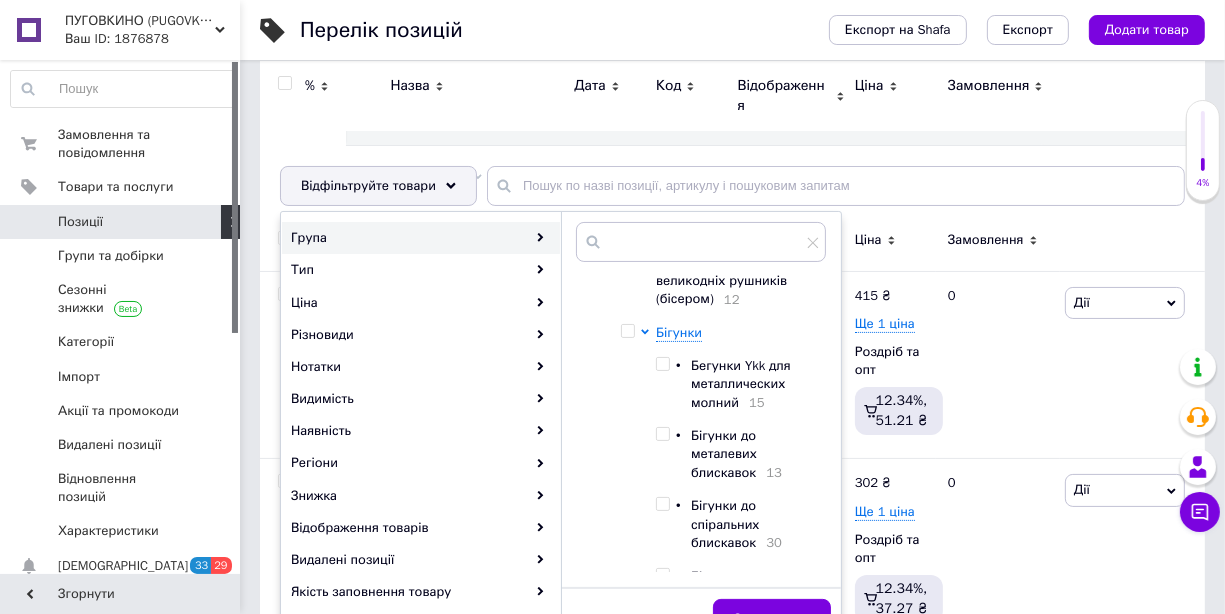 click at bounding box center [662, 364] 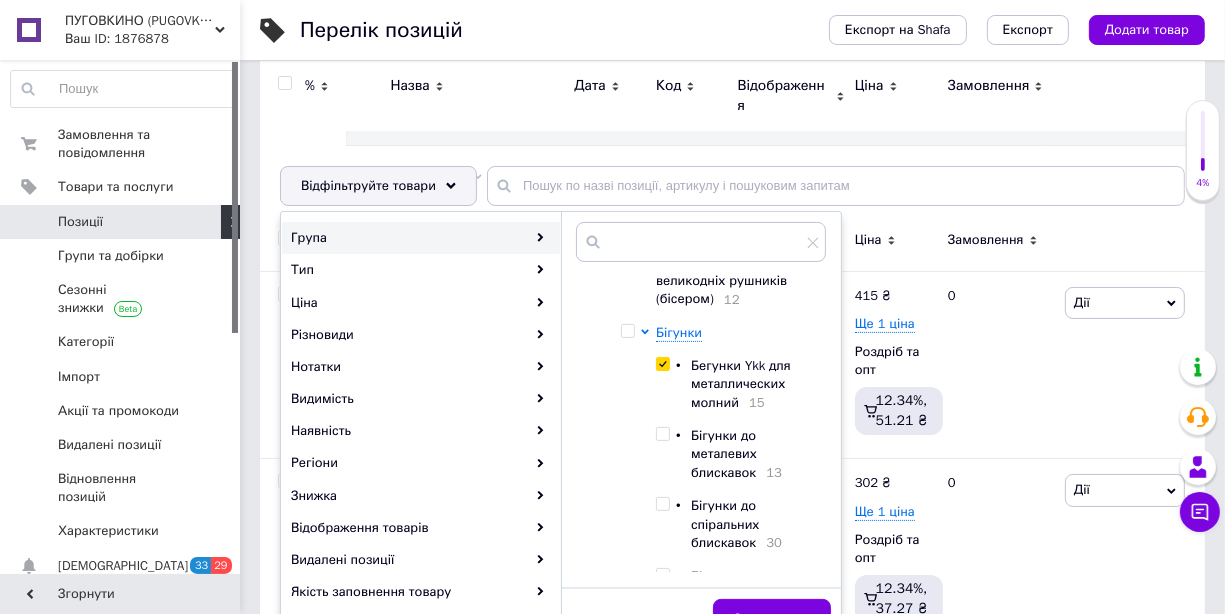 checkbox on "true" 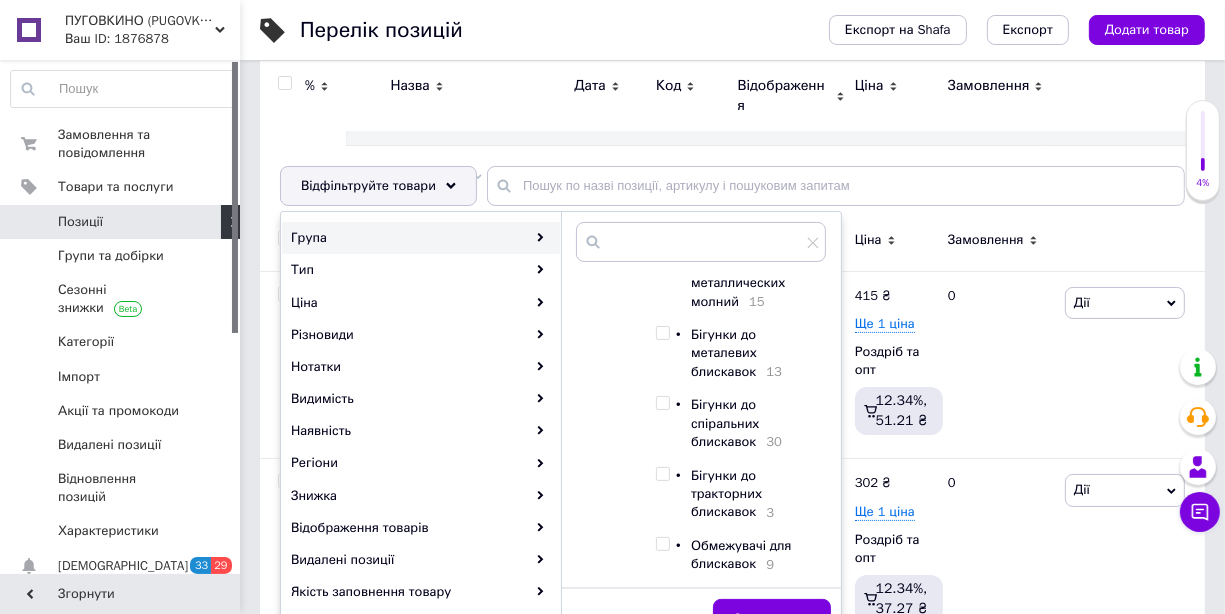 scroll, scrollTop: 299, scrollLeft: 0, axis: vertical 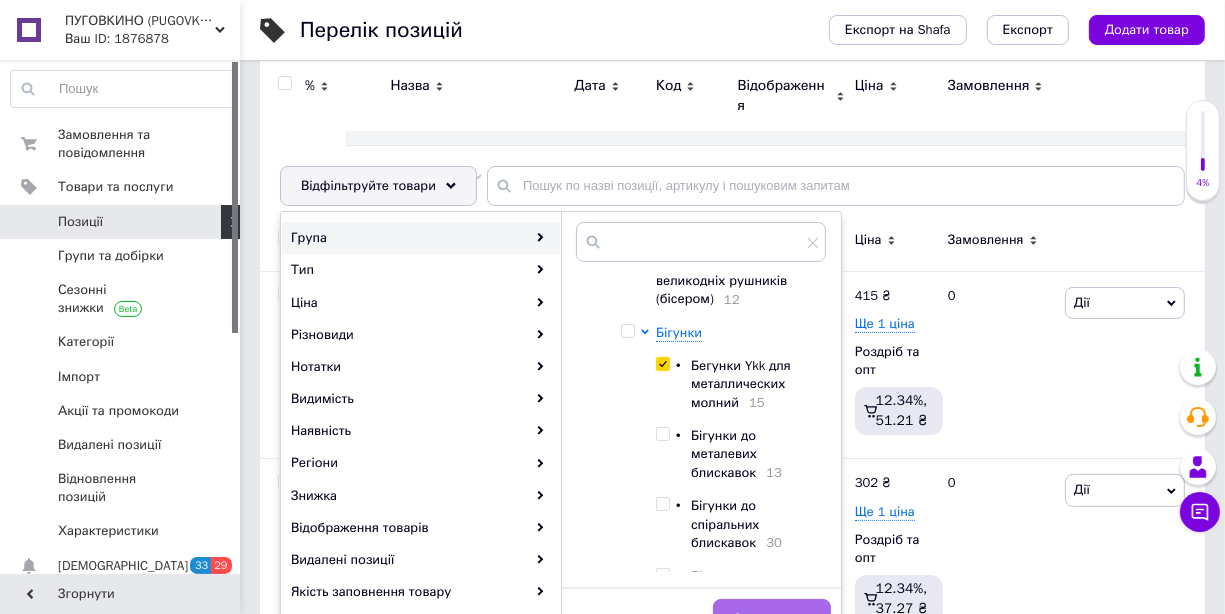 click on "Застосувати" at bounding box center (772, 619) 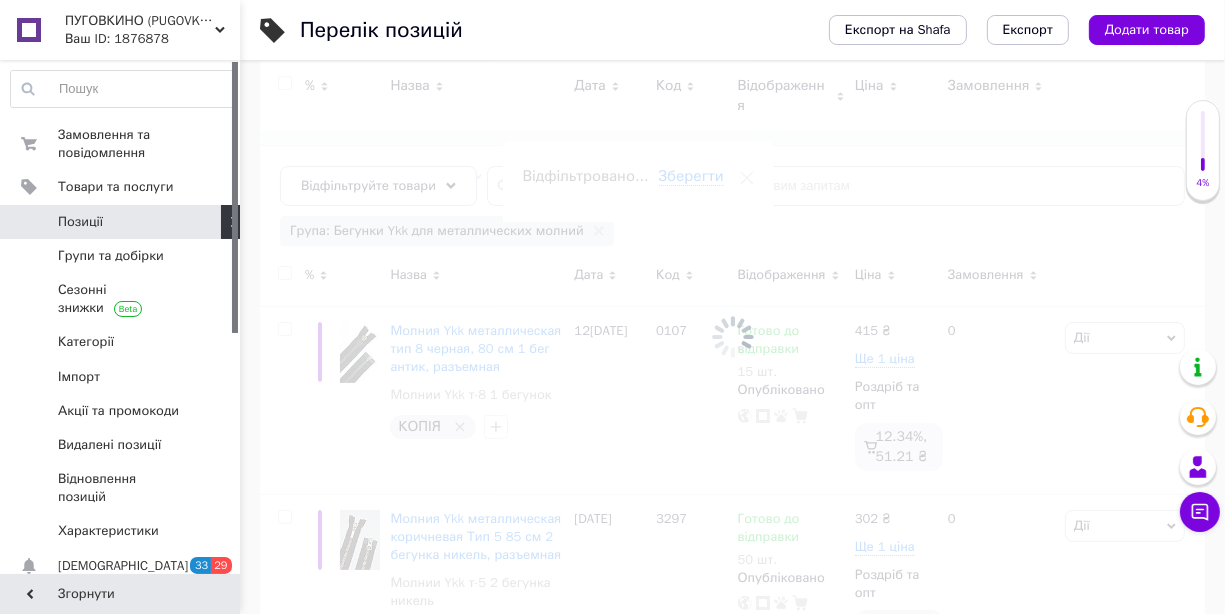 scroll, scrollTop: 0, scrollLeft: 6298, axis: horizontal 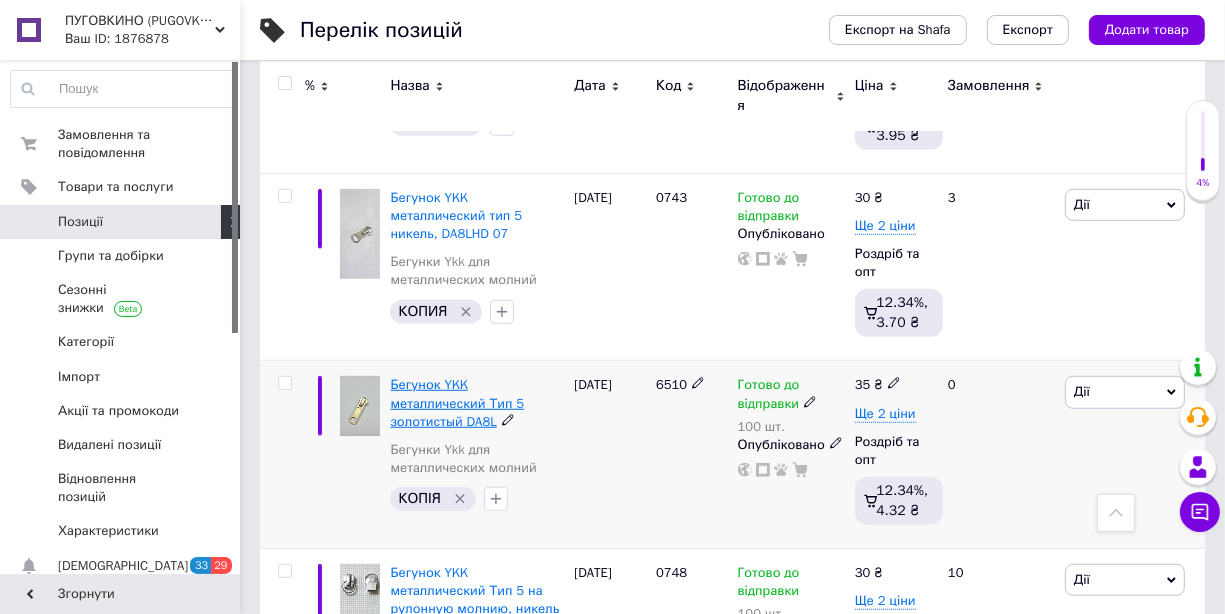 click on "Бегунок YKK металлический Тип 5 золотистый DA8L" at bounding box center (457, 402) 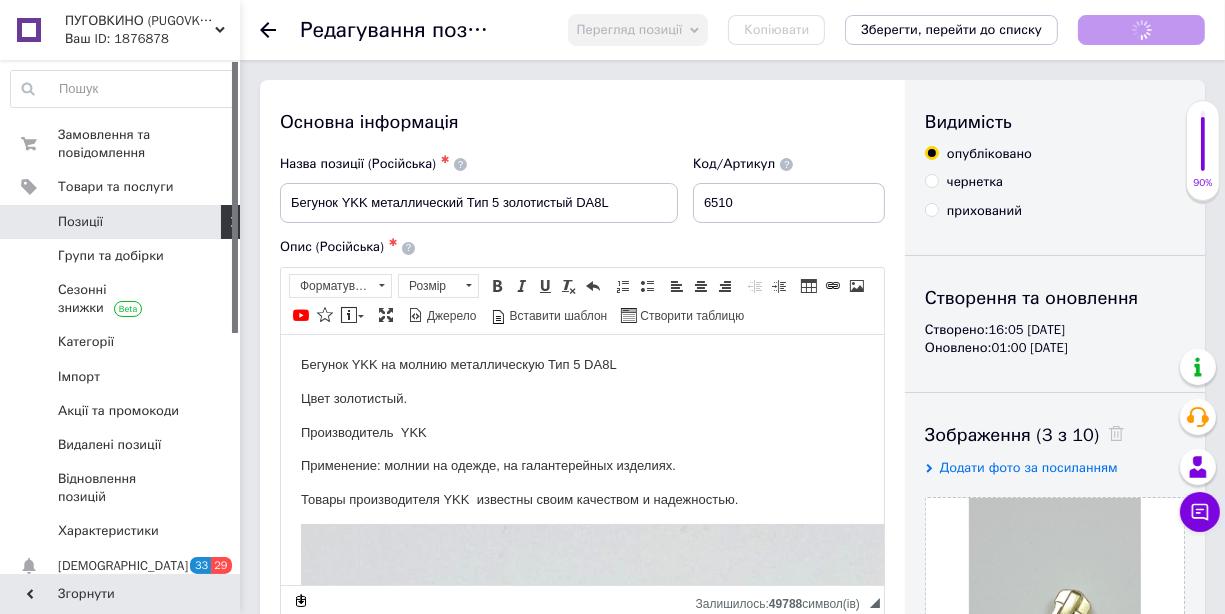 scroll, scrollTop: 0, scrollLeft: 0, axis: both 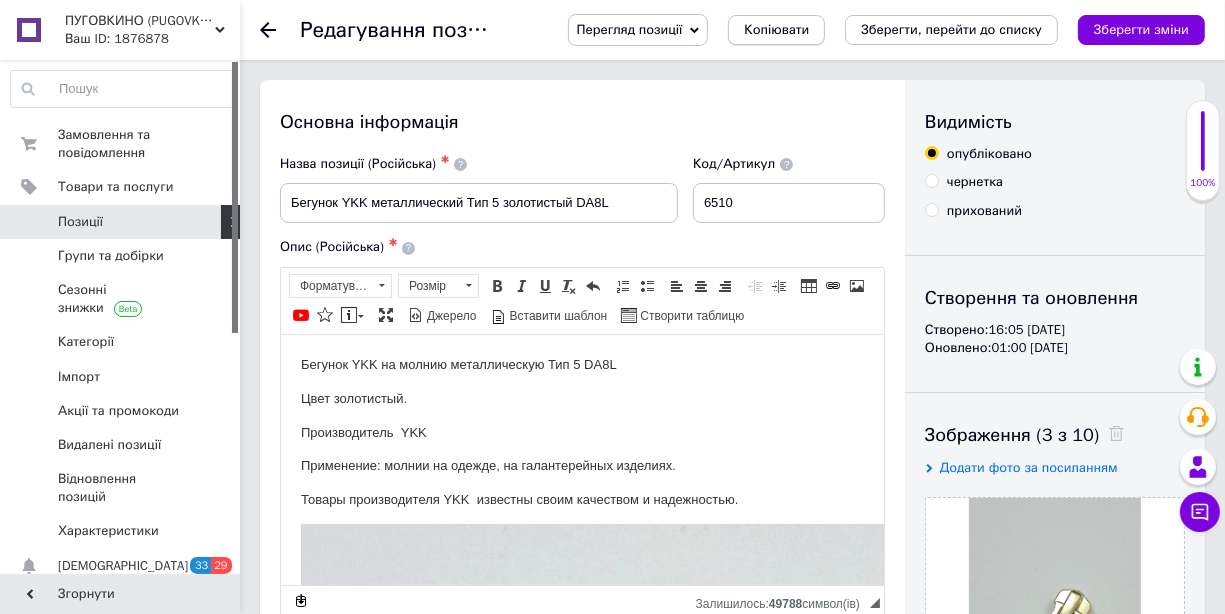 click on "Копіювати" at bounding box center (776, 30) 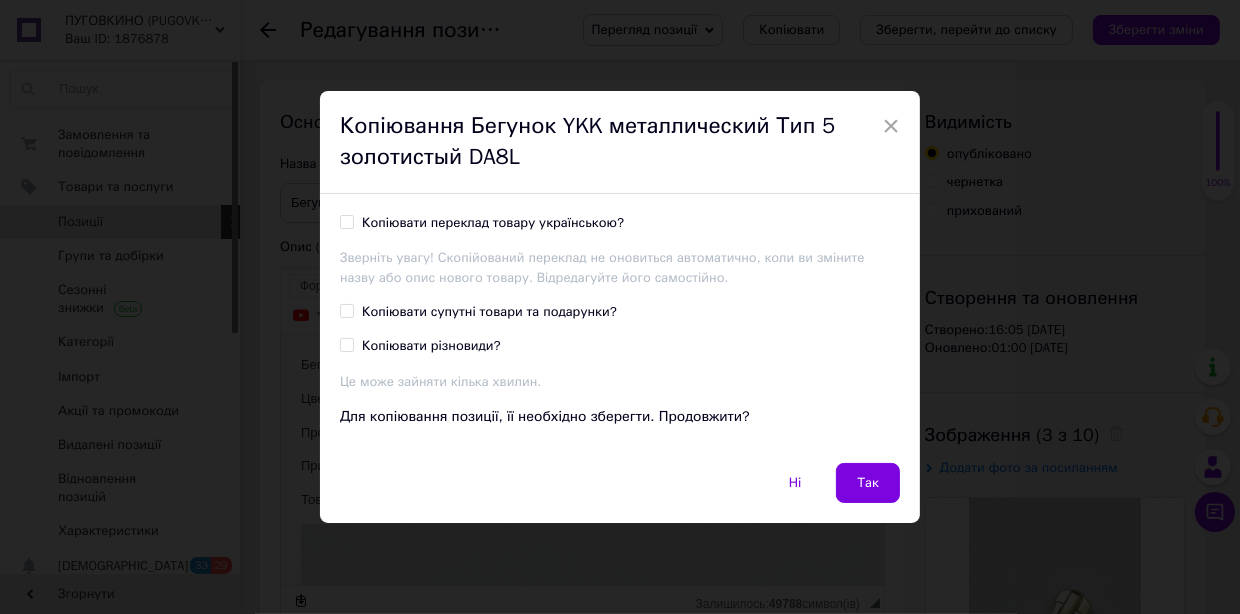 click at bounding box center [347, 222] 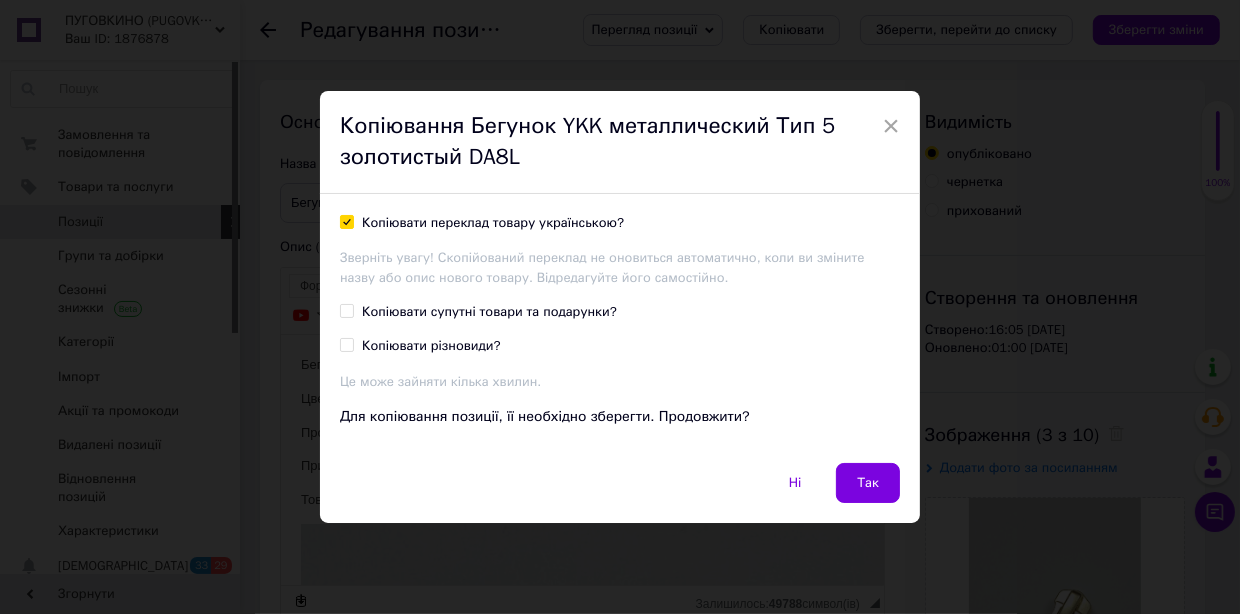 checkbox on "true" 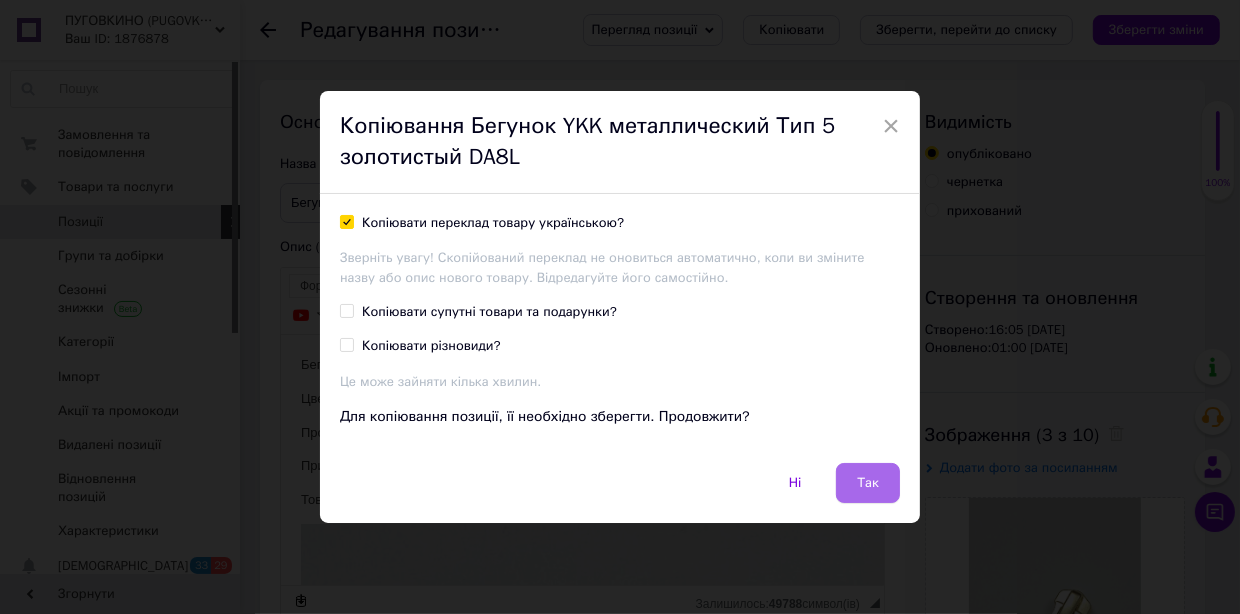 click on "Так" at bounding box center [868, 483] 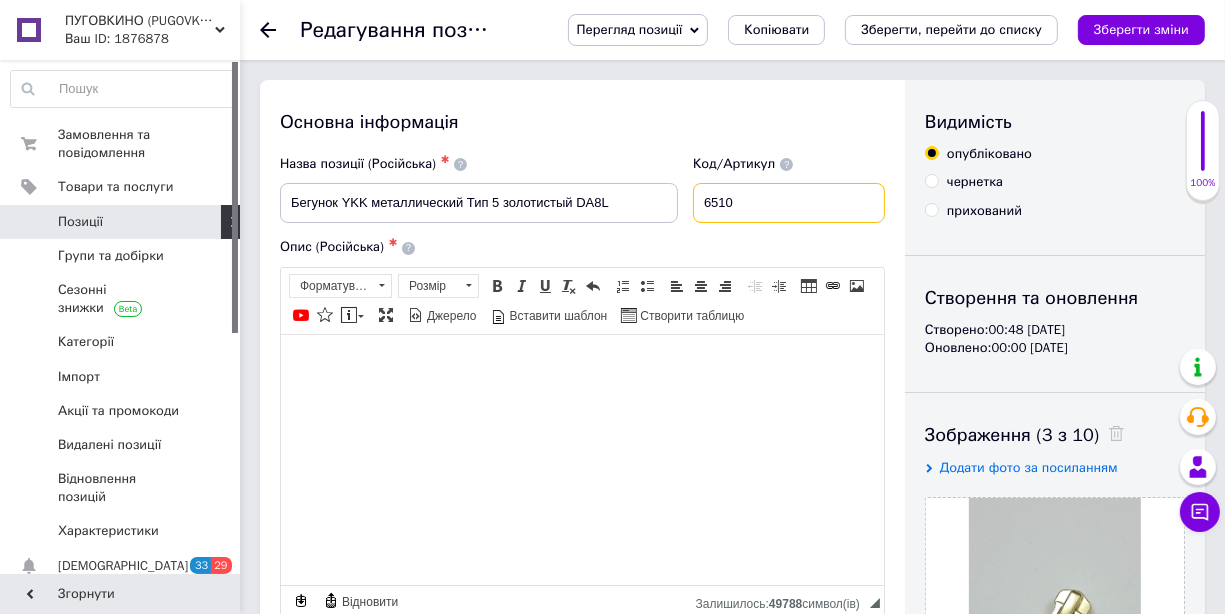 drag, startPoint x: 778, startPoint y: 207, endPoint x: 729, endPoint y: 202, distance: 49.25444 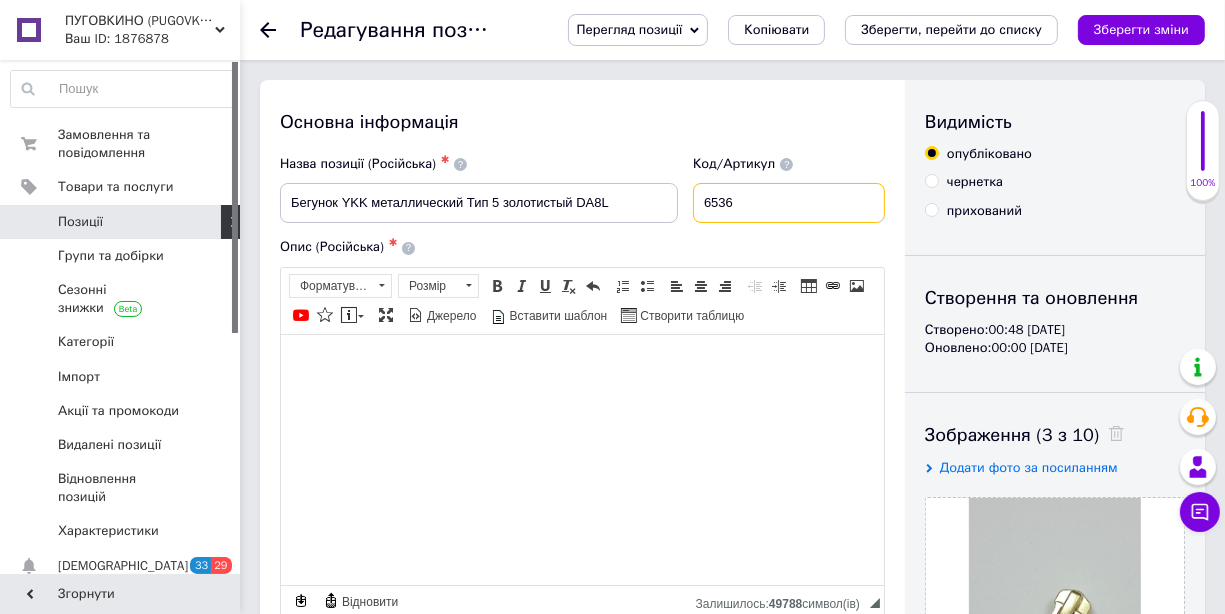 type on "6536" 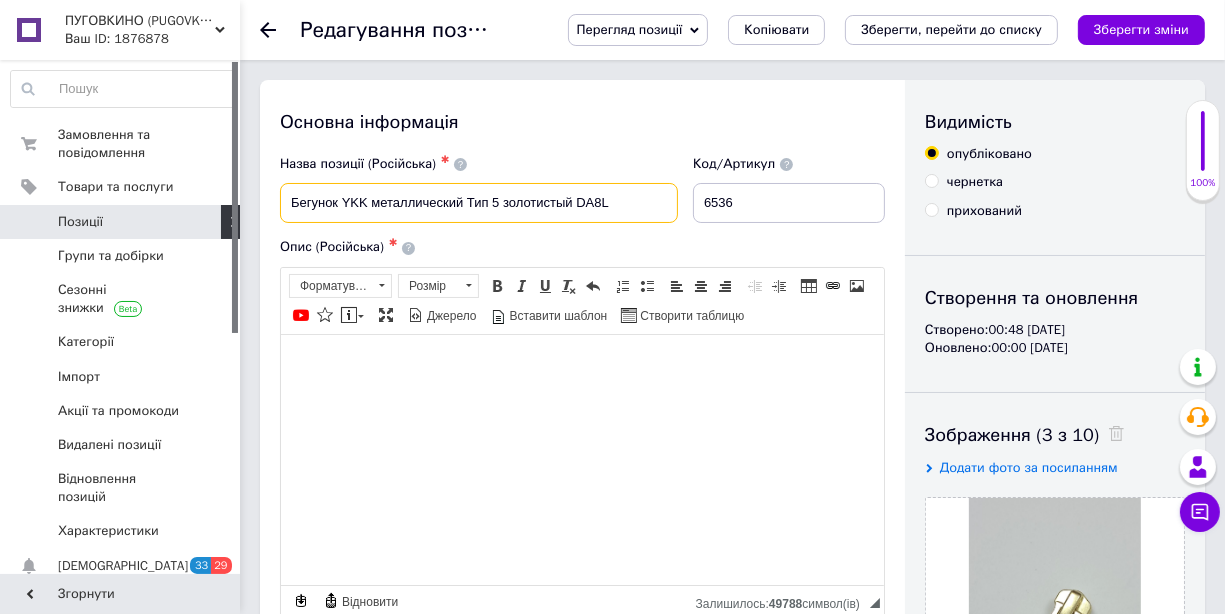 drag, startPoint x: 615, startPoint y: 208, endPoint x: 583, endPoint y: 203, distance: 32.38827 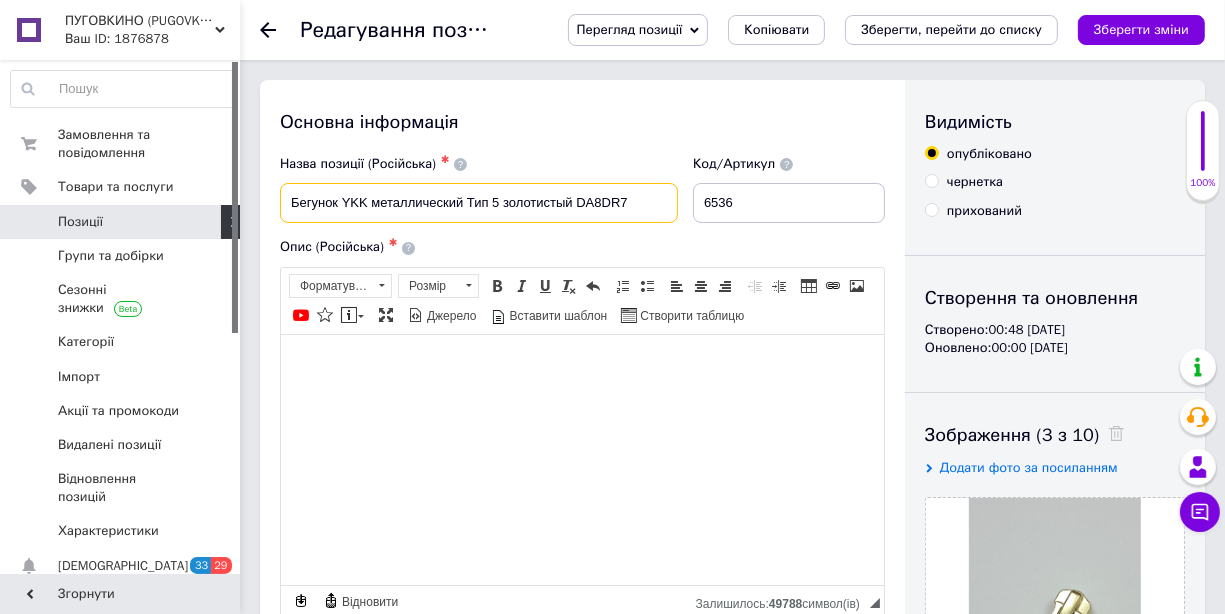 drag, startPoint x: 631, startPoint y: 202, endPoint x: 577, endPoint y: 197, distance: 54.230988 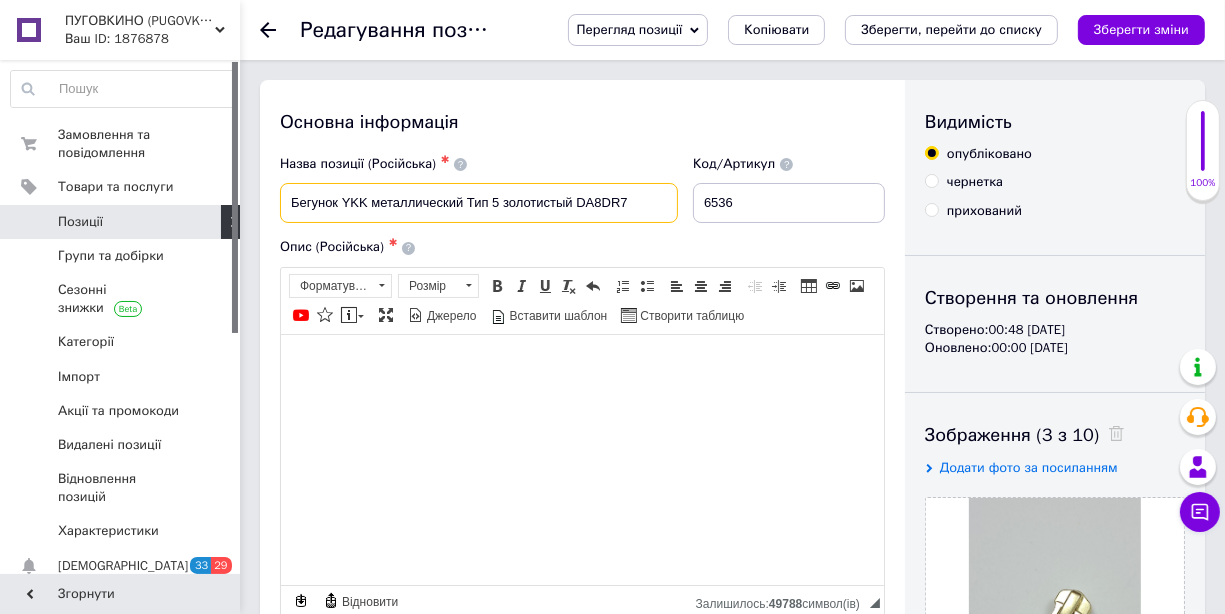 type on "Бегунок YKK металлический Тип 5 золотистый DA8DR7" 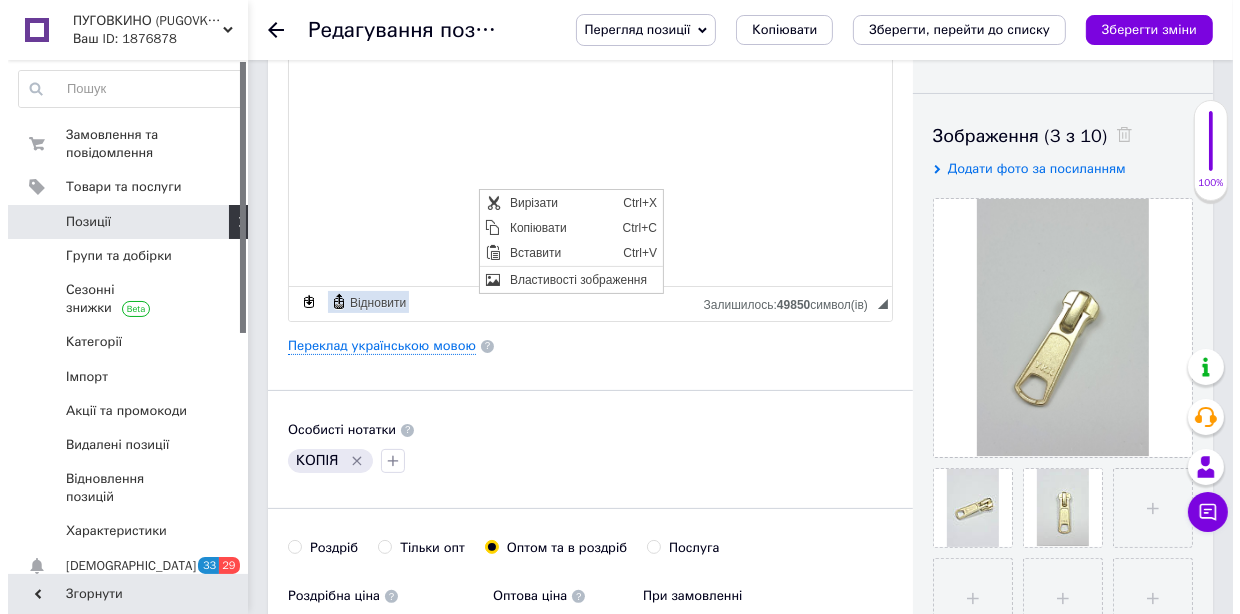 scroll, scrollTop: 0, scrollLeft: 0, axis: both 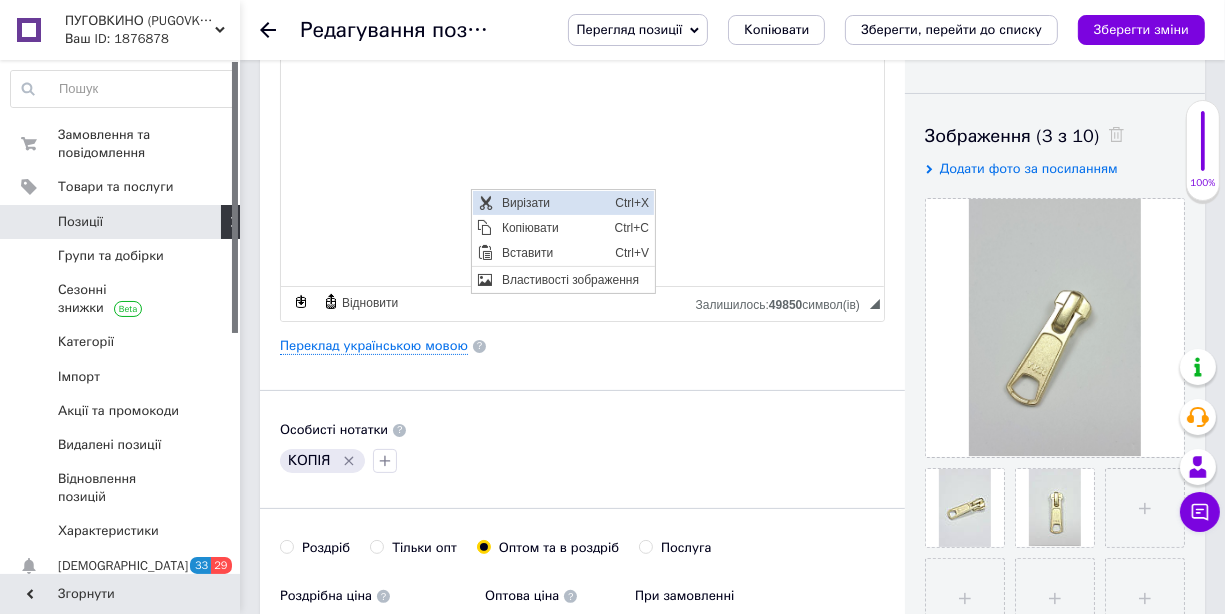 click on "Вирізати" at bounding box center [552, 203] 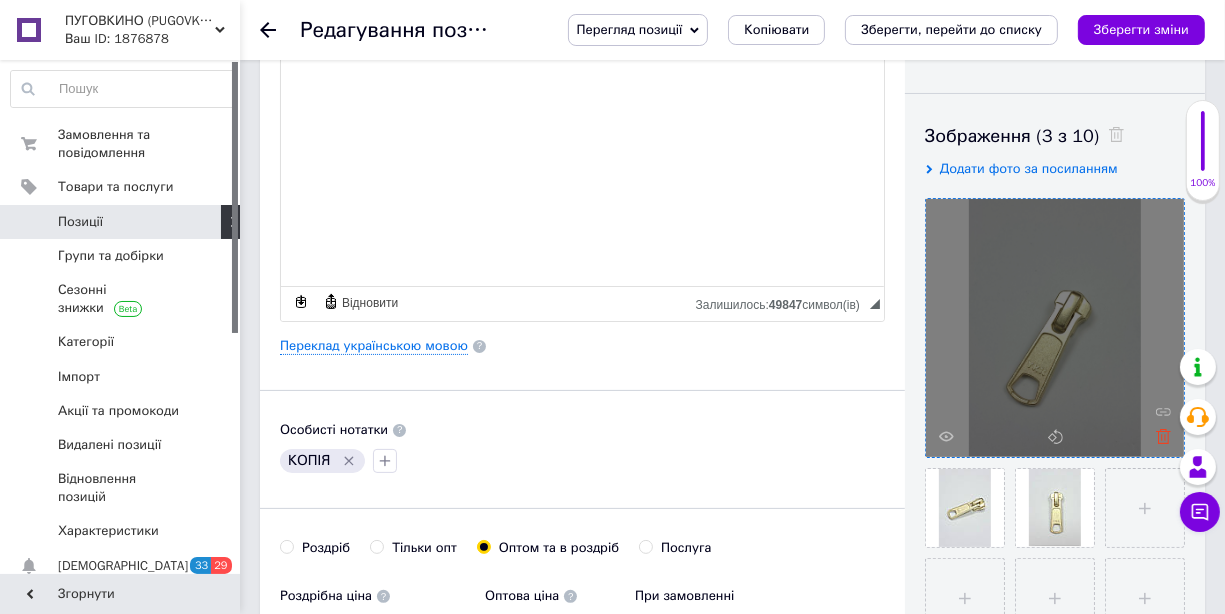 click 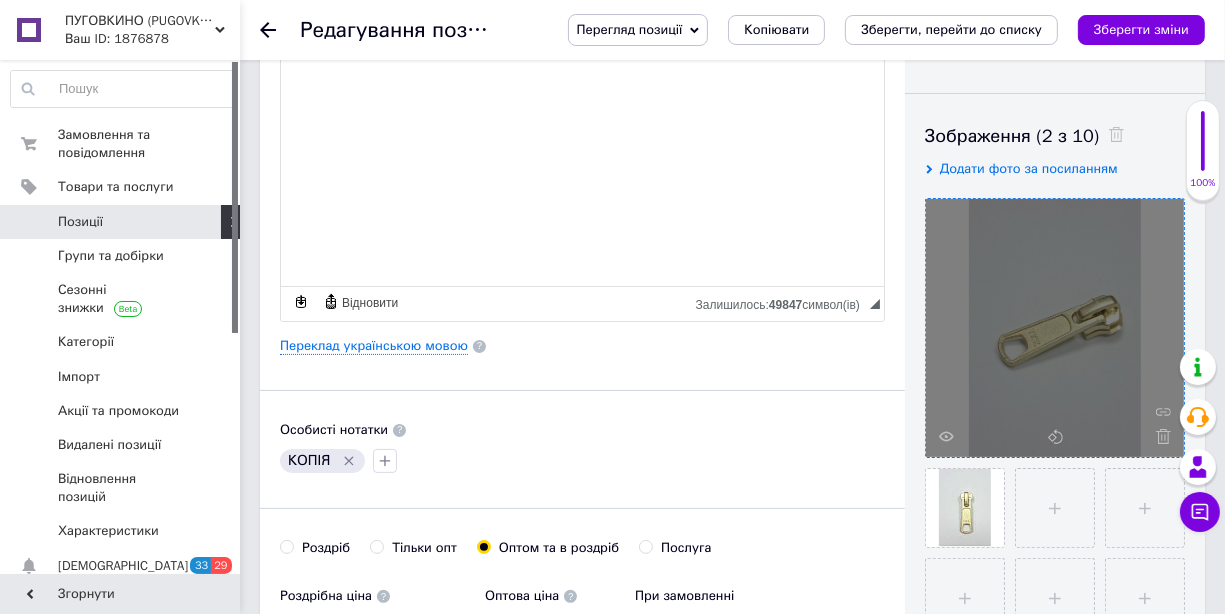 click 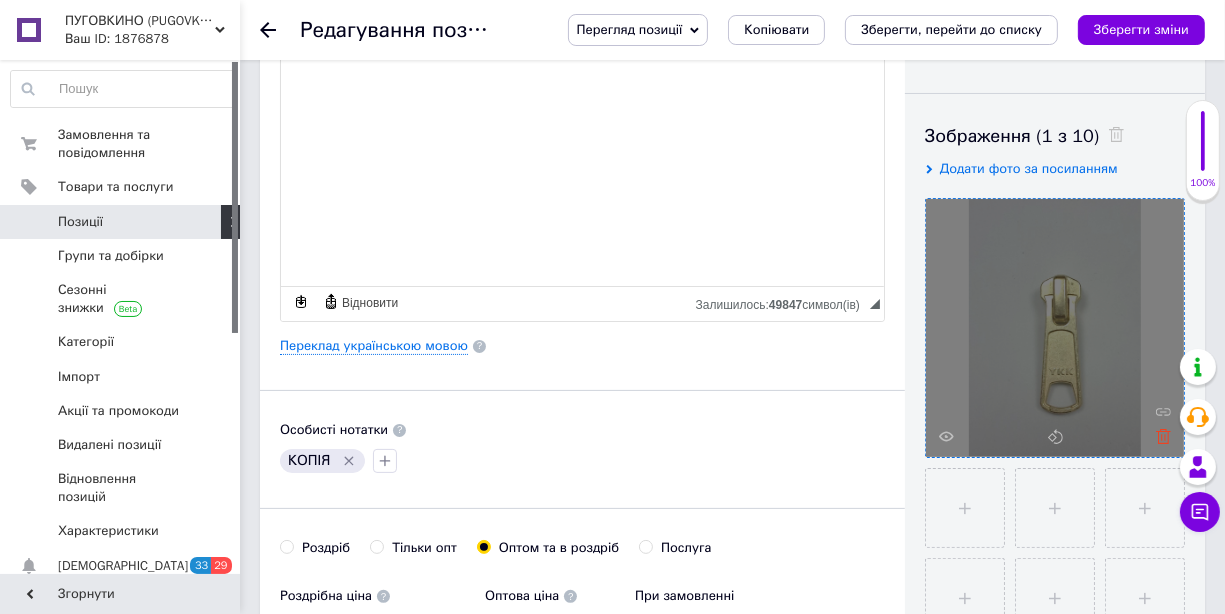 click 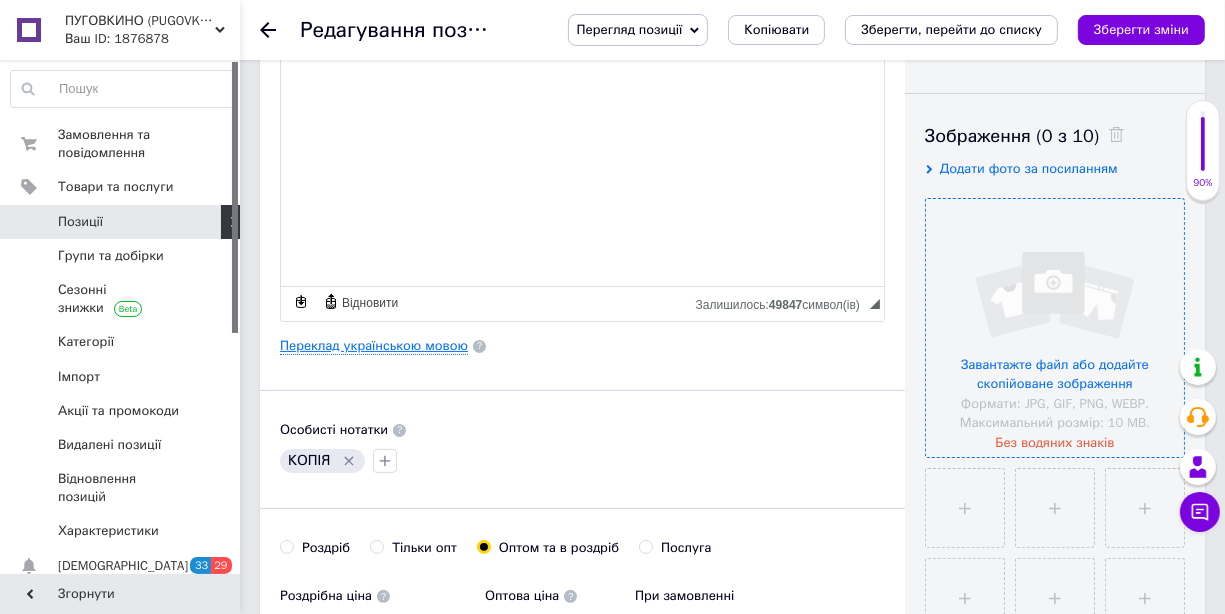 click on "Переклад українською мовою" at bounding box center (374, 346) 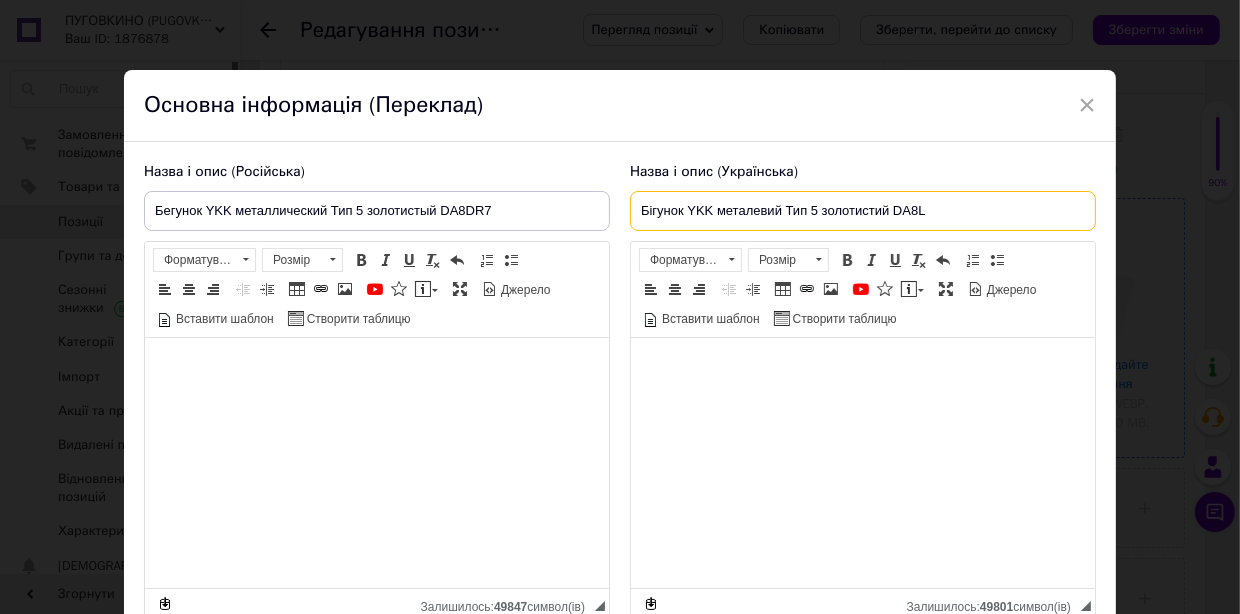 drag, startPoint x: 942, startPoint y: 207, endPoint x: 892, endPoint y: 205, distance: 50.039986 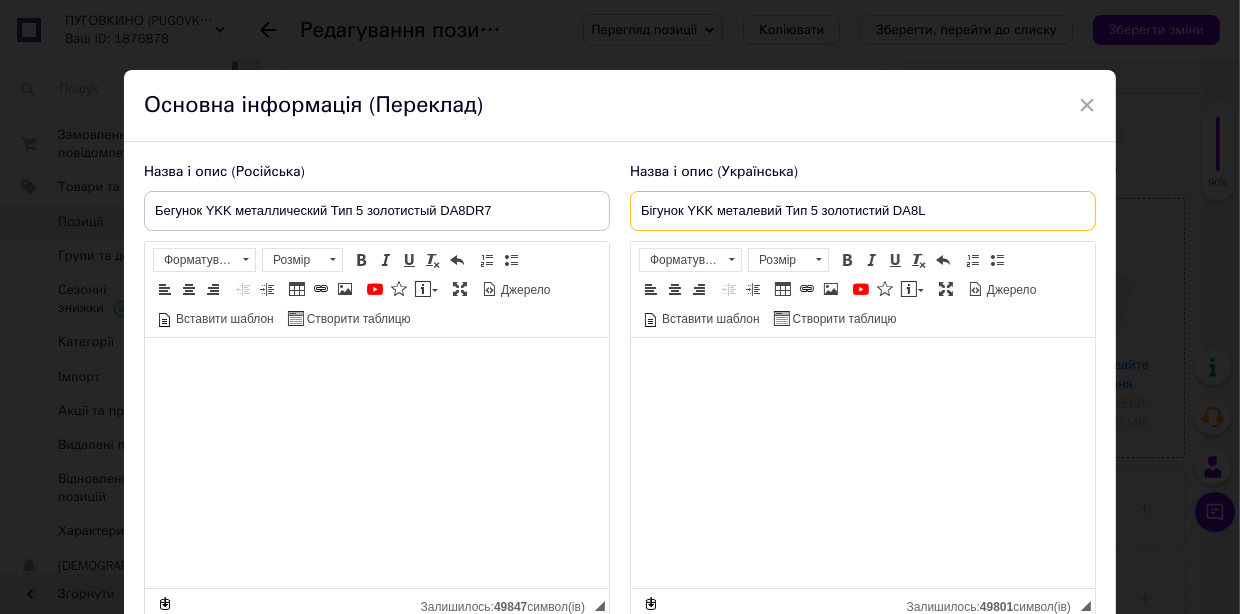 paste 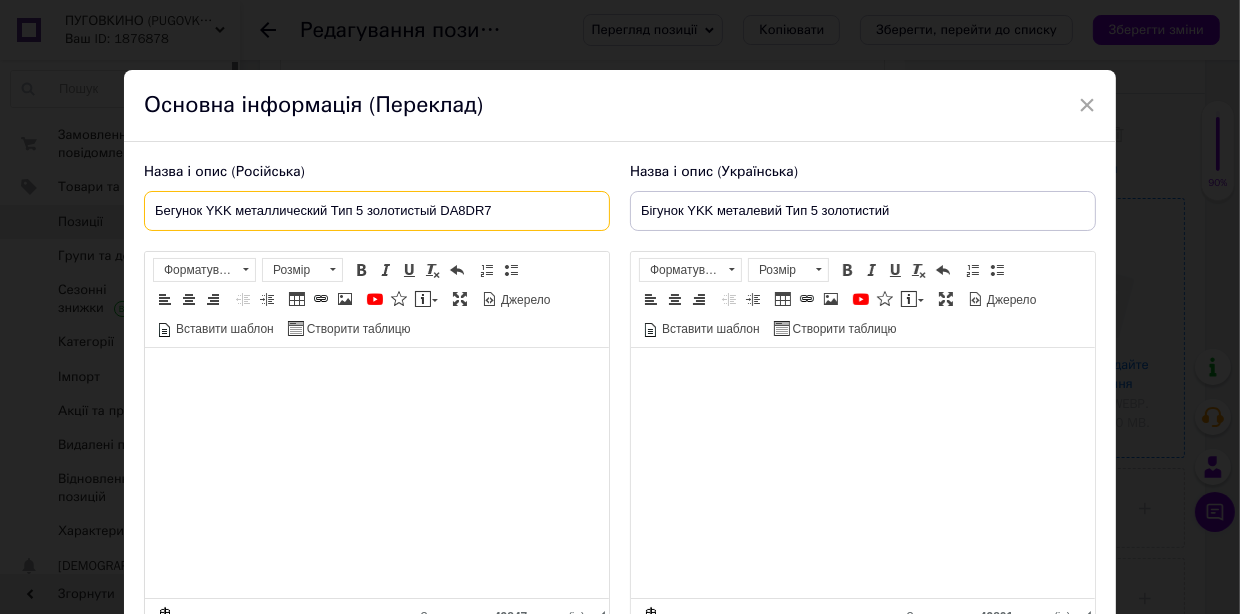 drag, startPoint x: 492, startPoint y: 213, endPoint x: 442, endPoint y: 204, distance: 50.803543 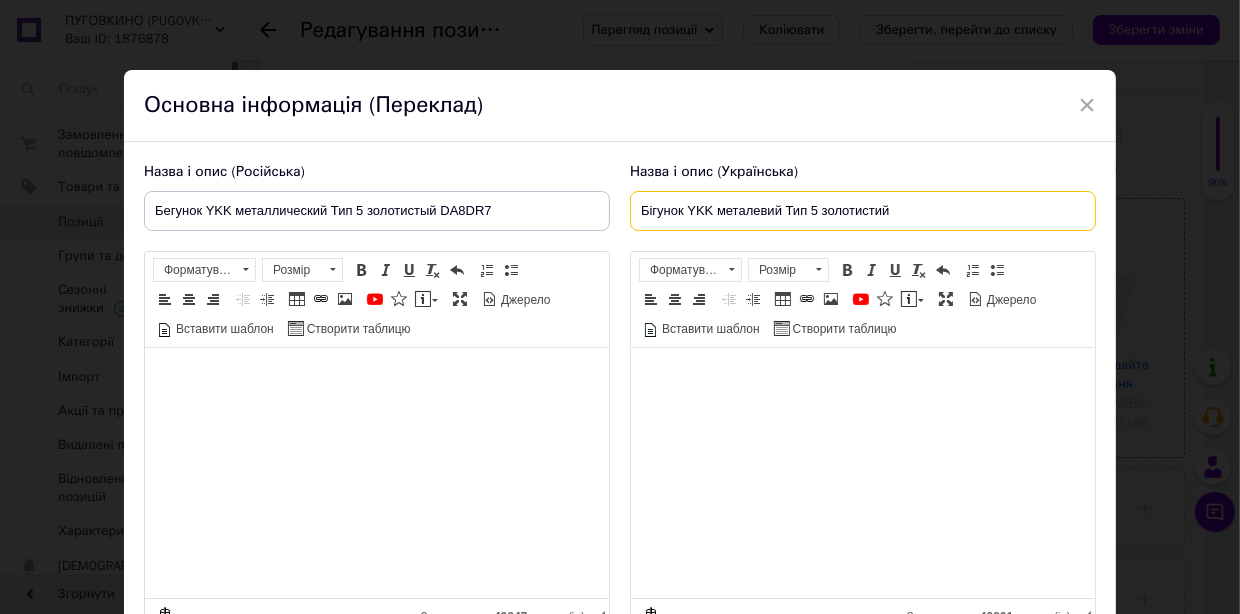 click on "Бігунок YKK металевий Тип 5 золотистий" at bounding box center (863, 211) 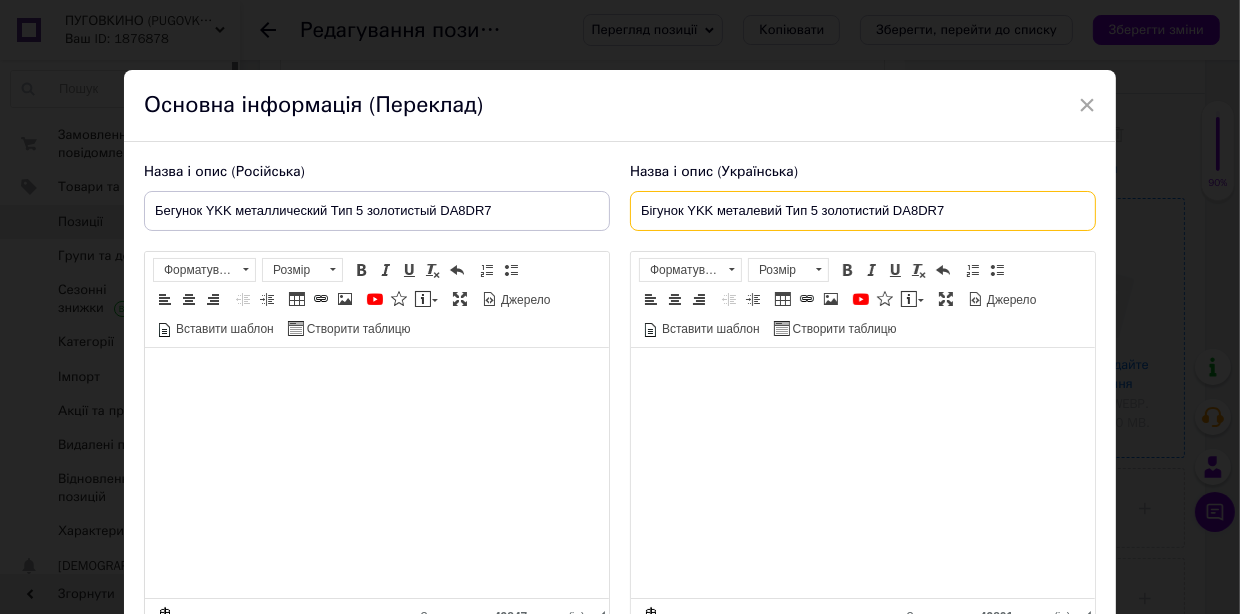 type on "Бігунок YKK металевий Тип 5 золотистий DA8DR7" 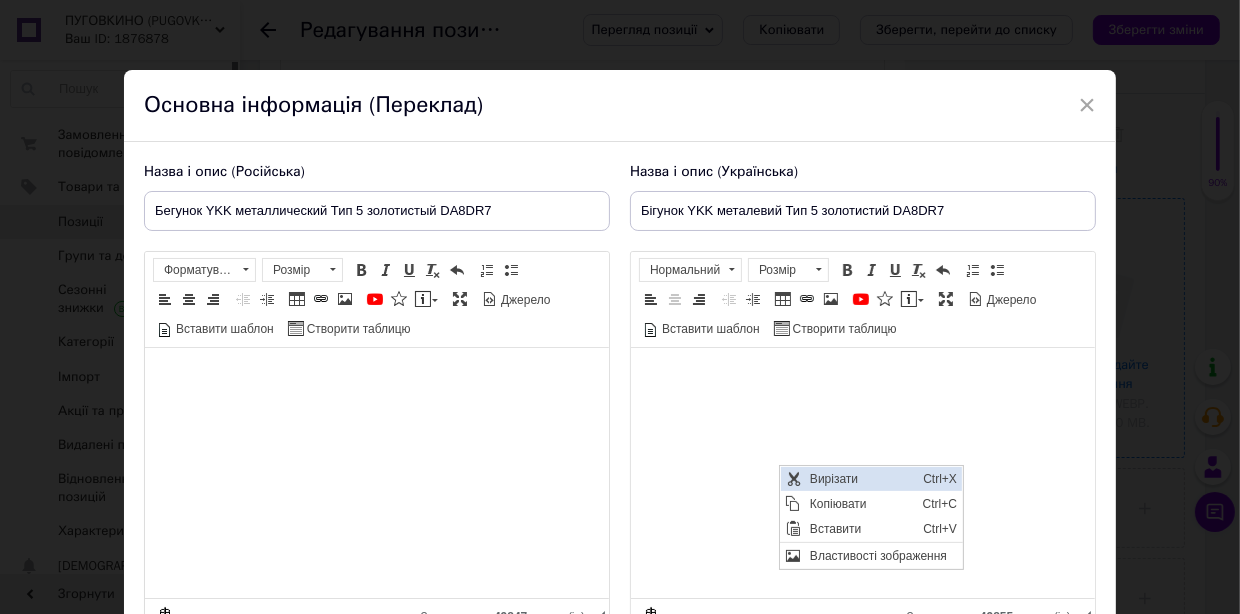 click on "Вирізати" at bounding box center [861, 479] 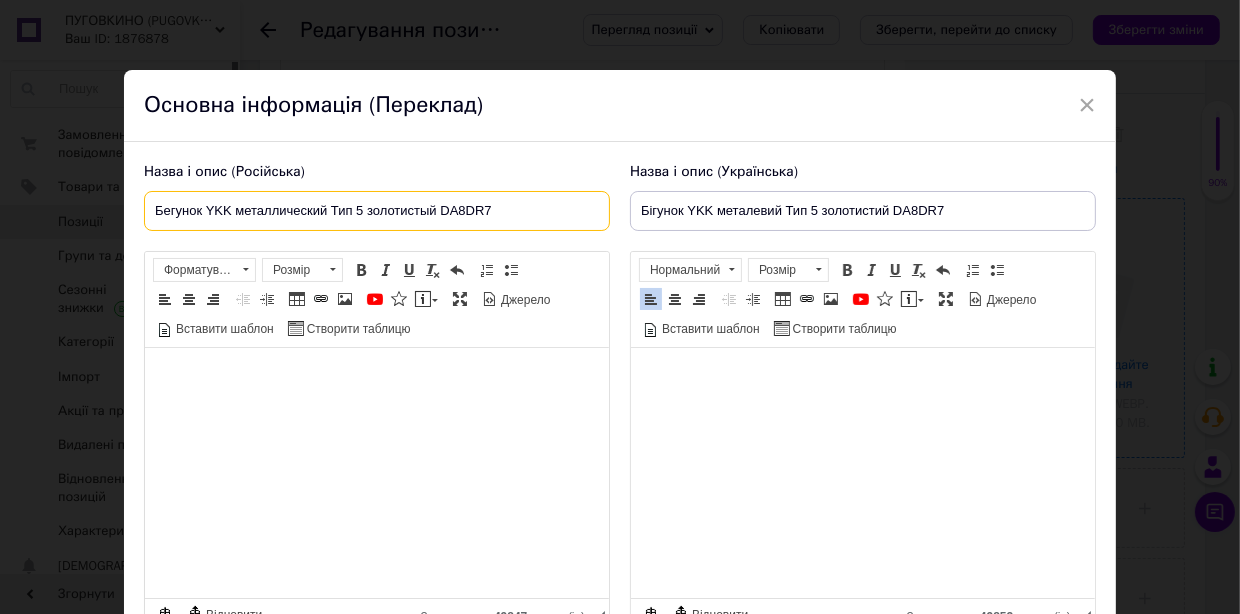 drag, startPoint x: 505, startPoint y: 202, endPoint x: 116, endPoint y: 201, distance: 389.00128 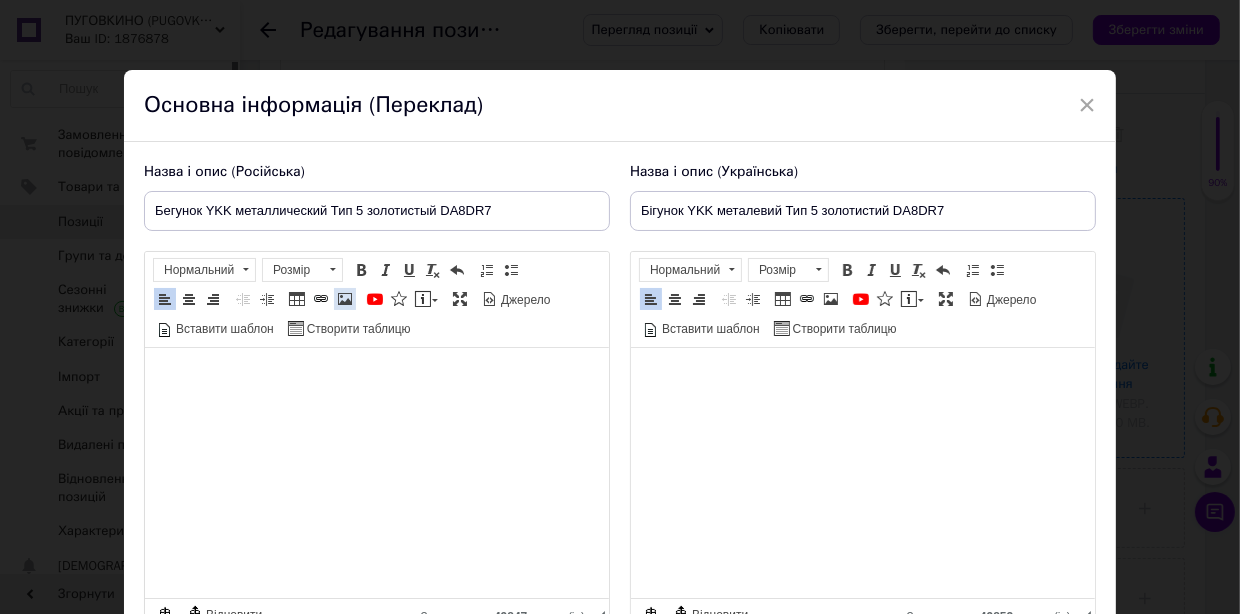 click at bounding box center [345, 299] 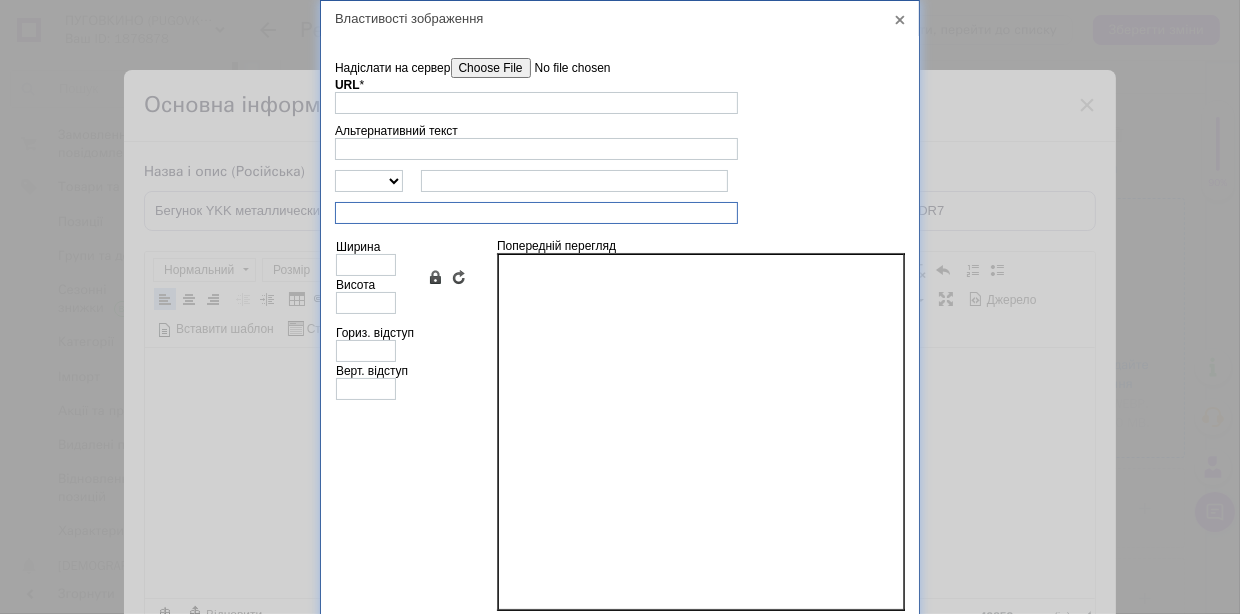 paste on "Бегунок YKK металлический Тип 5 золотистый DA8DR7" 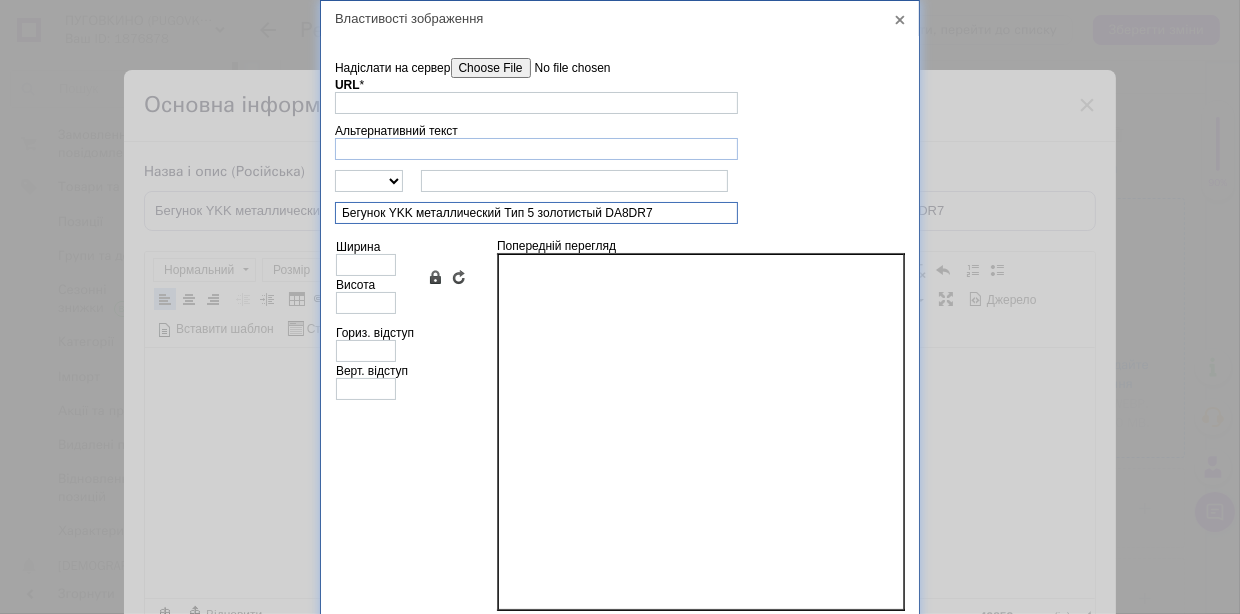 type on "Бегунок YKK металлический Тип 5 золотистый DA8DR7" 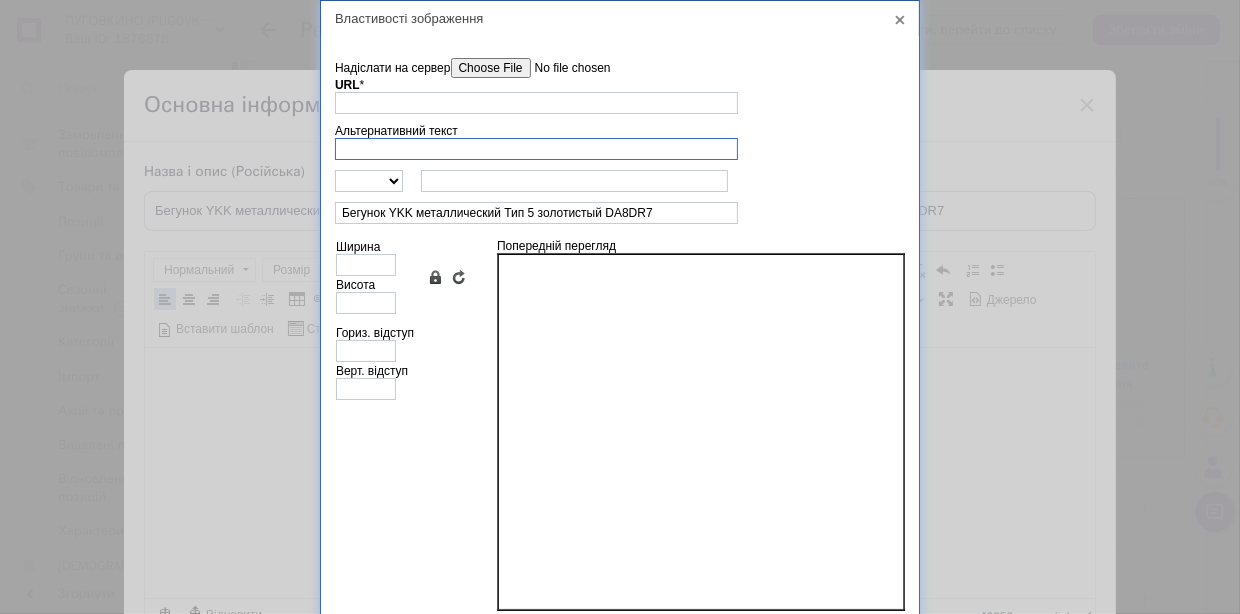 click on "Альтернативний текст" at bounding box center (536, 149) 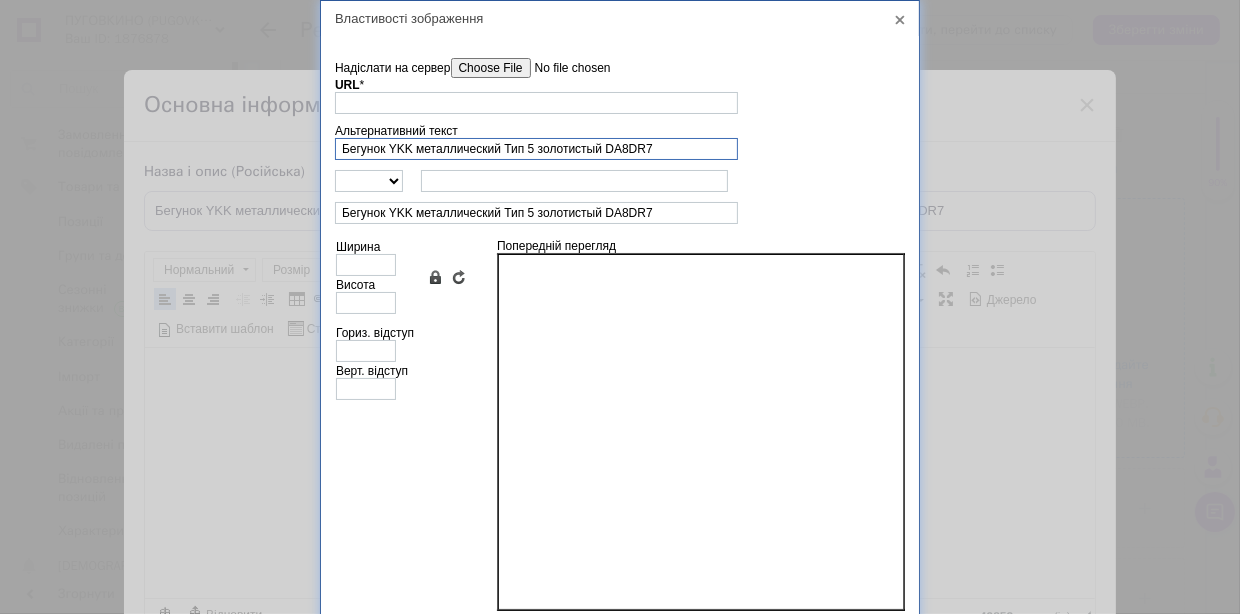 drag, startPoint x: 382, startPoint y: 150, endPoint x: 337, endPoint y: 146, distance: 45.17743 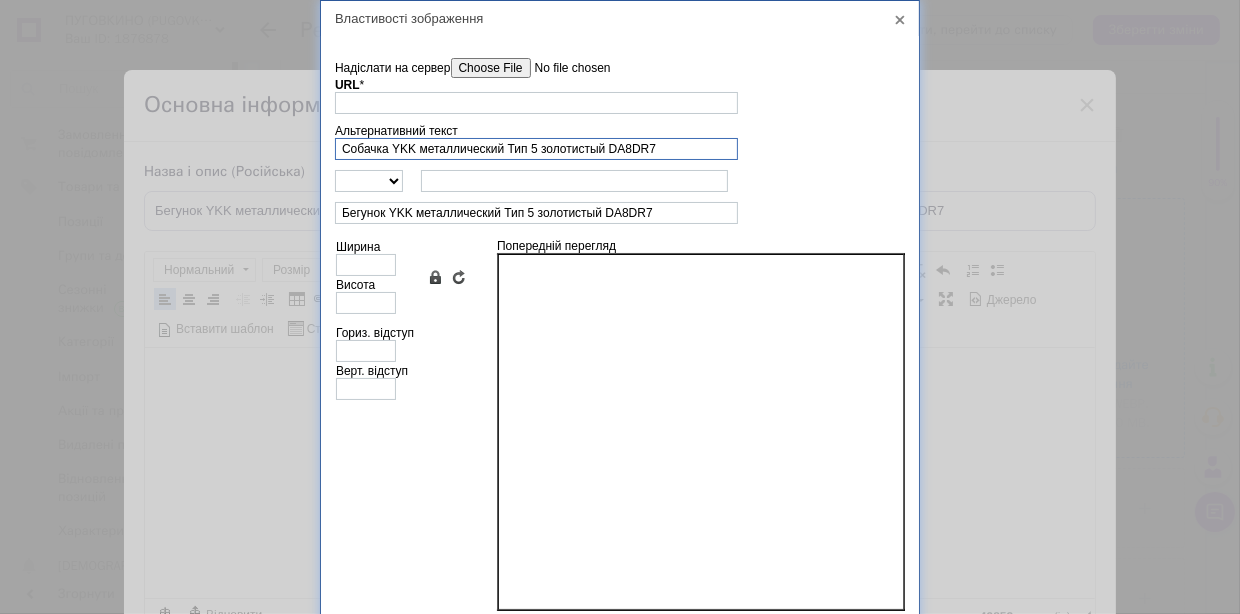 drag, startPoint x: 502, startPoint y: 153, endPoint x: 487, endPoint y: 153, distance: 15 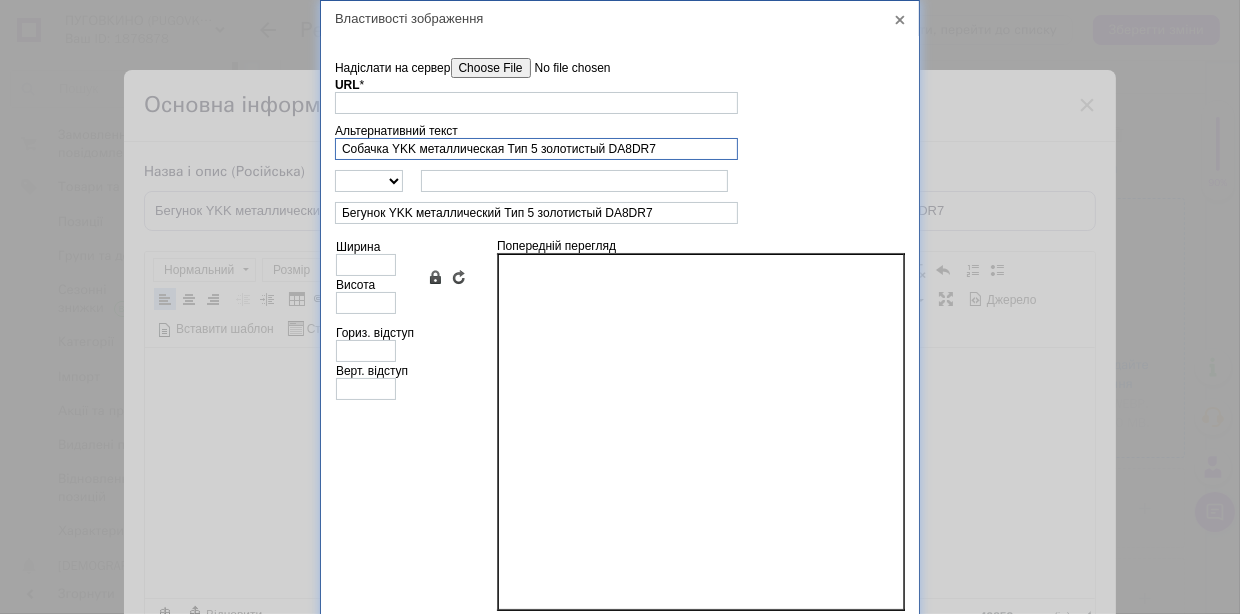 drag, startPoint x: 598, startPoint y: 150, endPoint x: 570, endPoint y: 147, distance: 28.160255 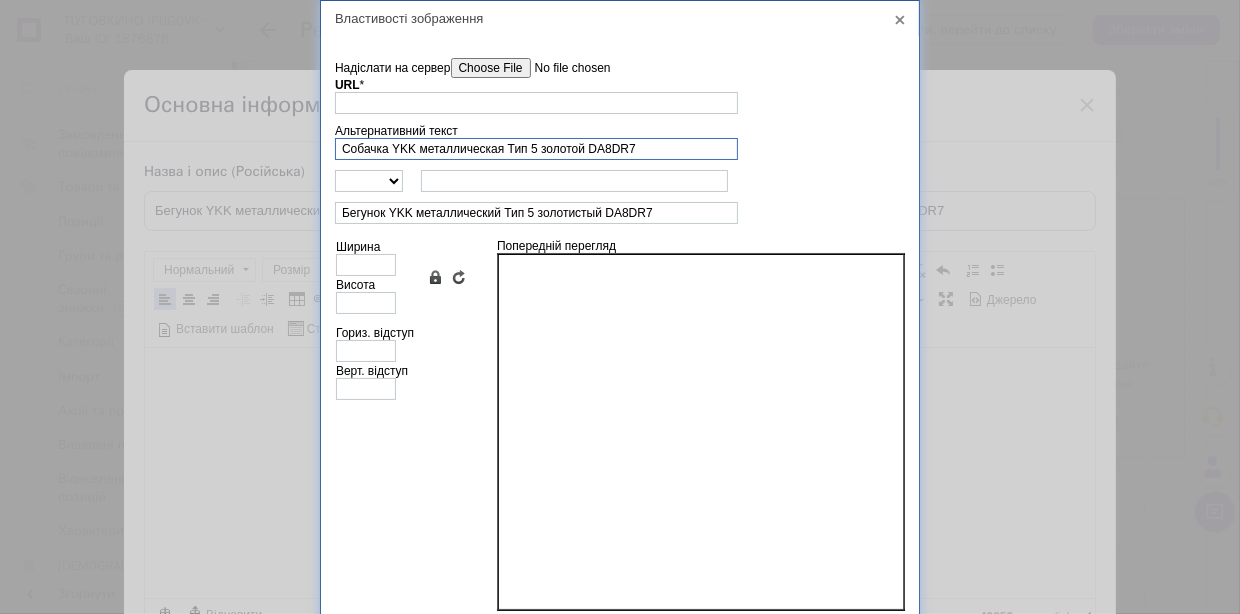 drag, startPoint x: 581, startPoint y: 146, endPoint x: 569, endPoint y: 146, distance: 12 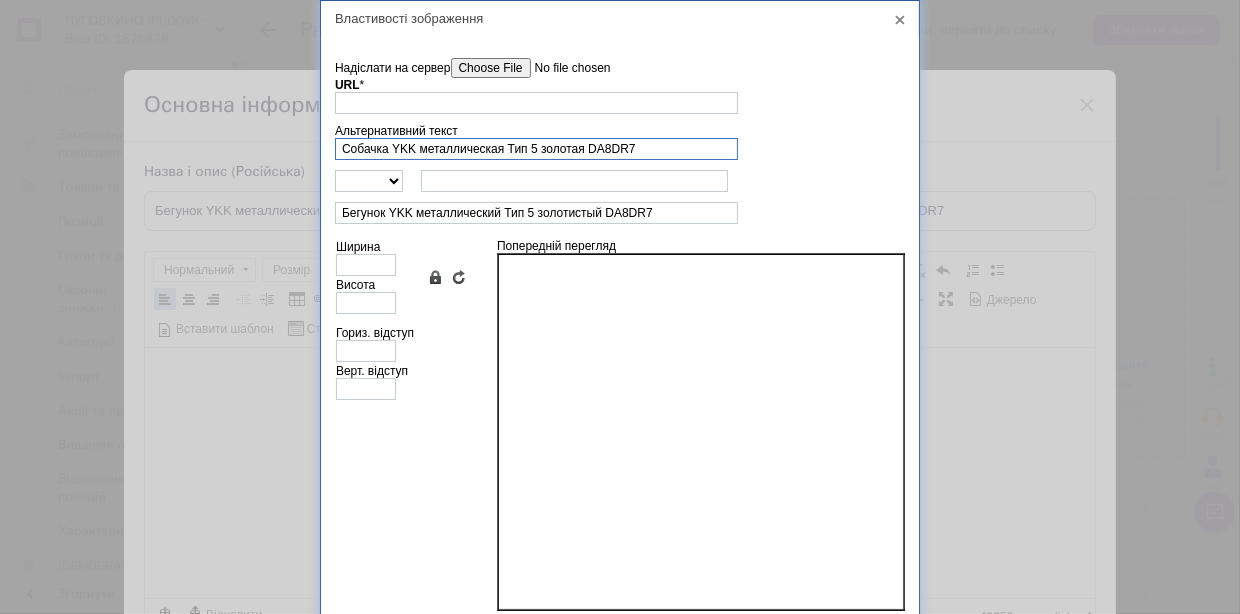 type on "Собачка YKK металлическая Тип 5 золотая DA8DR7" 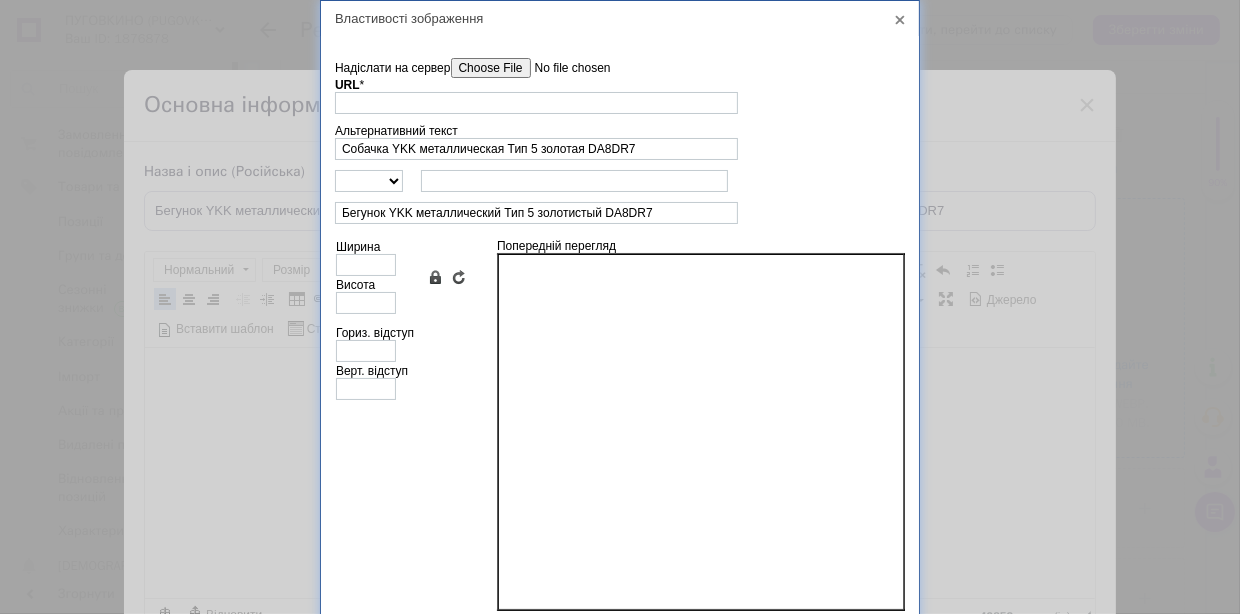 click on "Надіслати на сервер" at bounding box center [564, 68] 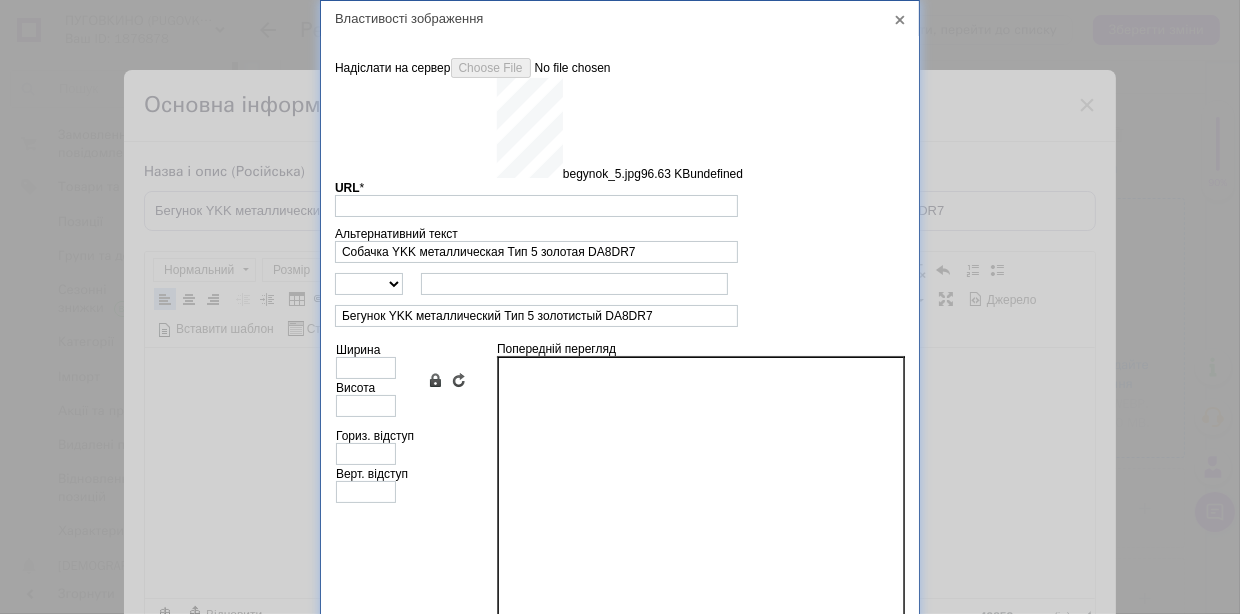type on "[URL][DOMAIN_NAME]" 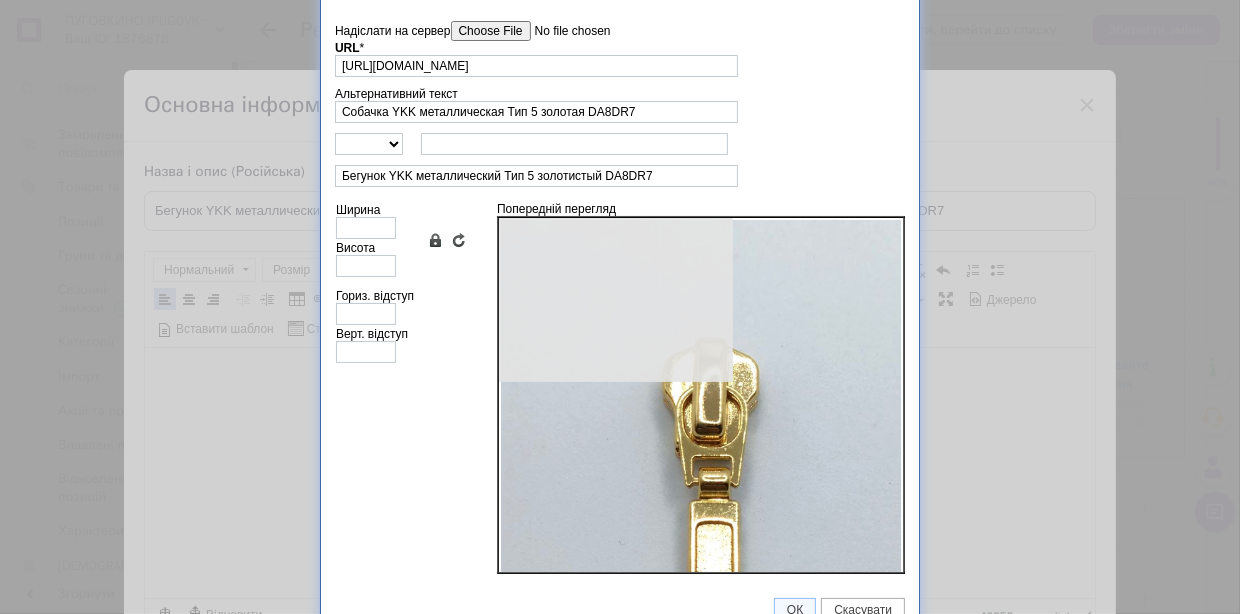scroll, scrollTop: 57, scrollLeft: 0, axis: vertical 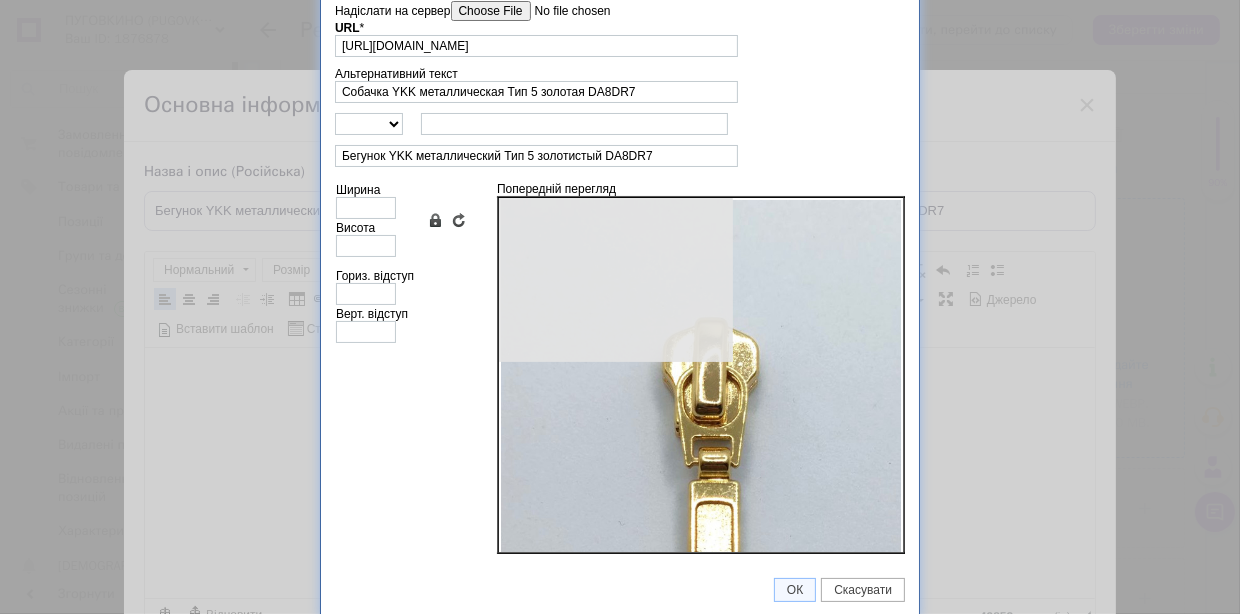 type on "640" 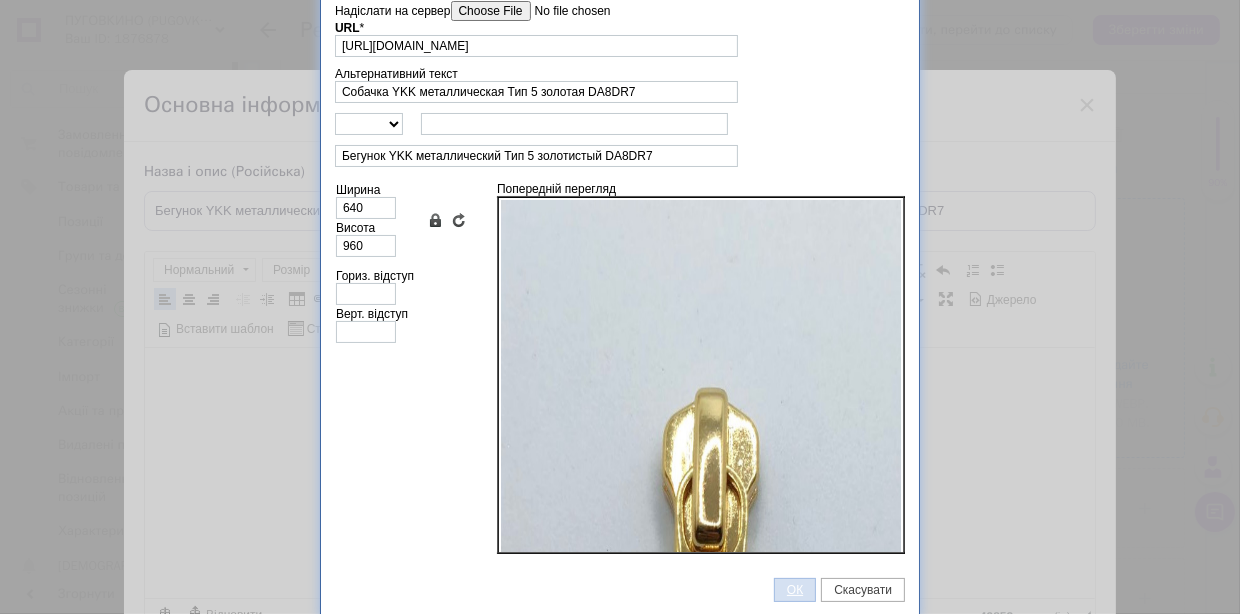 click on "ОК" at bounding box center [795, 590] 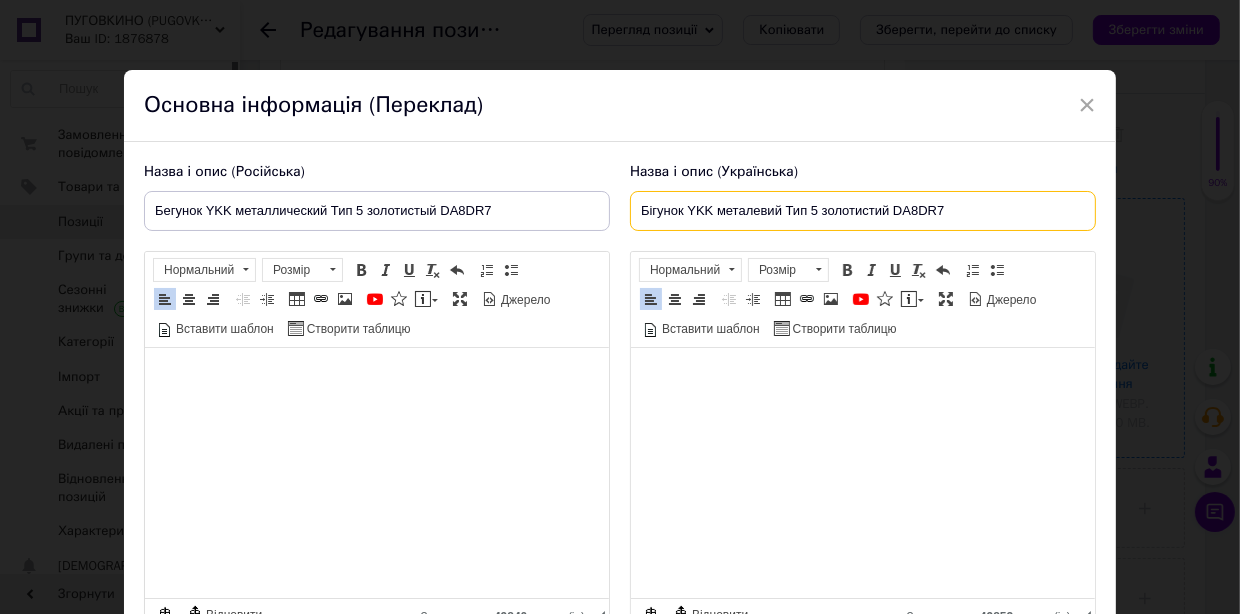 drag, startPoint x: 967, startPoint y: 204, endPoint x: 682, endPoint y: 222, distance: 285.56784 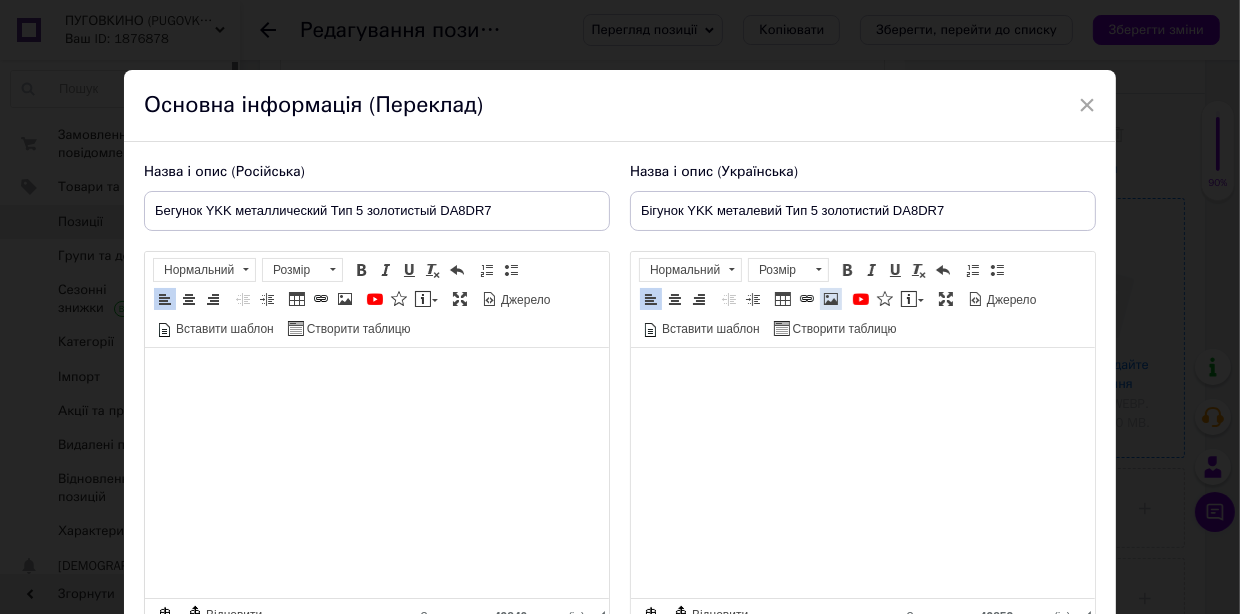click at bounding box center (831, 299) 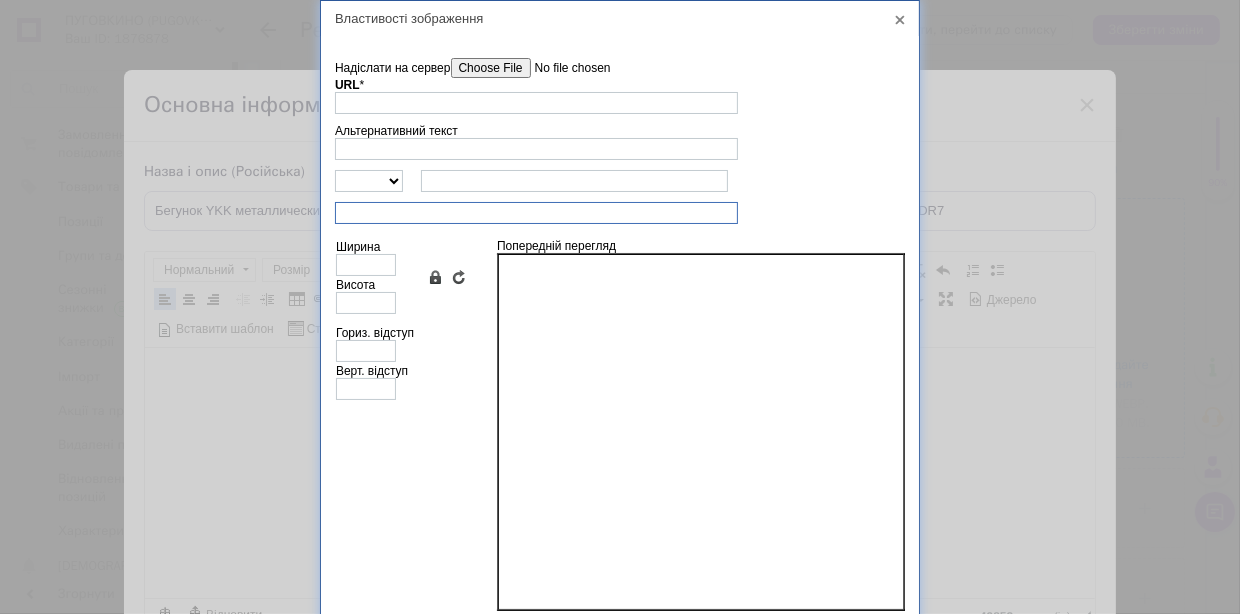 paste on "Бігунок YKK металевий Тип 5 золотистий DA8DR7" 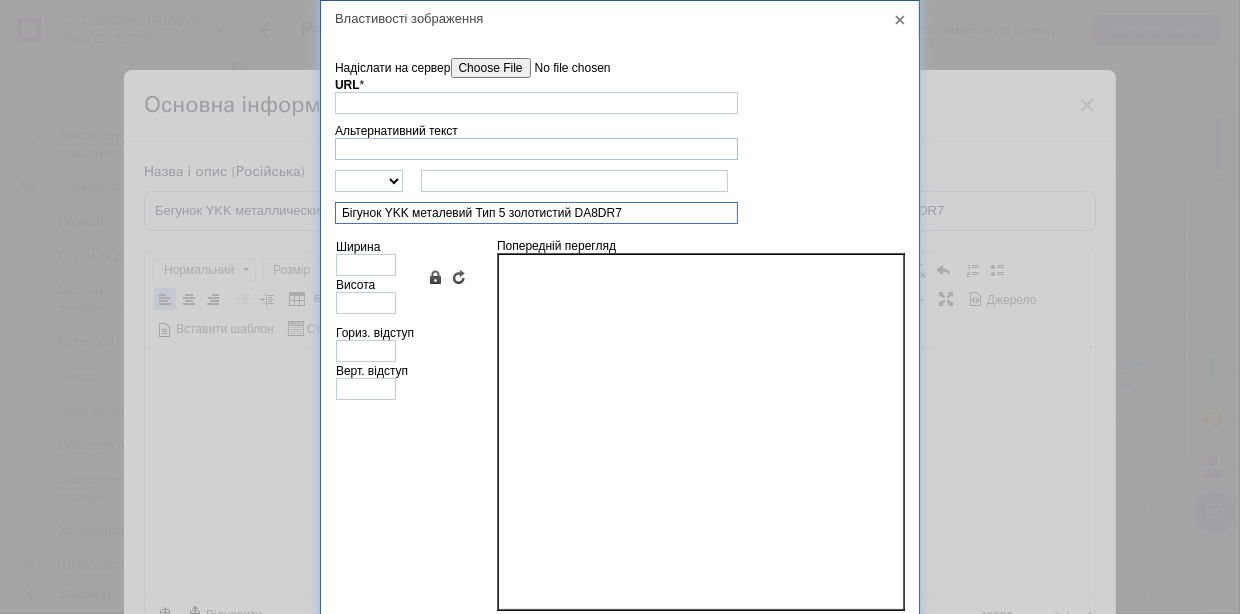 type on "Бігунок YKK металевий Тип 5 золотистий DA8DR7" 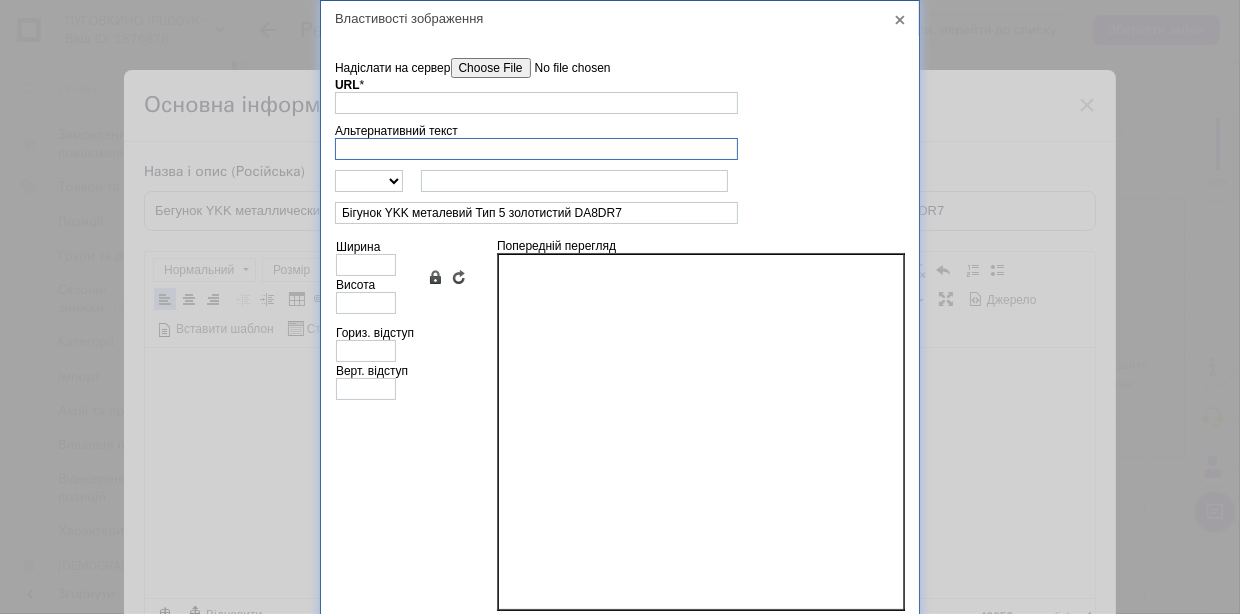 paste on "Бігунок YKK металевий Тип 5 золотистий DA8DR7" 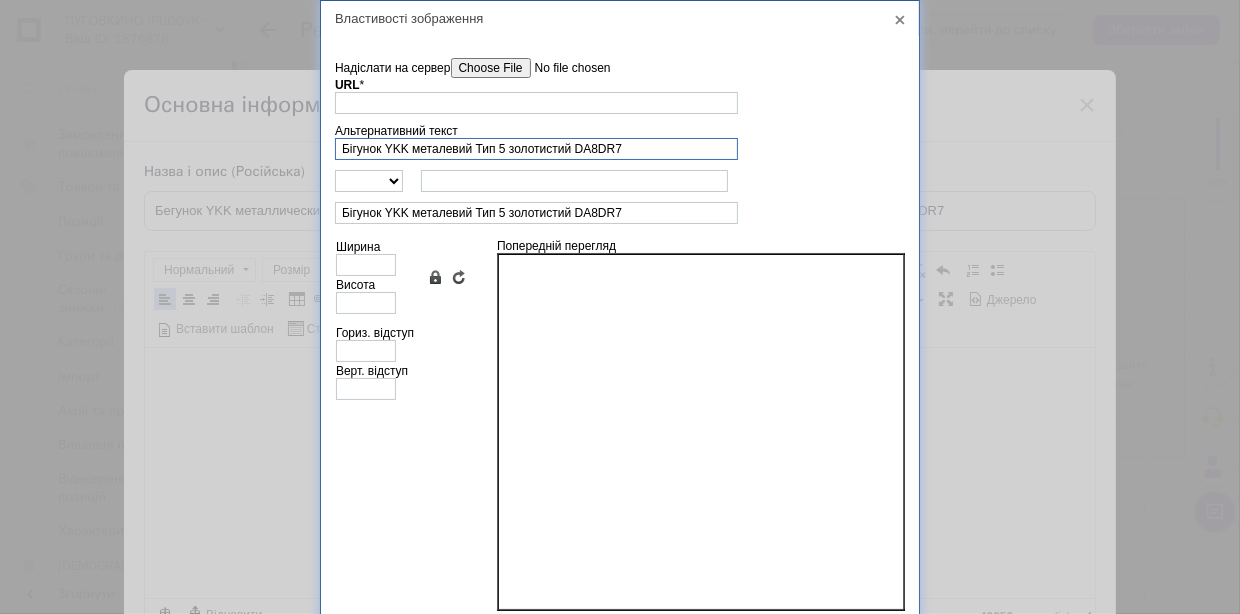 type on "Бігунок YKK металевий Тип 5 золотистий DA8DR7" 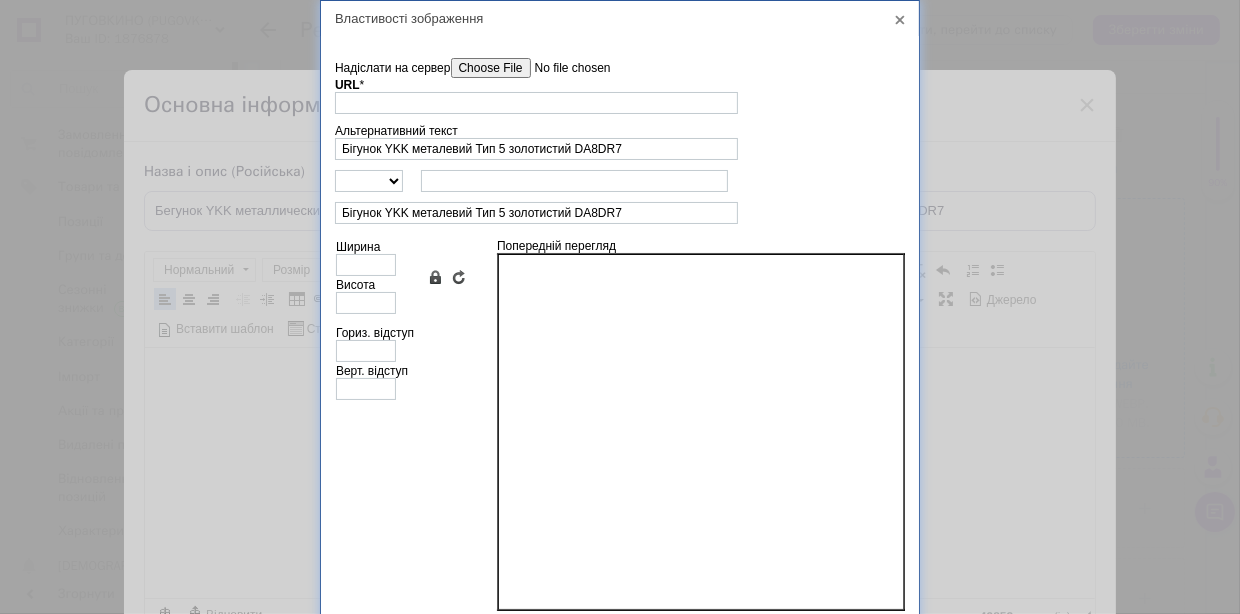 click on "Надіслати на сервер" at bounding box center (564, 68) 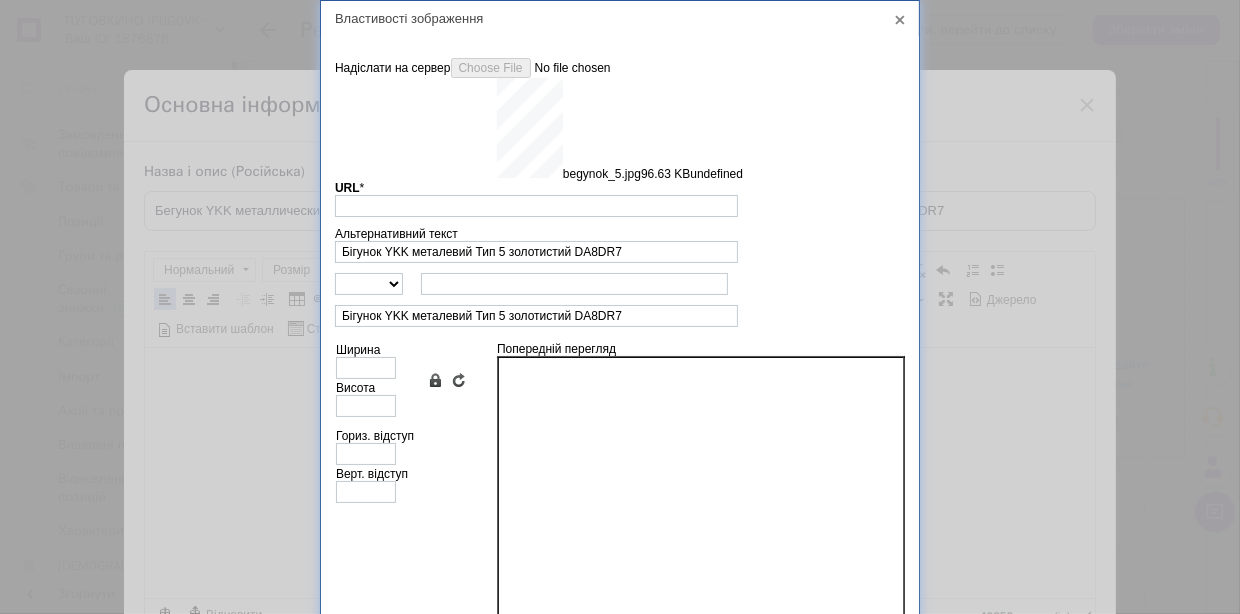 type on "[URL][DOMAIN_NAME]" 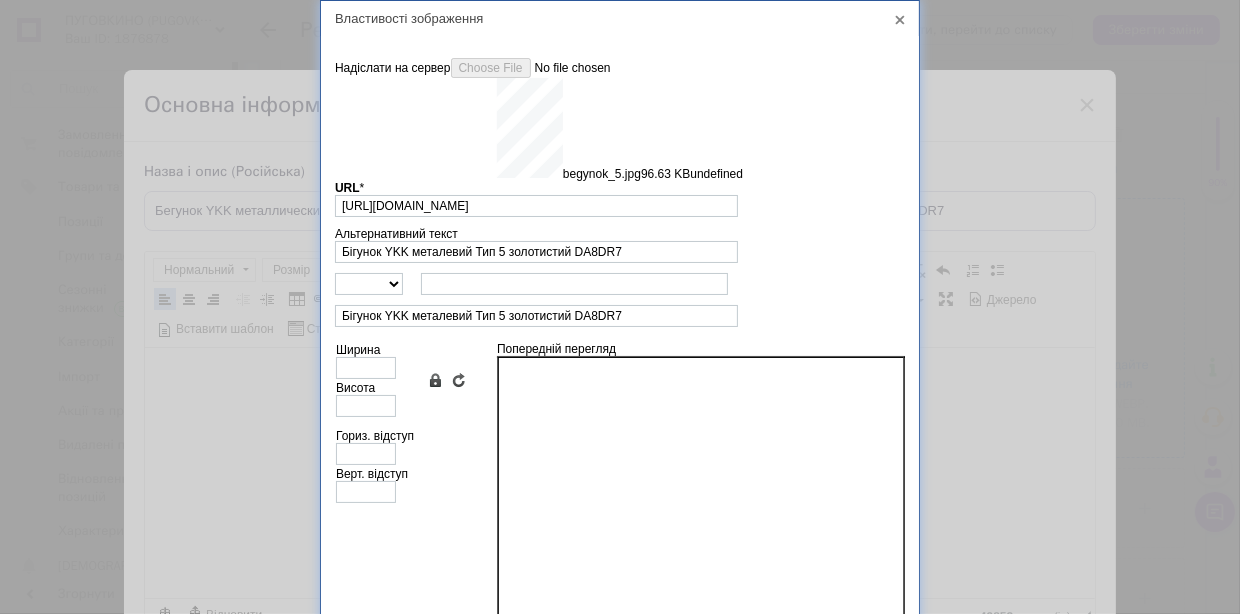 type on "640" 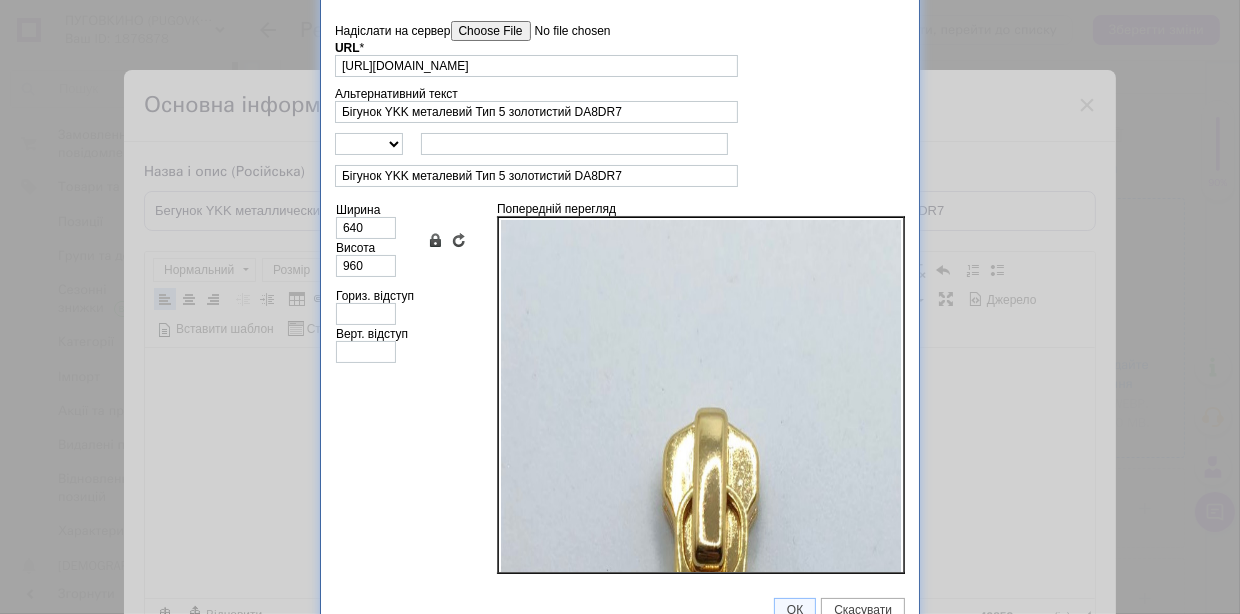 scroll, scrollTop: 57, scrollLeft: 0, axis: vertical 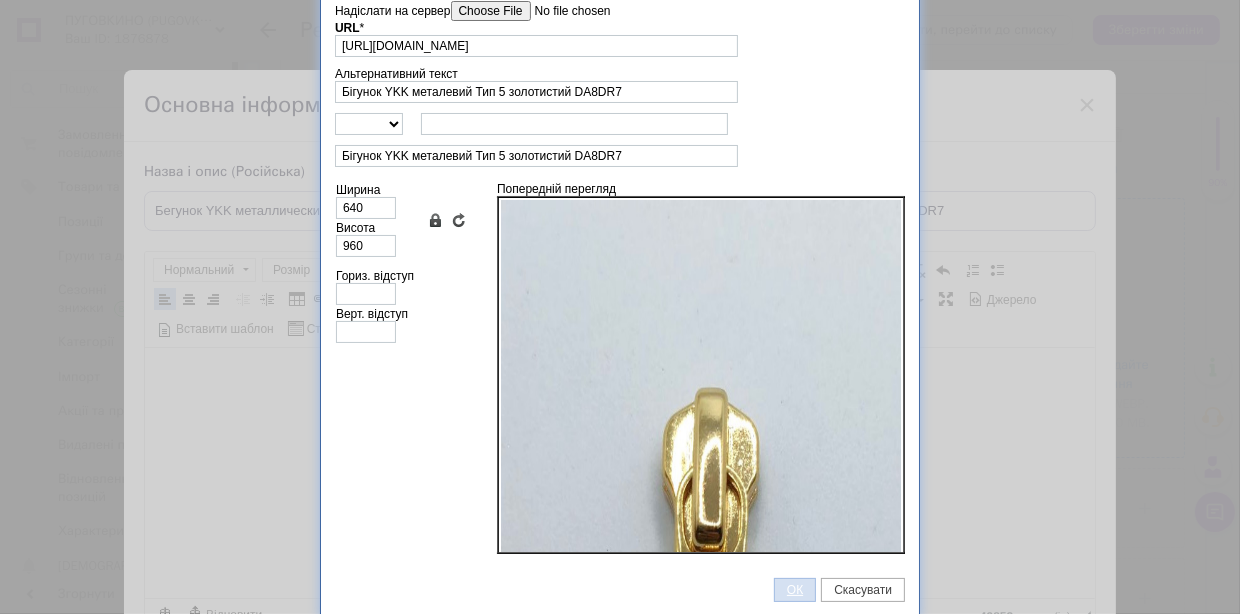 click on "ОК" at bounding box center [795, 590] 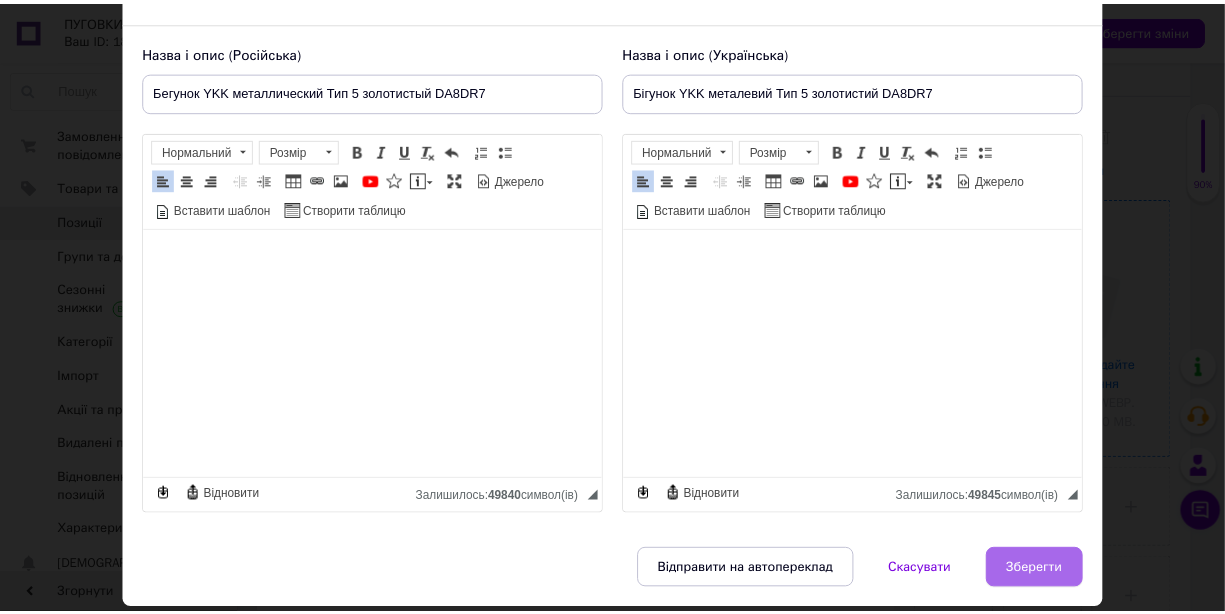 scroll, scrollTop: 211, scrollLeft: 0, axis: vertical 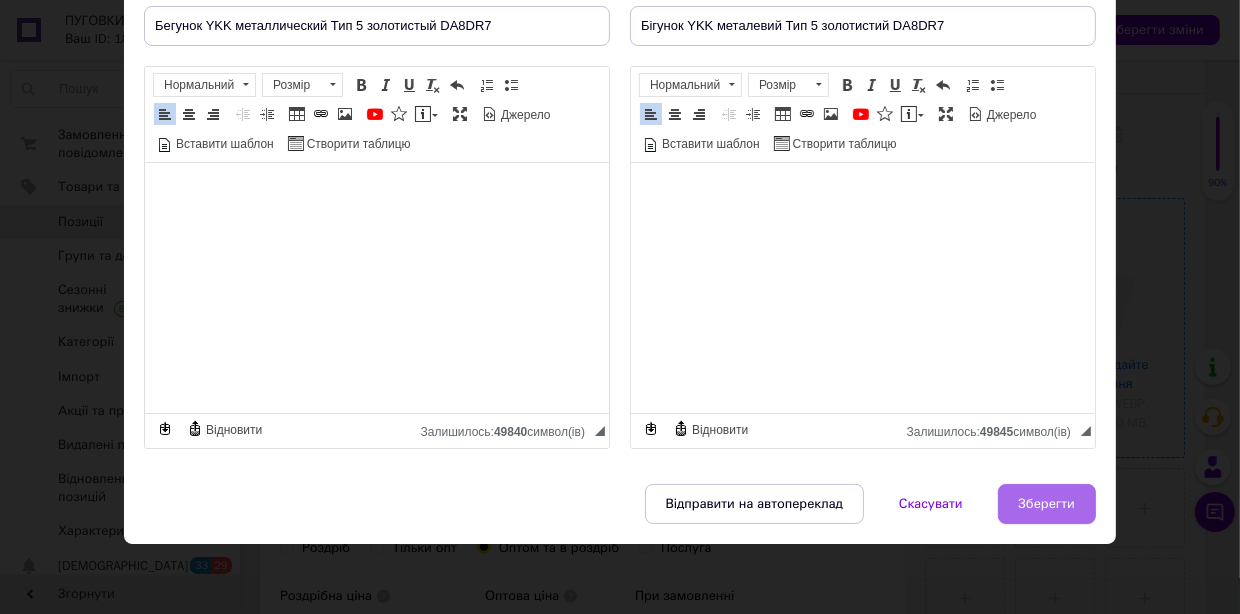 click on "Зберегти" at bounding box center (1047, 504) 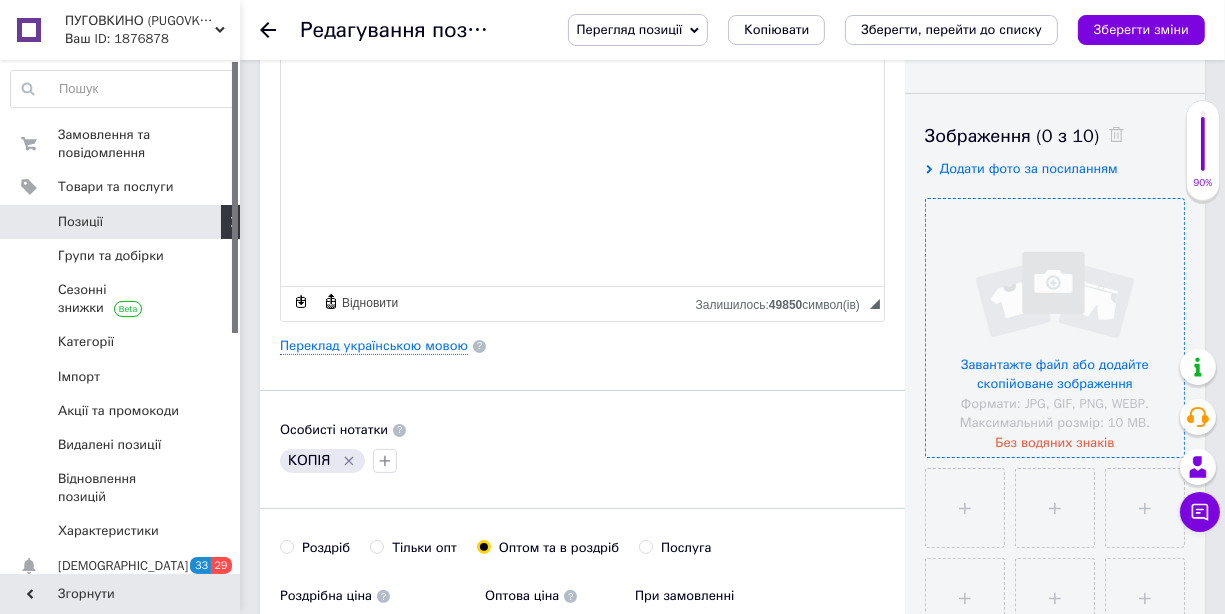 click at bounding box center [1055, 328] 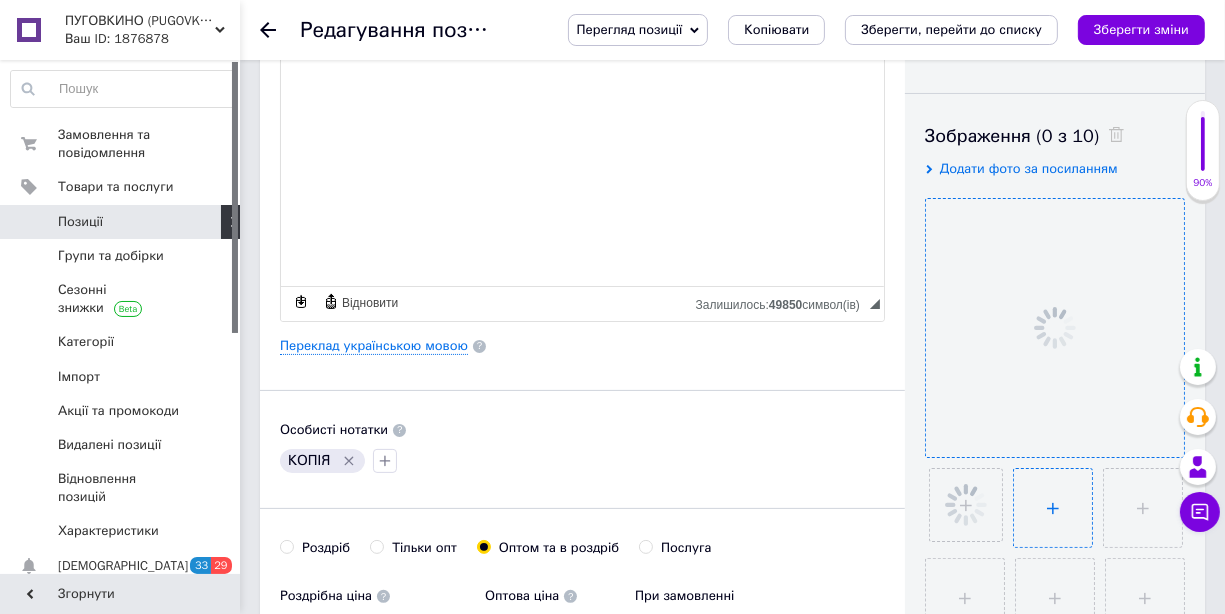 click at bounding box center [1050, 638] 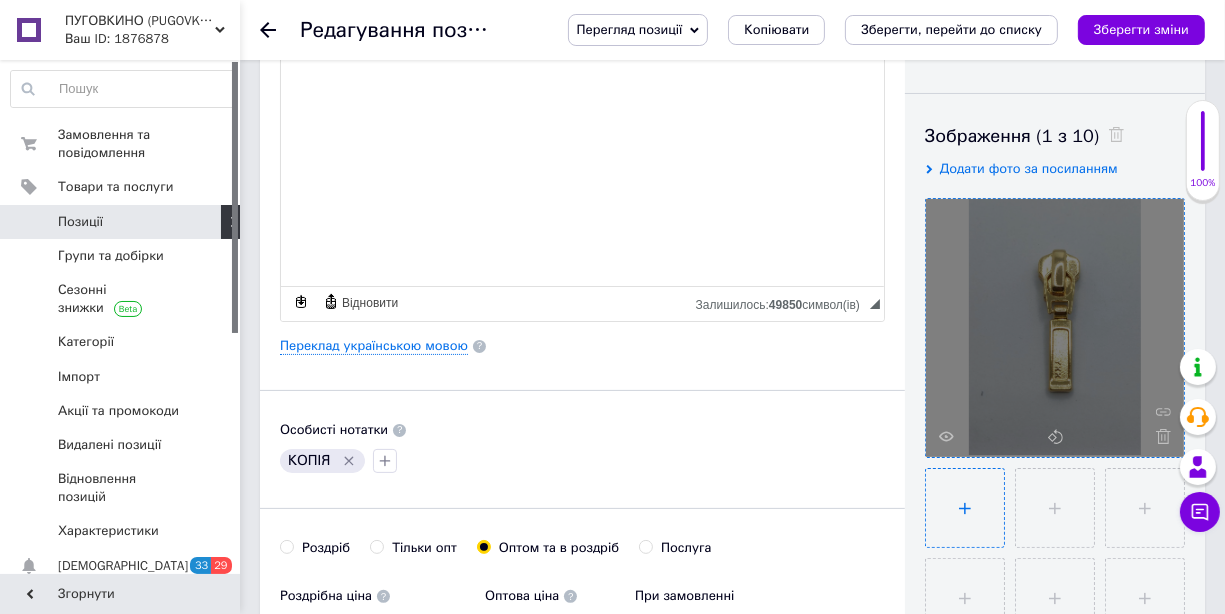 click at bounding box center (965, 508) 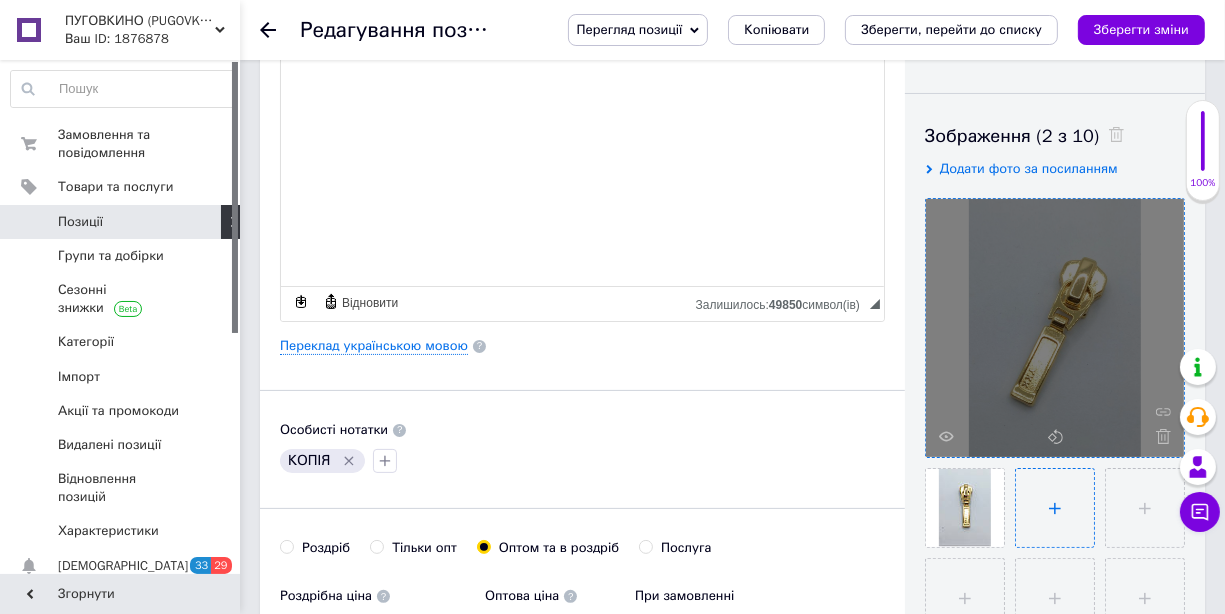 click at bounding box center [1055, 508] 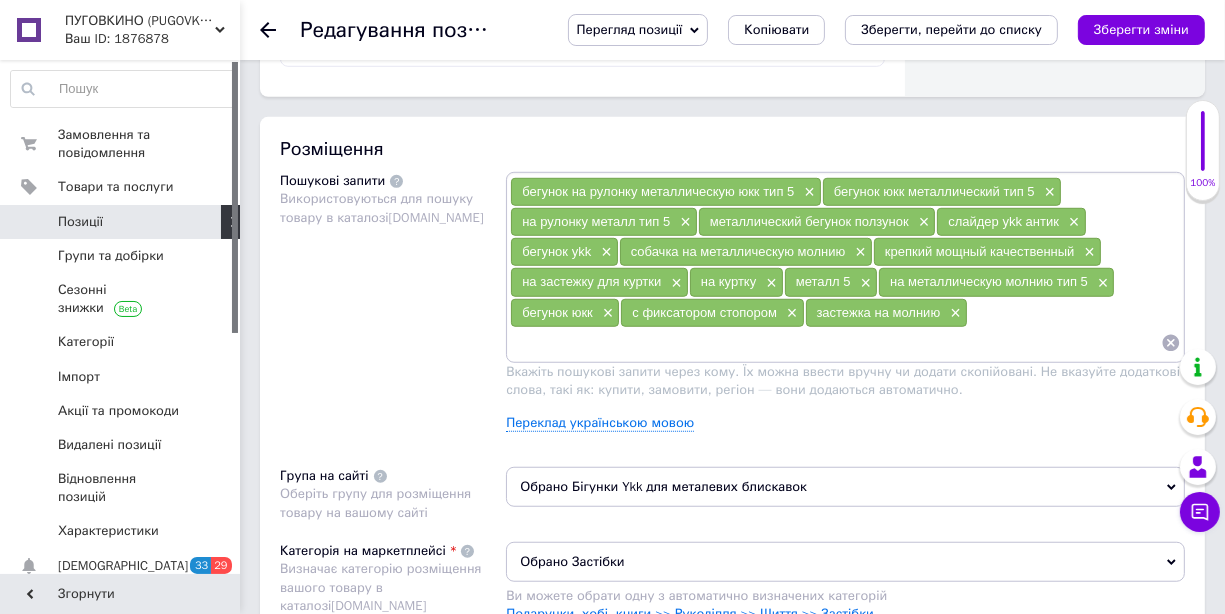 scroll, scrollTop: 1400, scrollLeft: 0, axis: vertical 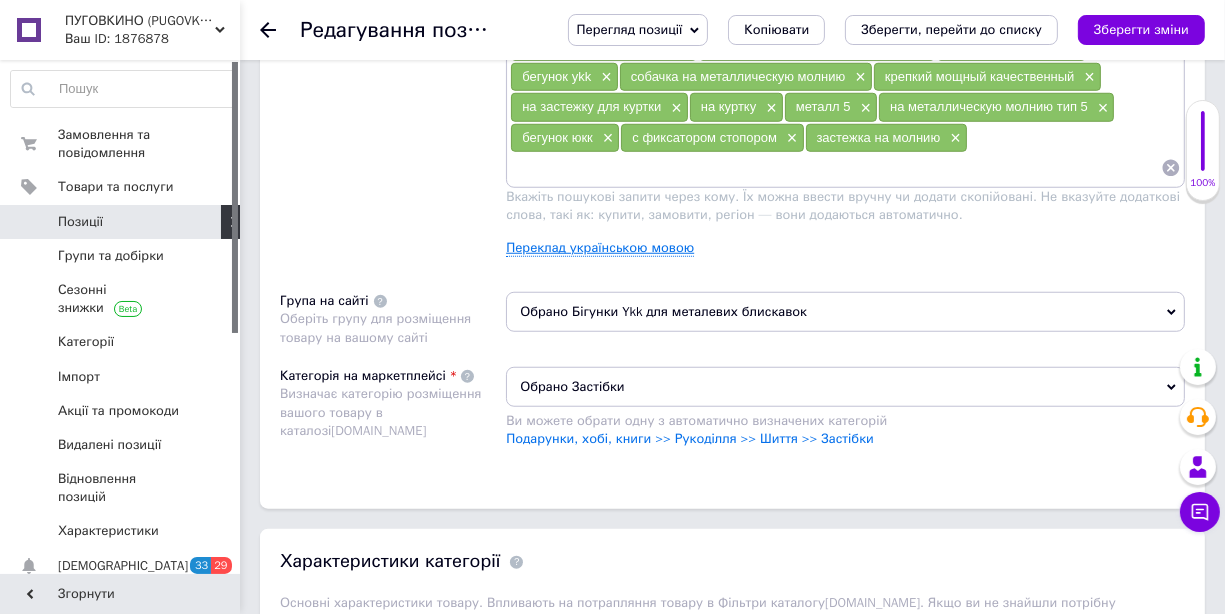 click on "Переклад українською мовою" at bounding box center (600, 248) 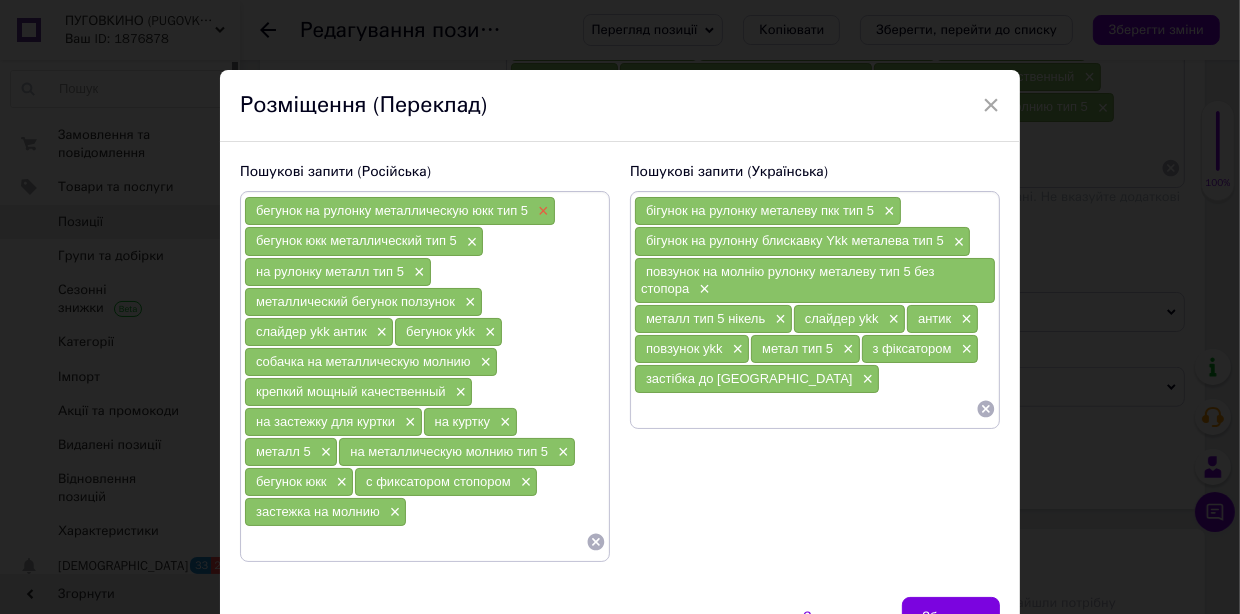 click on "×" at bounding box center [541, 211] 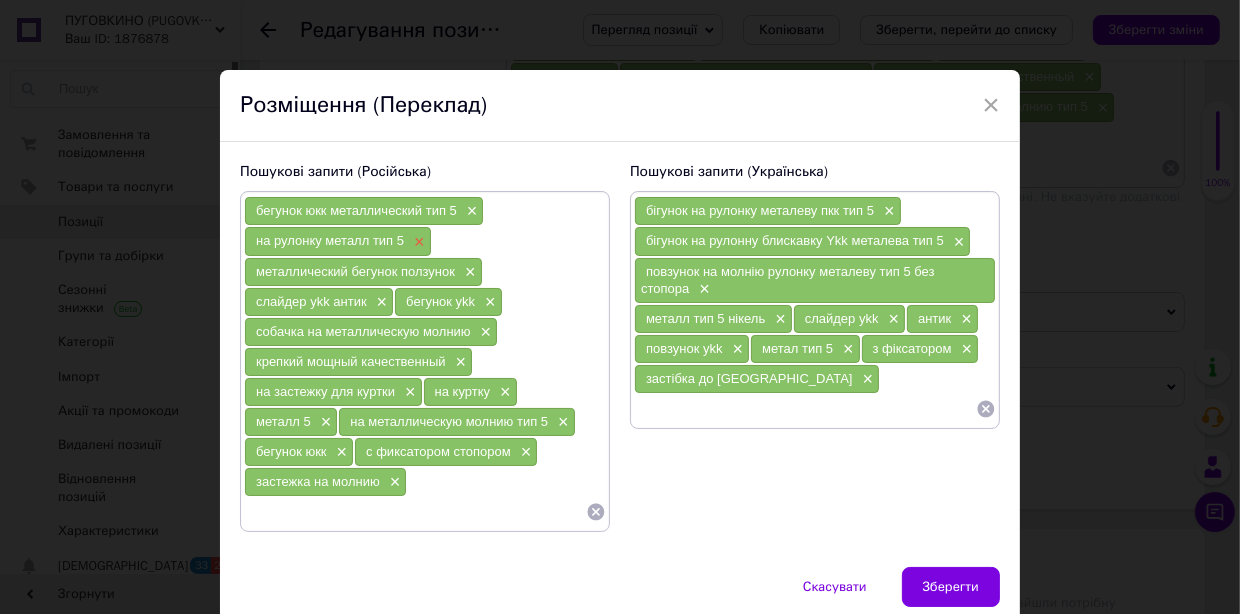 click on "×" at bounding box center (417, 242) 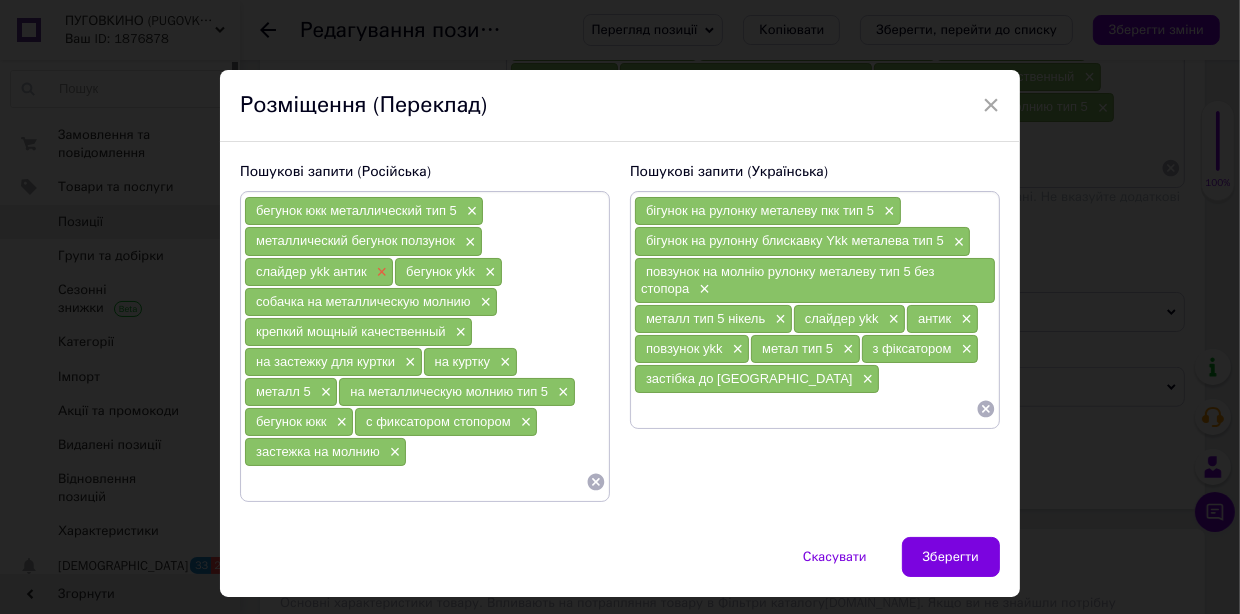 click on "×" at bounding box center [380, 272] 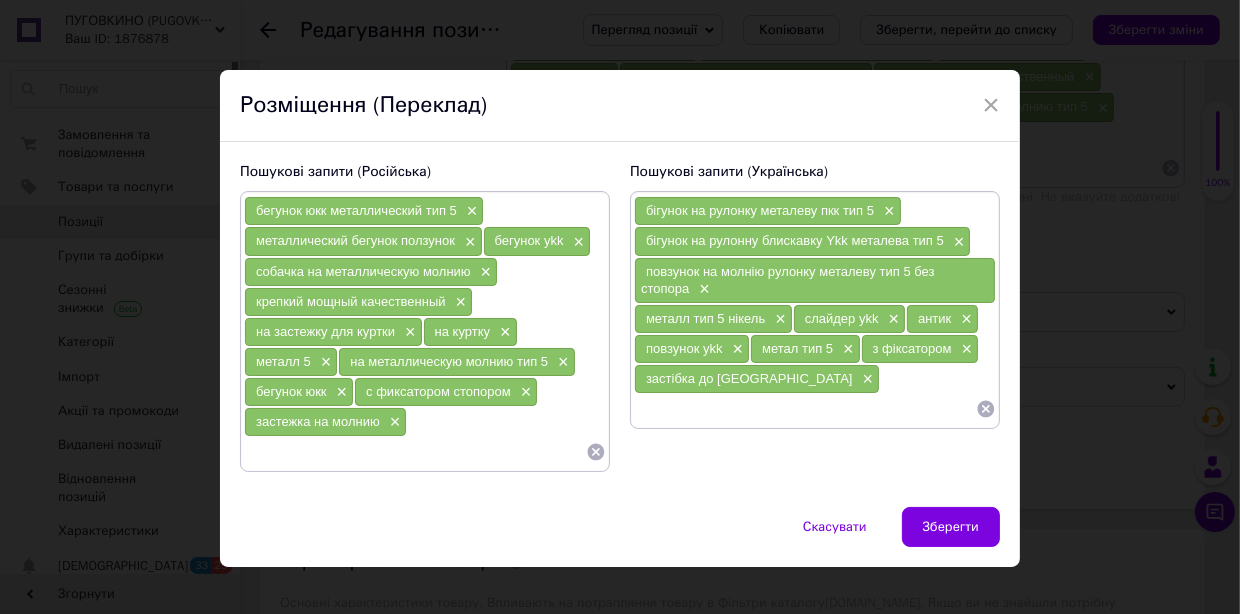 click at bounding box center [415, 452] 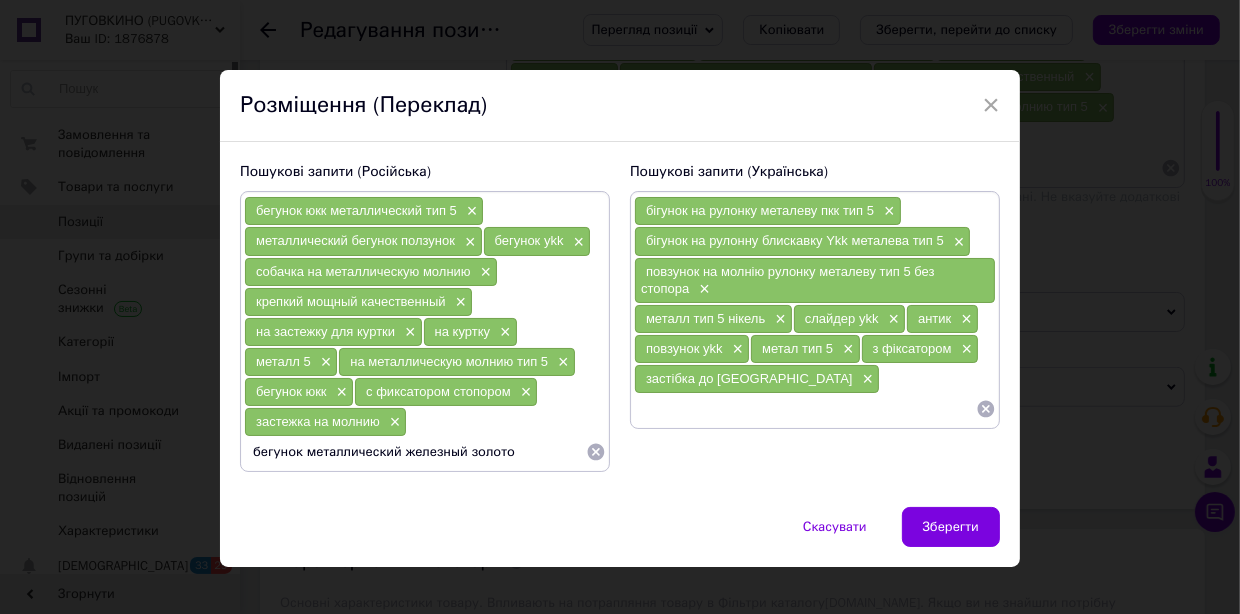 type on "бегунок металлический железный золотой" 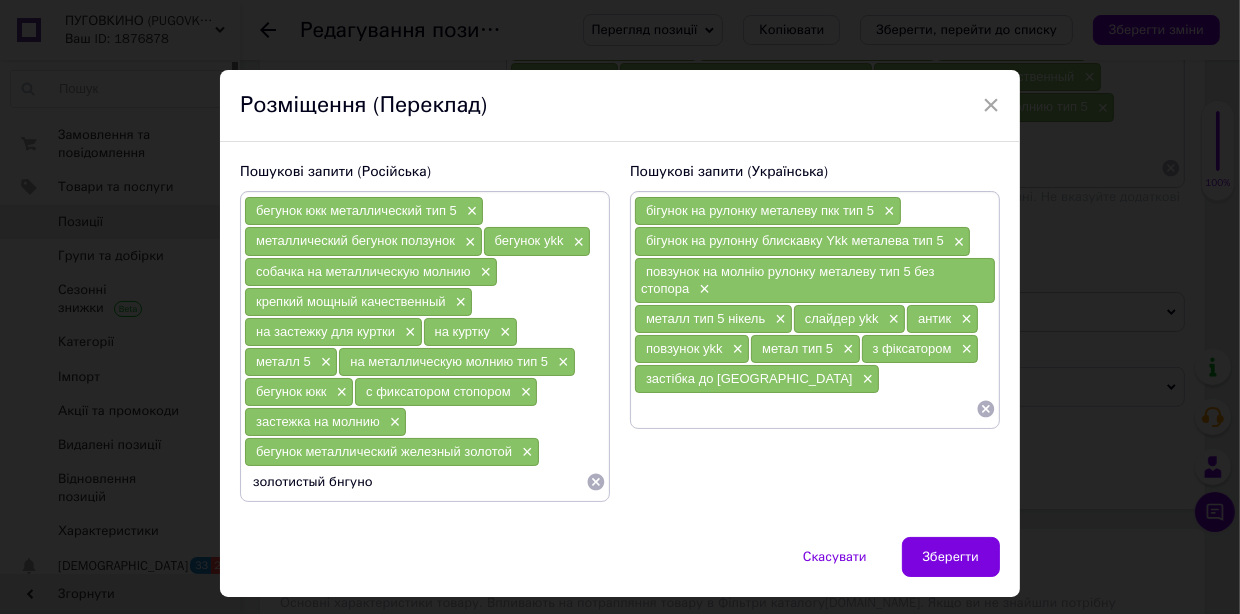 type on "золотистый бнгунок" 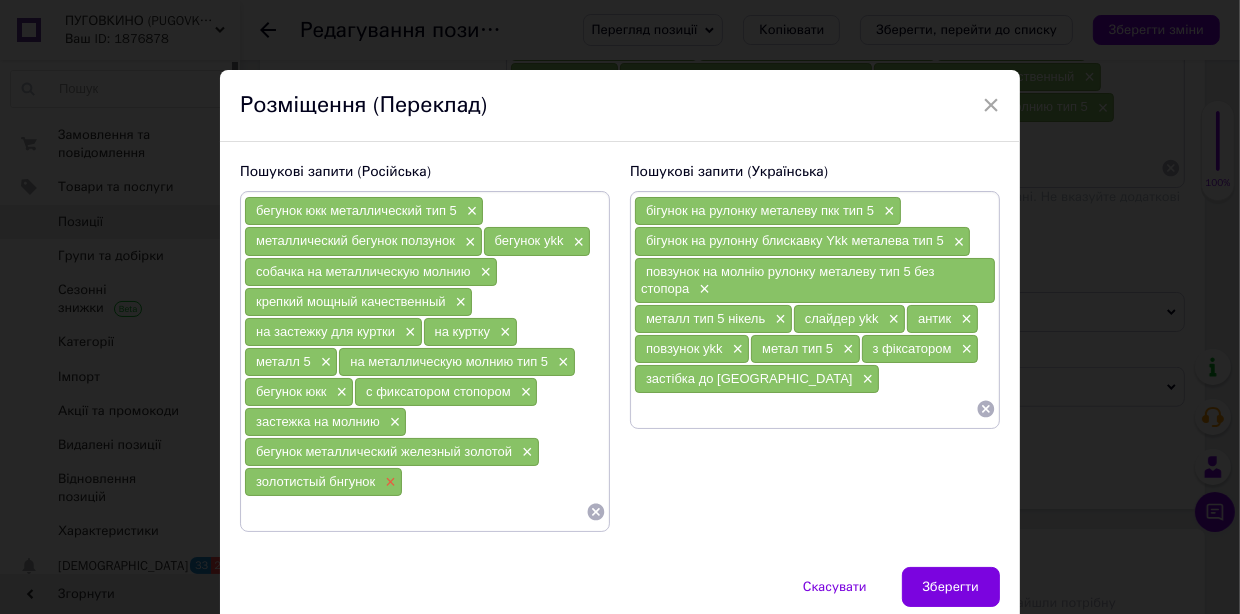 click on "×" at bounding box center [388, 482] 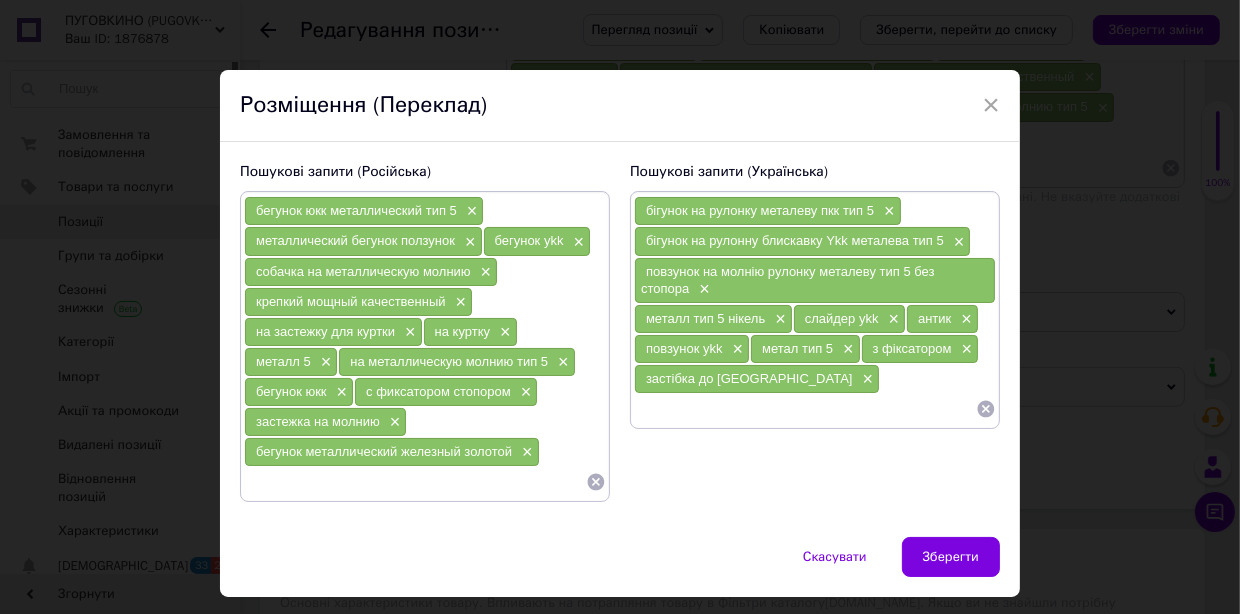 click at bounding box center (415, 482) 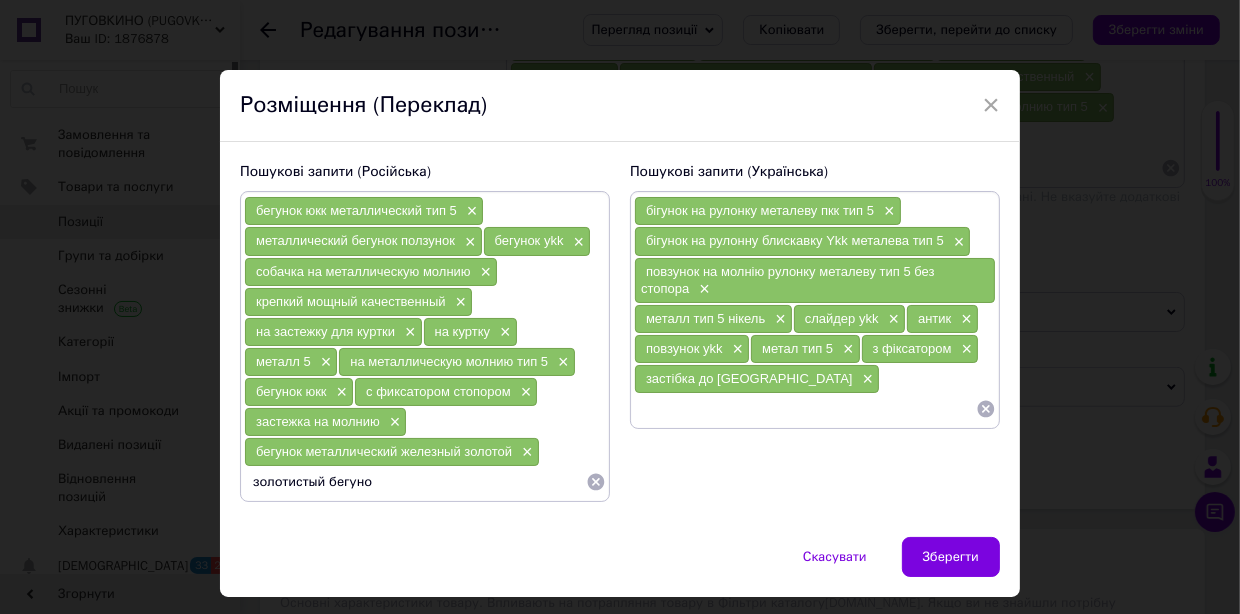 type on "золотистый бегунок" 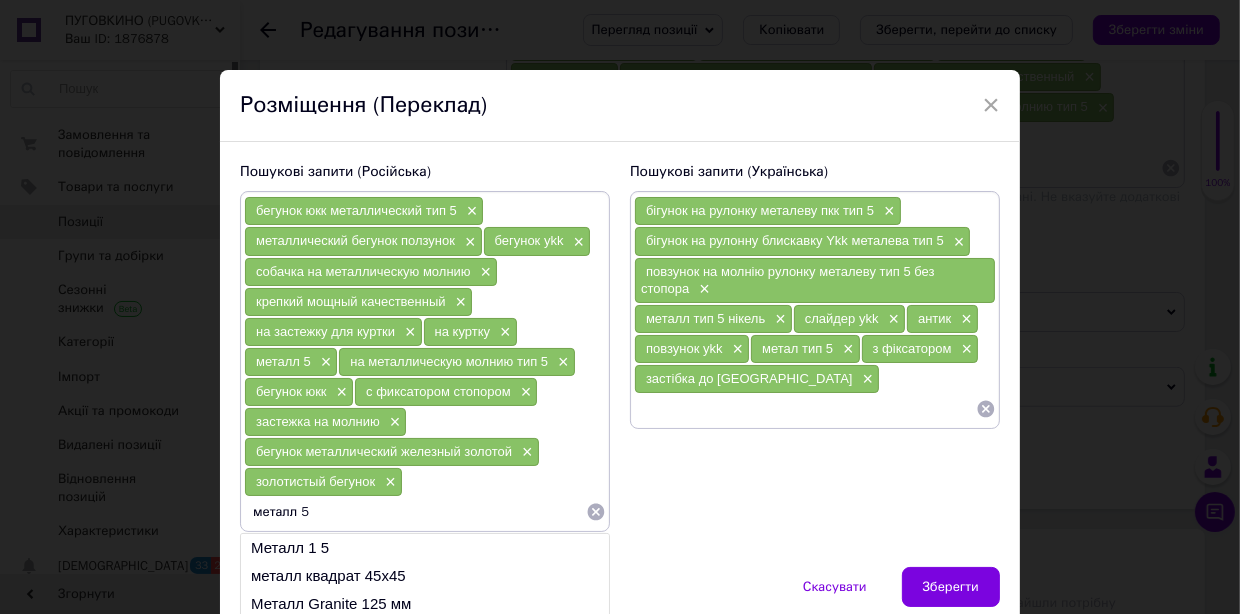 type on "металл 5" 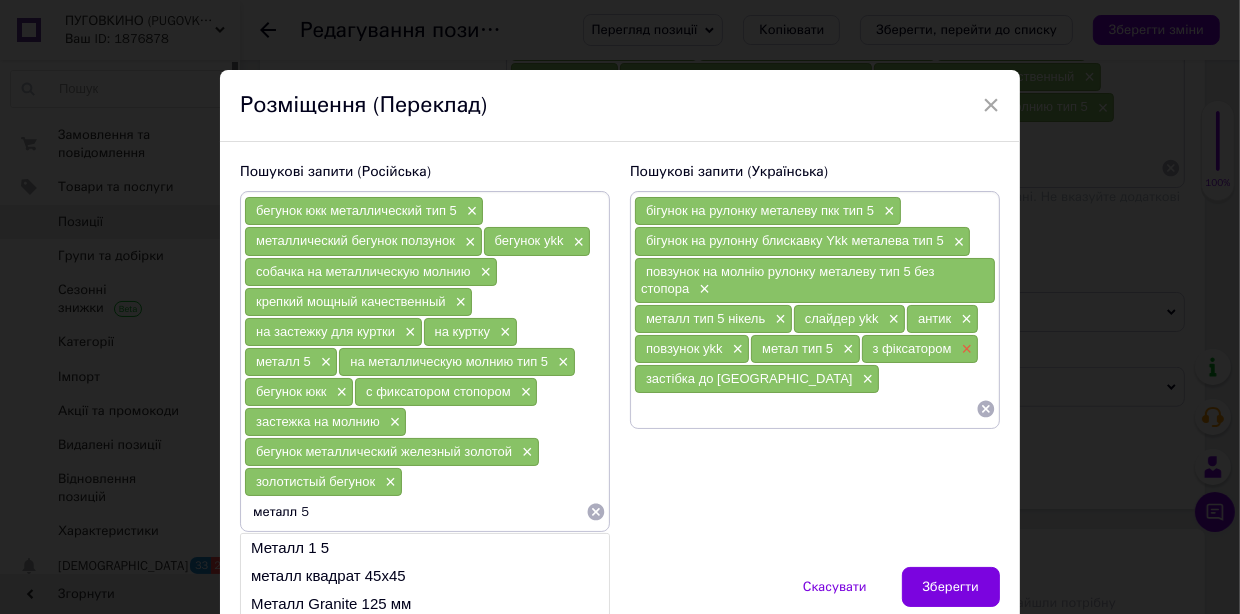 click on "×" at bounding box center (965, 349) 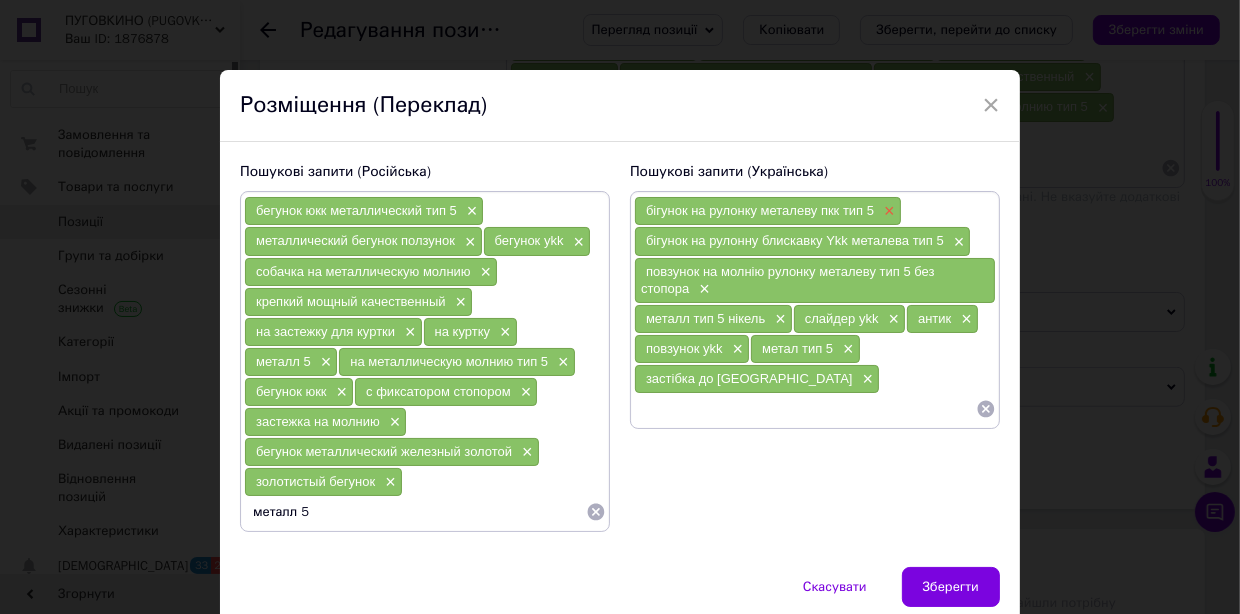 click on "×" at bounding box center (887, 211) 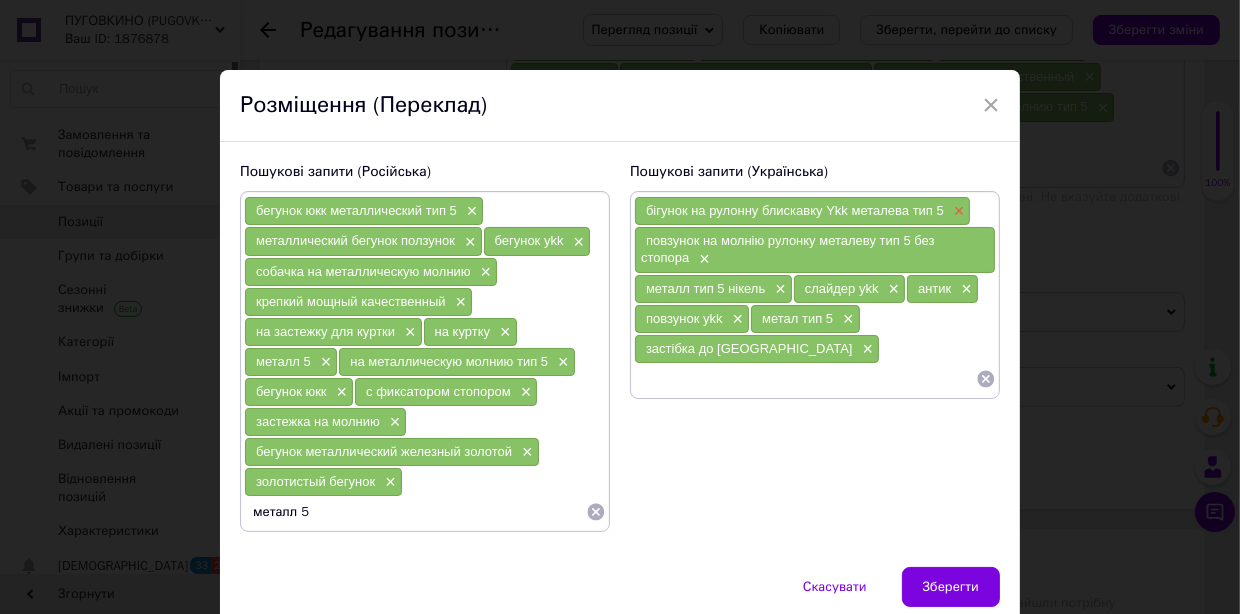 click on "×" at bounding box center (957, 211) 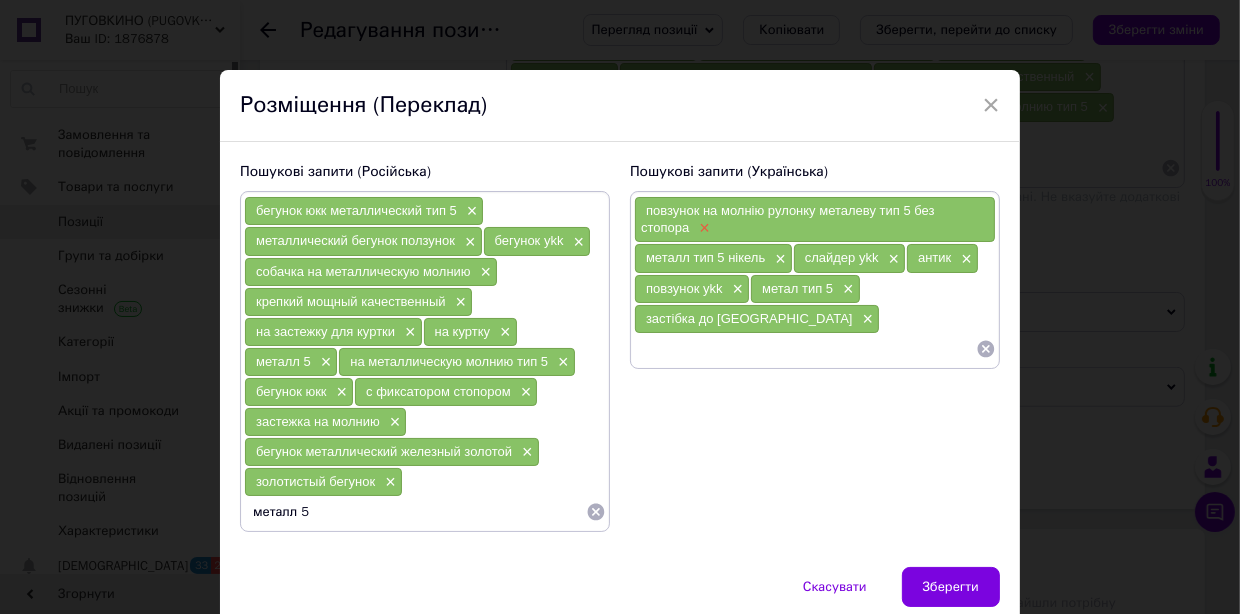 click on "×" at bounding box center [702, 228] 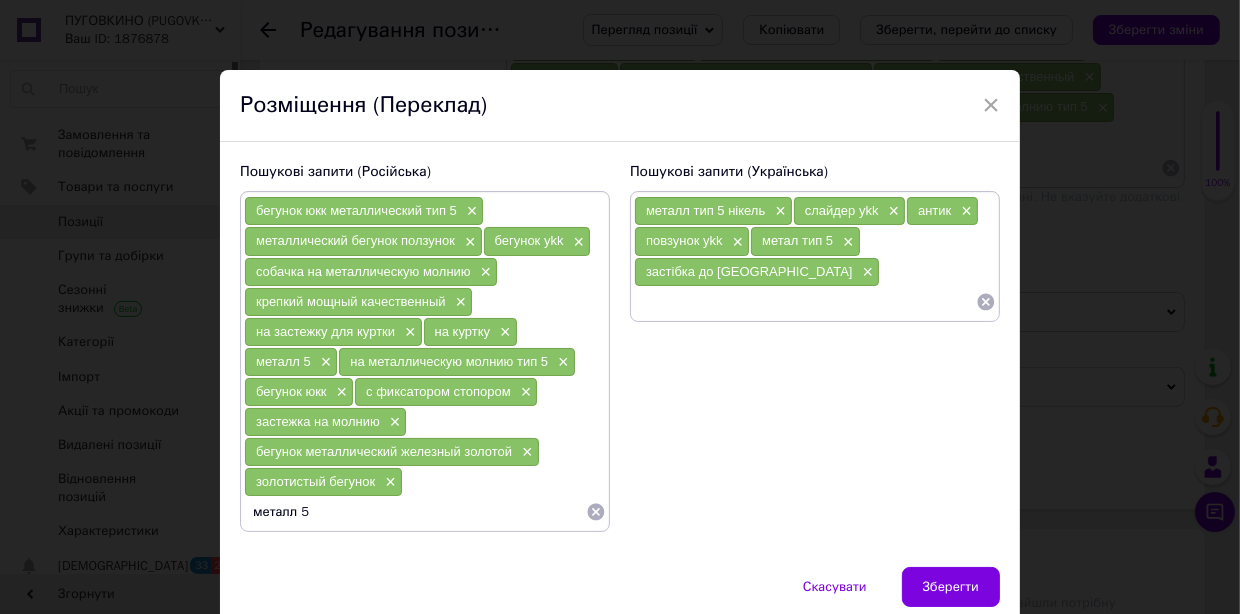 click at bounding box center (805, 302) 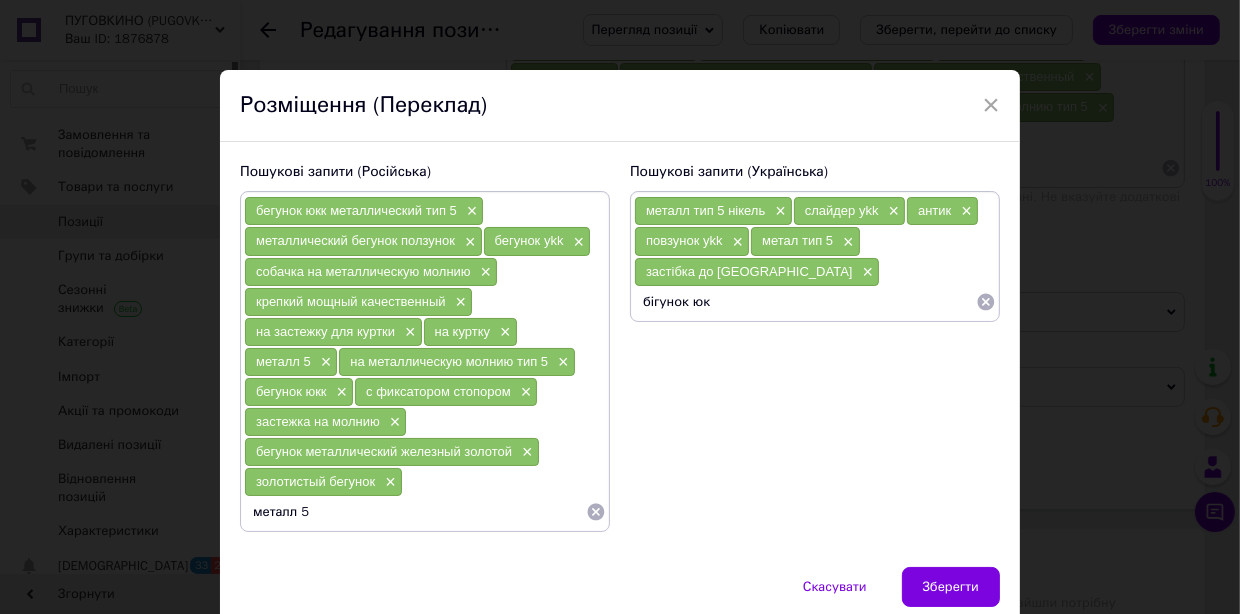type on "бігунок юкк" 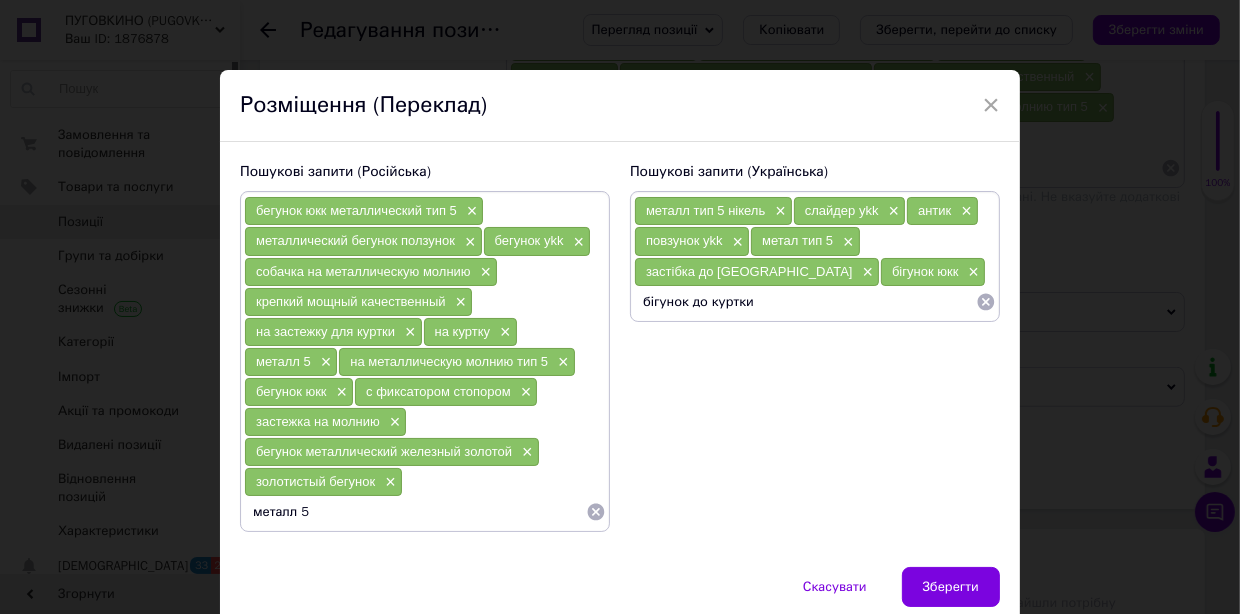 type on "бігунок до куртки" 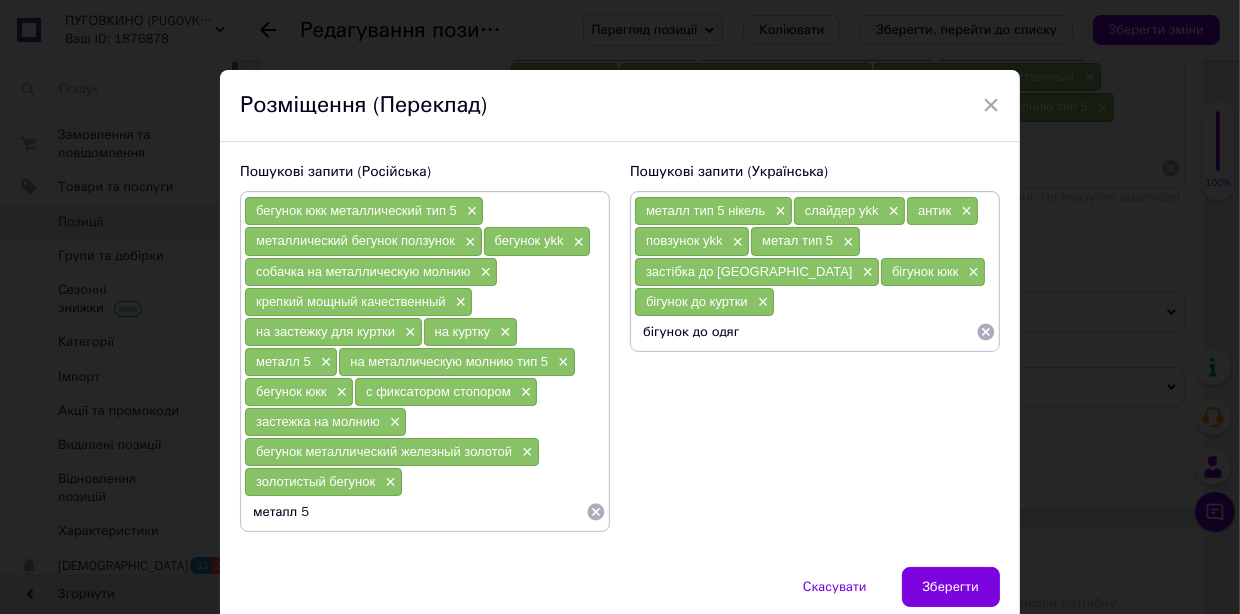 type on "бігунок до одягу" 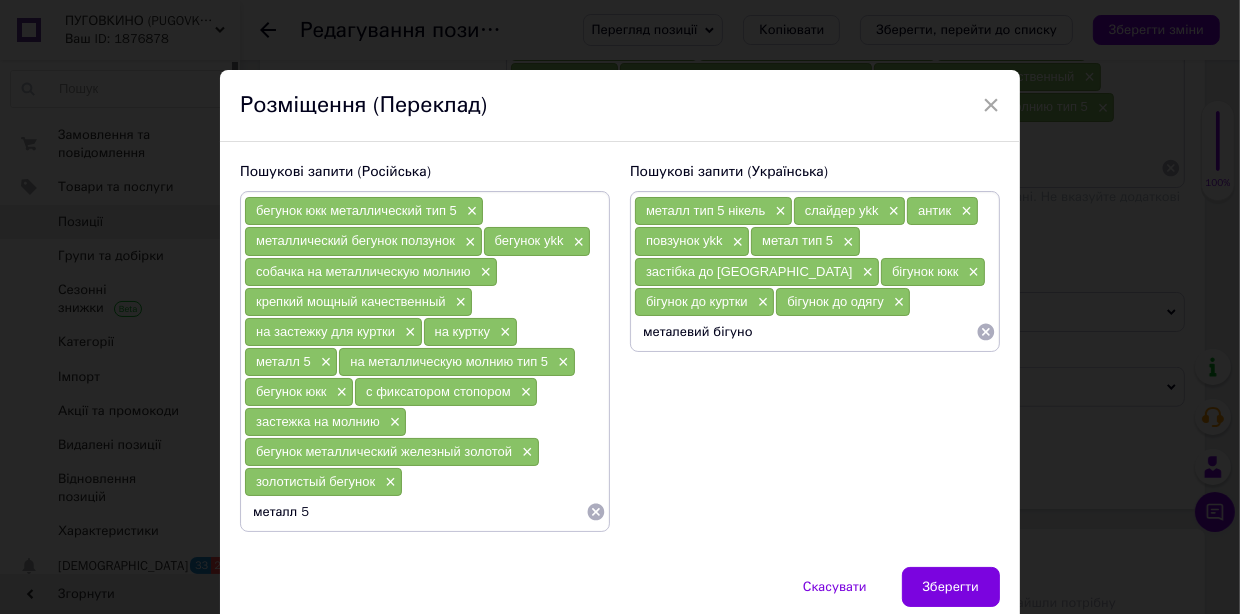type on "металевий бігунок" 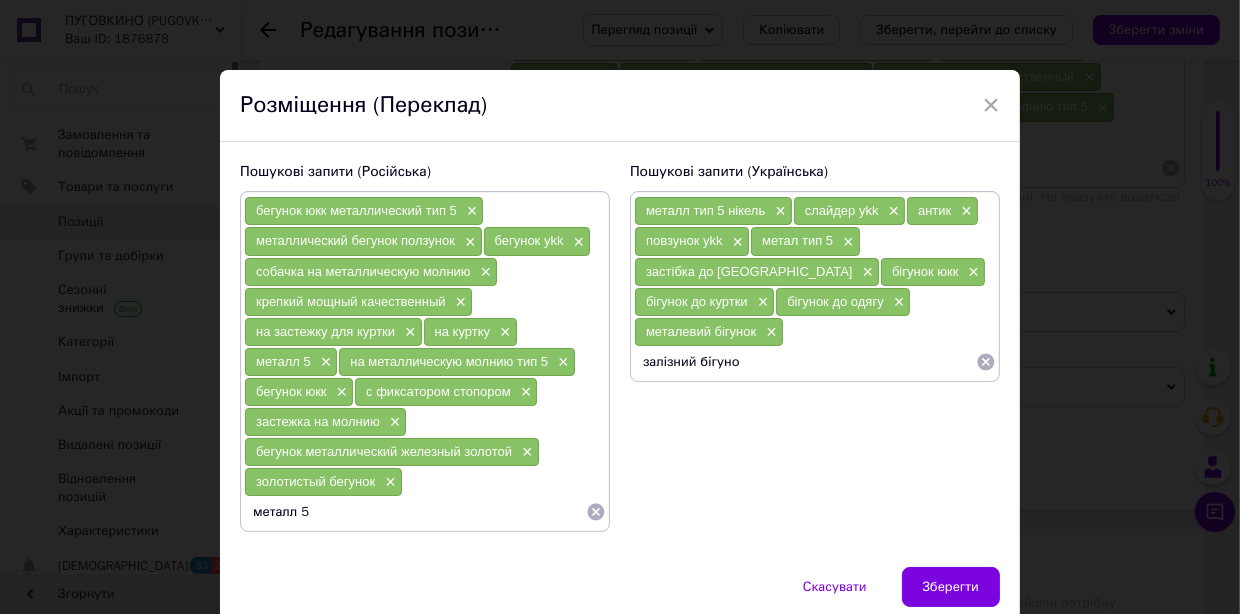 type on "залізний бігунок" 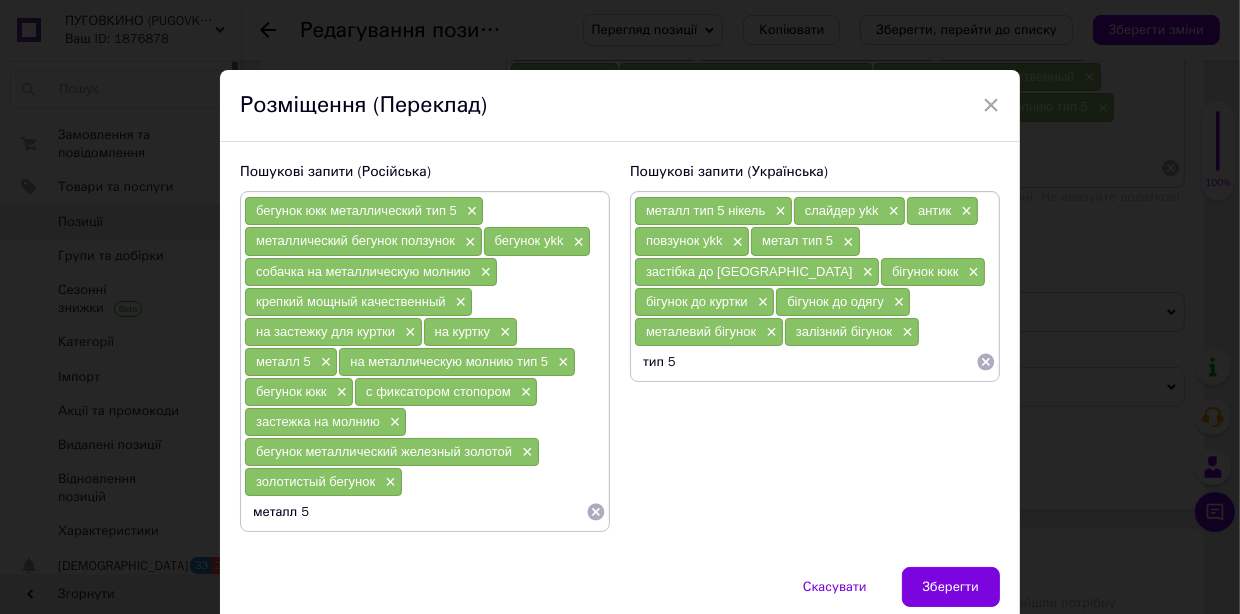 type on "тип 5" 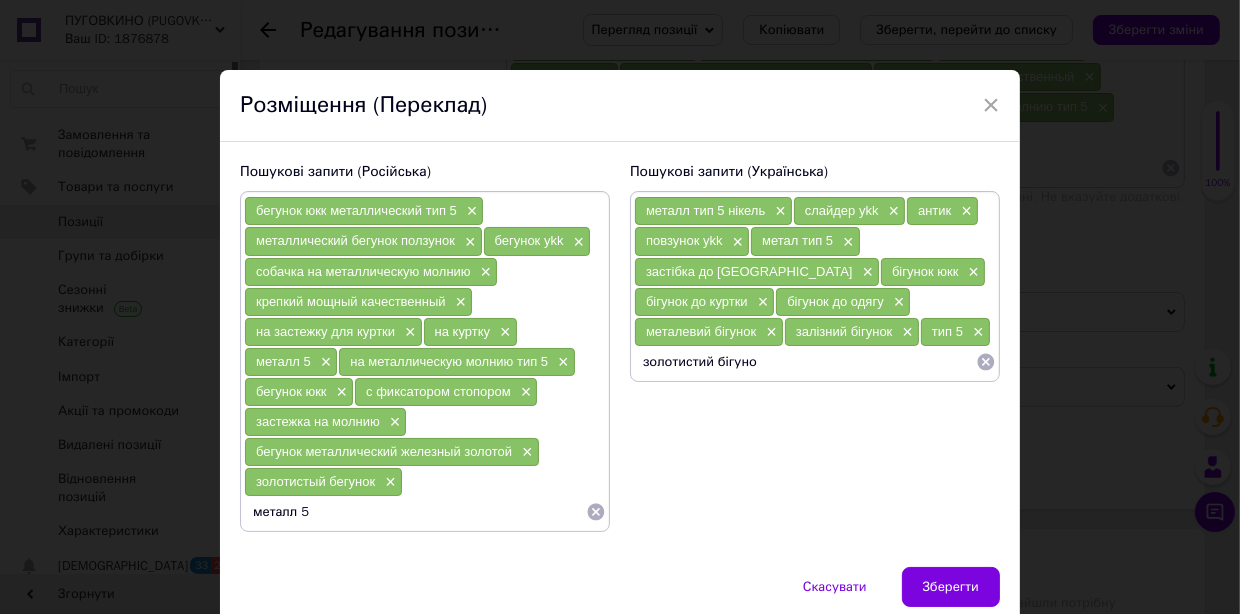 type on "золотистий бігунок" 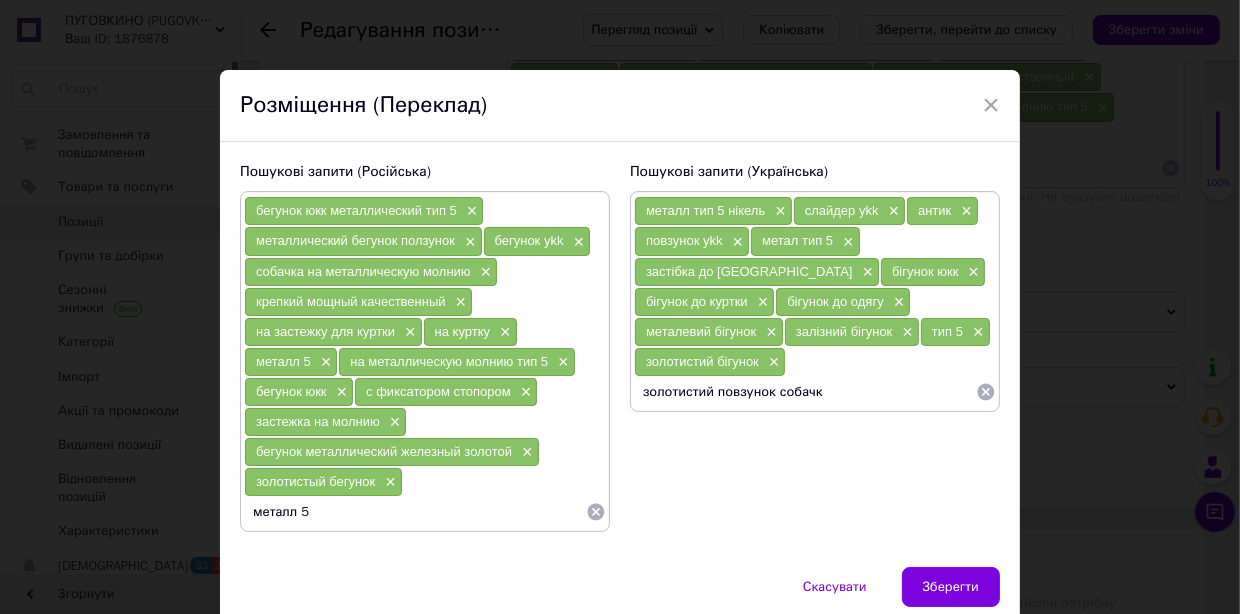 type on "золотистий повзунок собачка" 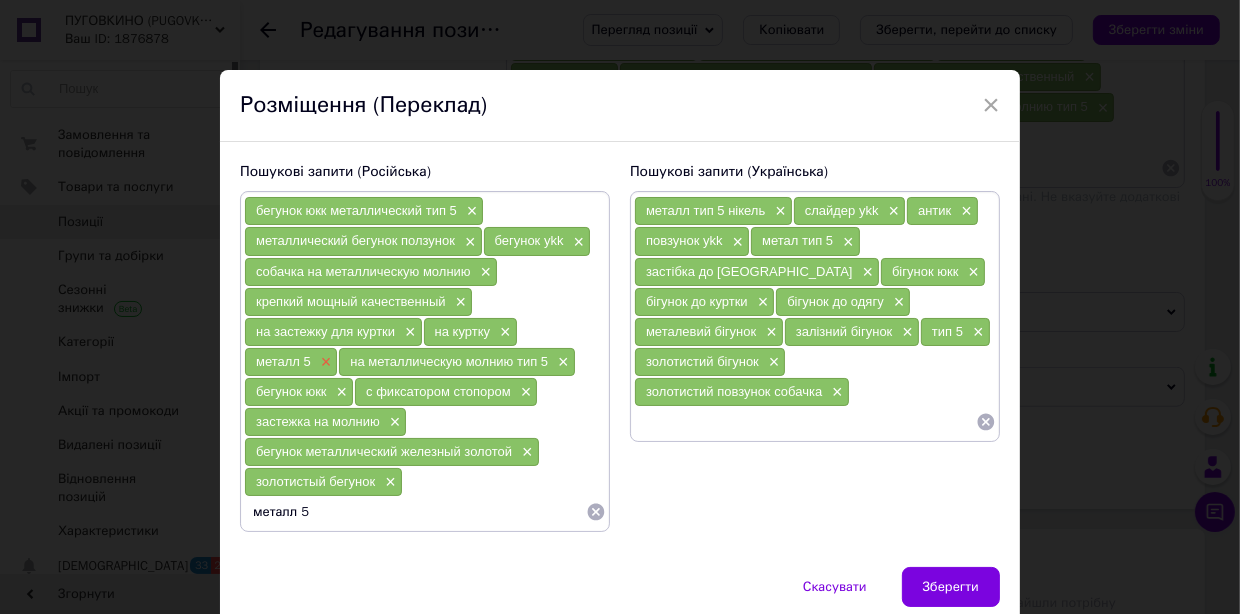 click on "×" at bounding box center (324, 362) 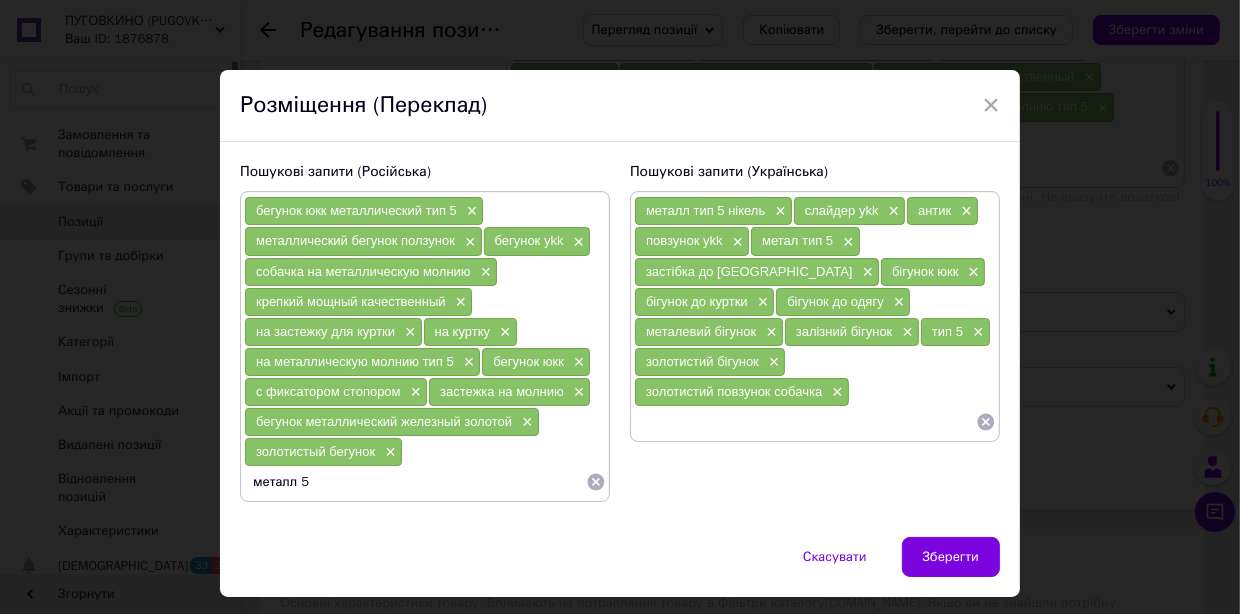 drag, startPoint x: 753, startPoint y: 412, endPoint x: 752, endPoint y: 395, distance: 17.029387 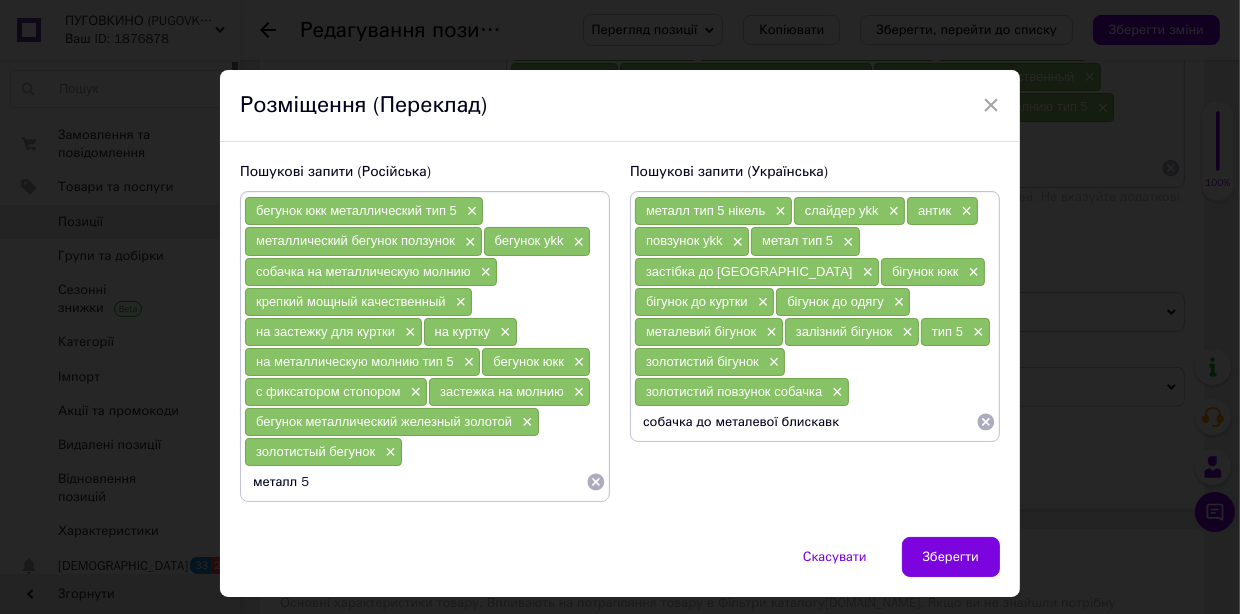type on "собачка до металевої блискавки" 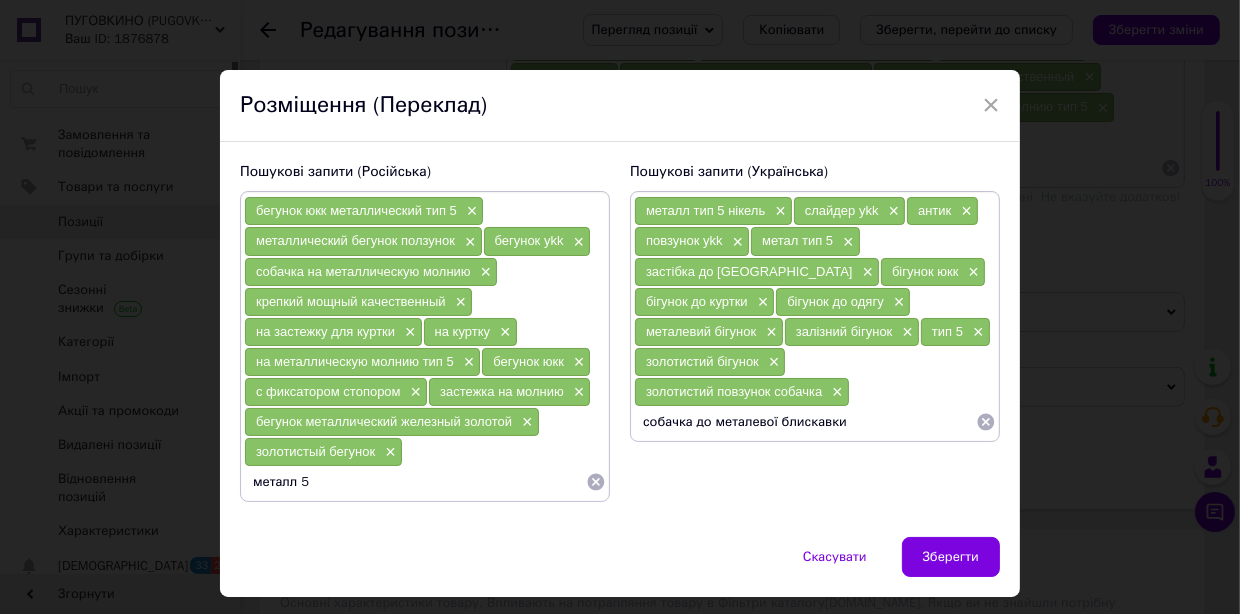 type 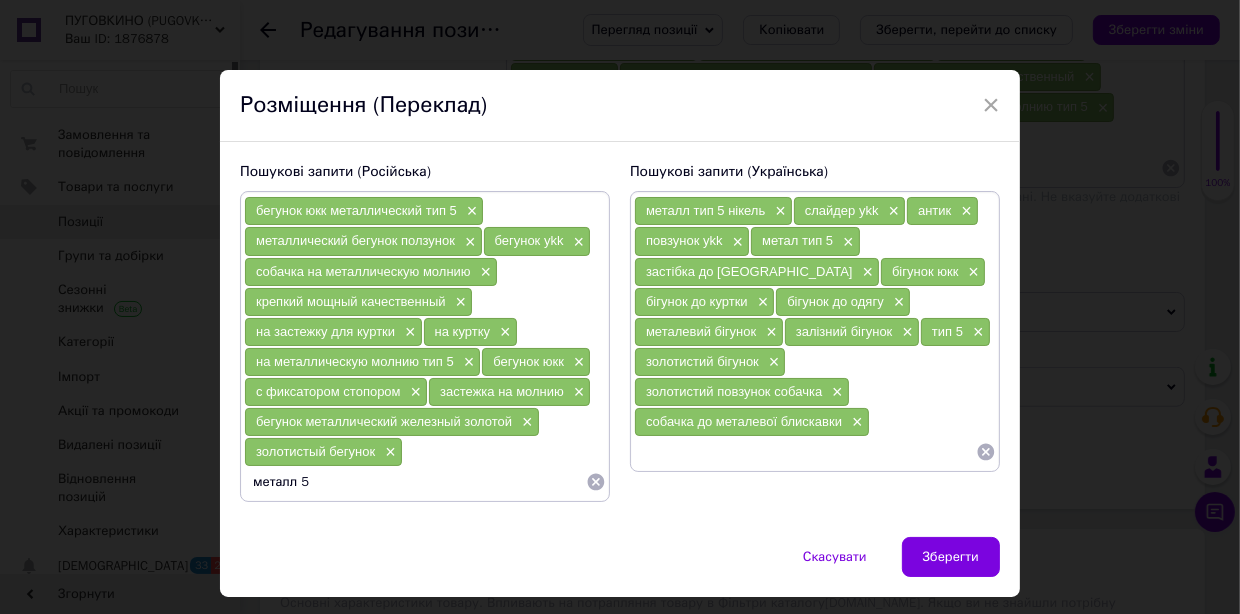 click on "металл 5" at bounding box center [415, 482] 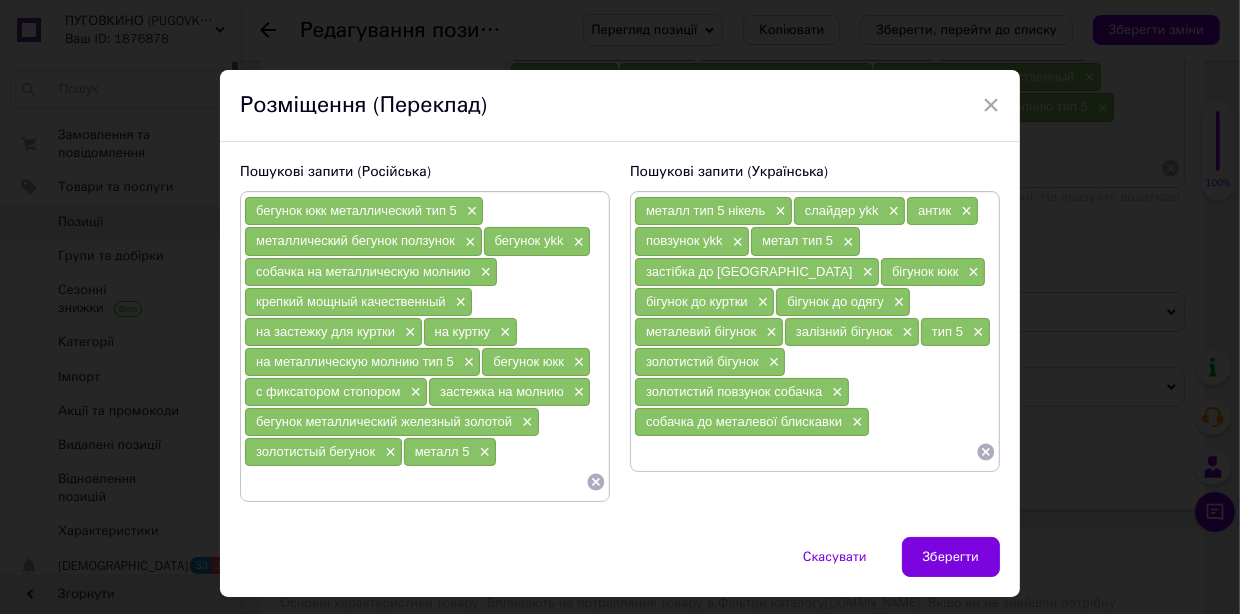click on "бегунок юкк металлический тип 5 × металлический бегунок ползунок × бегунок ykk × собачка на металлическую молнию × крепкий мощный качественный × на застежку для куртки × на куртку × на металлическую молнию тип 5 × бегунок юкк × с фиксатором стопором × застежка на молнию × бегунок металлический железный золотой × золотистый бегунок × металл 5 ×" at bounding box center (425, 346) 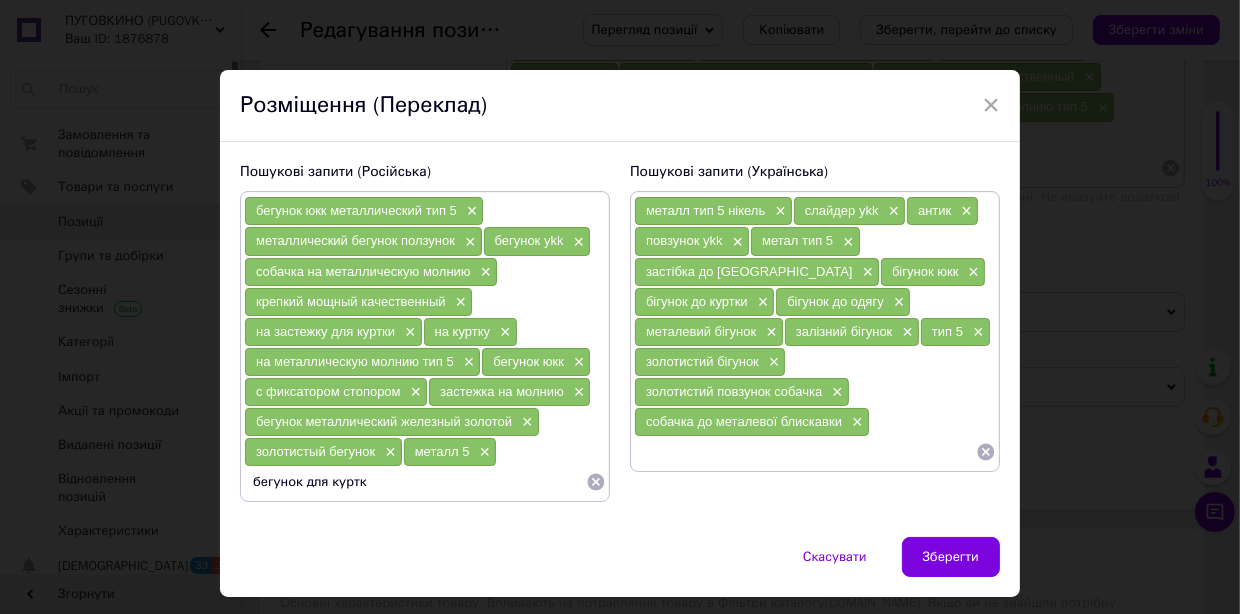 type on "бегунок для куртки" 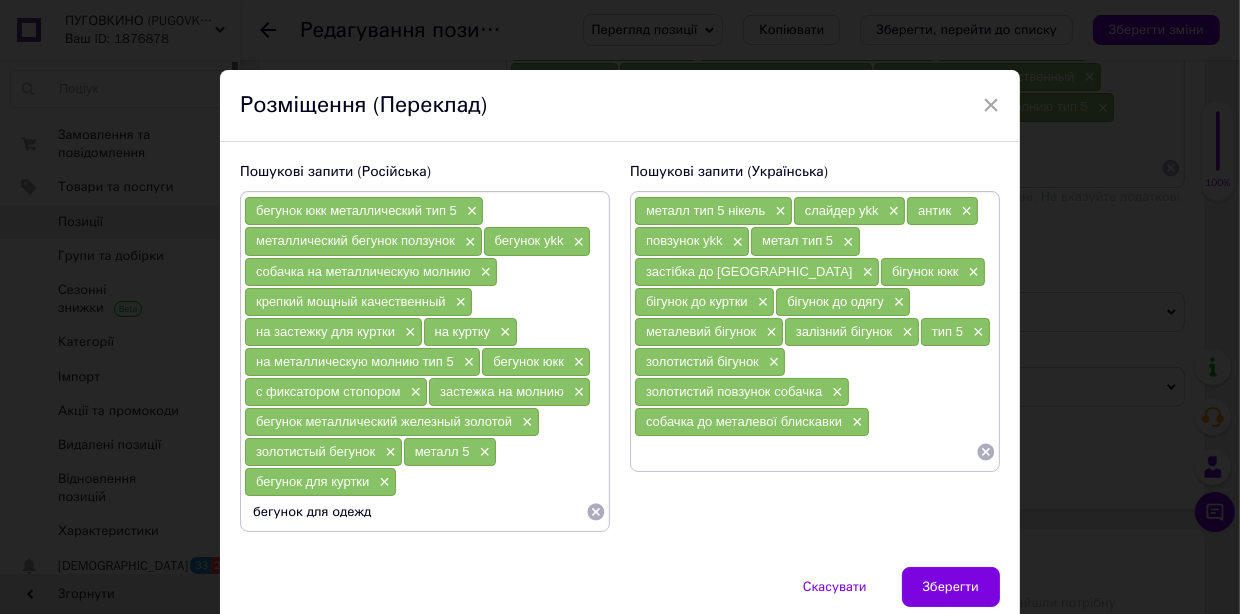 type on "бегунок для одежді" 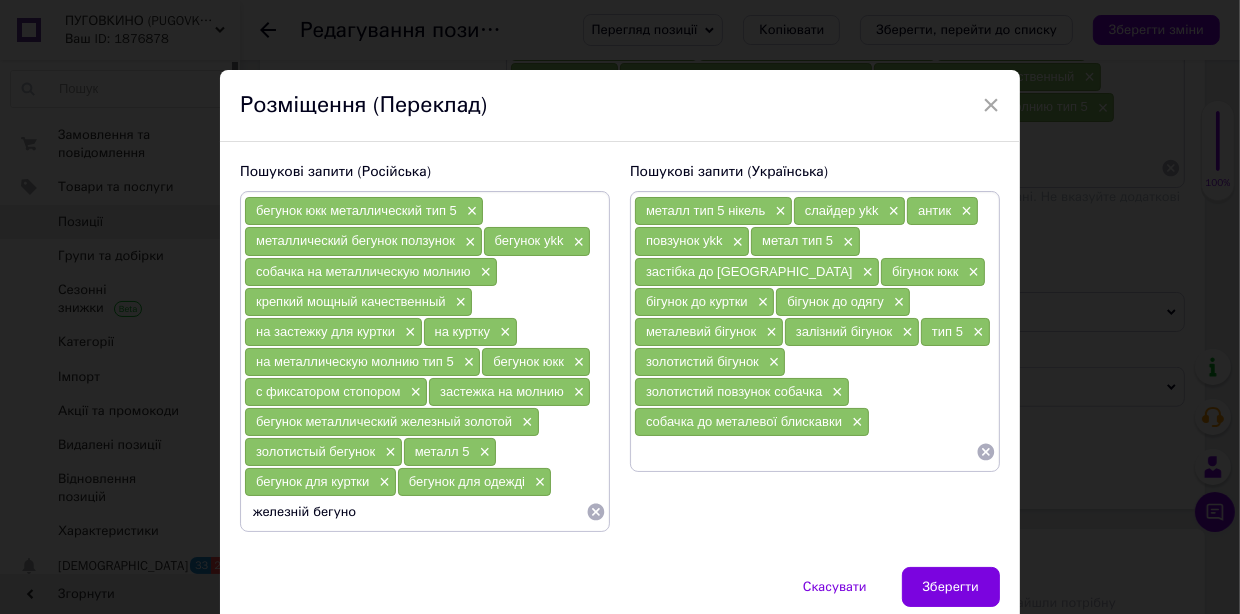 type on "железній бегунок" 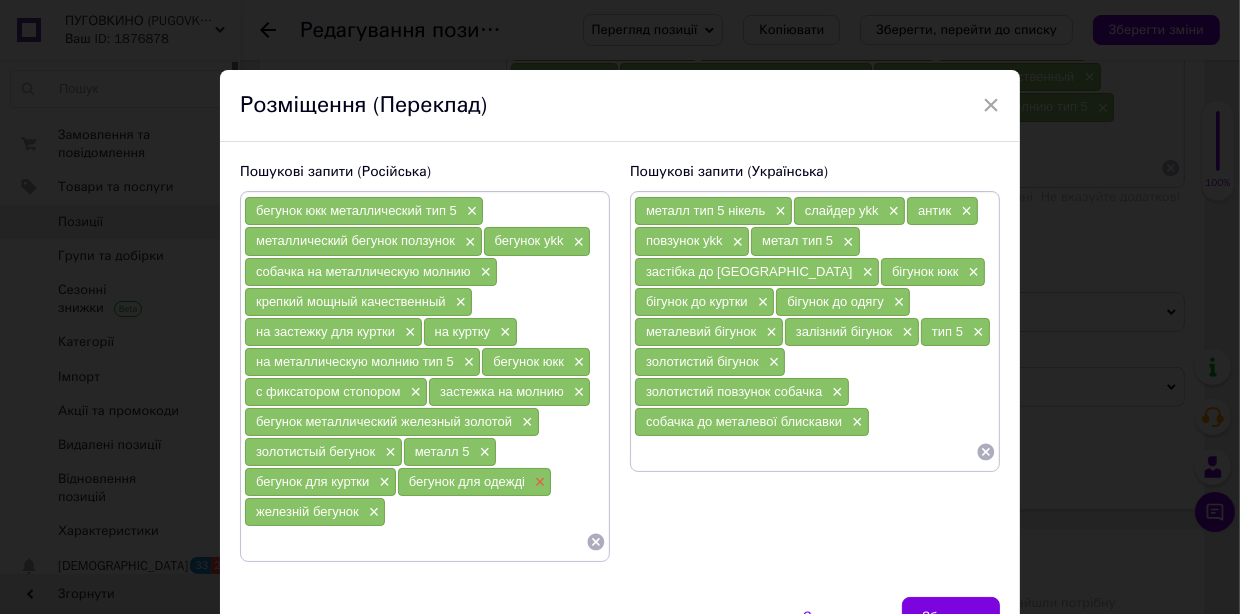 click on "×" at bounding box center (538, 482) 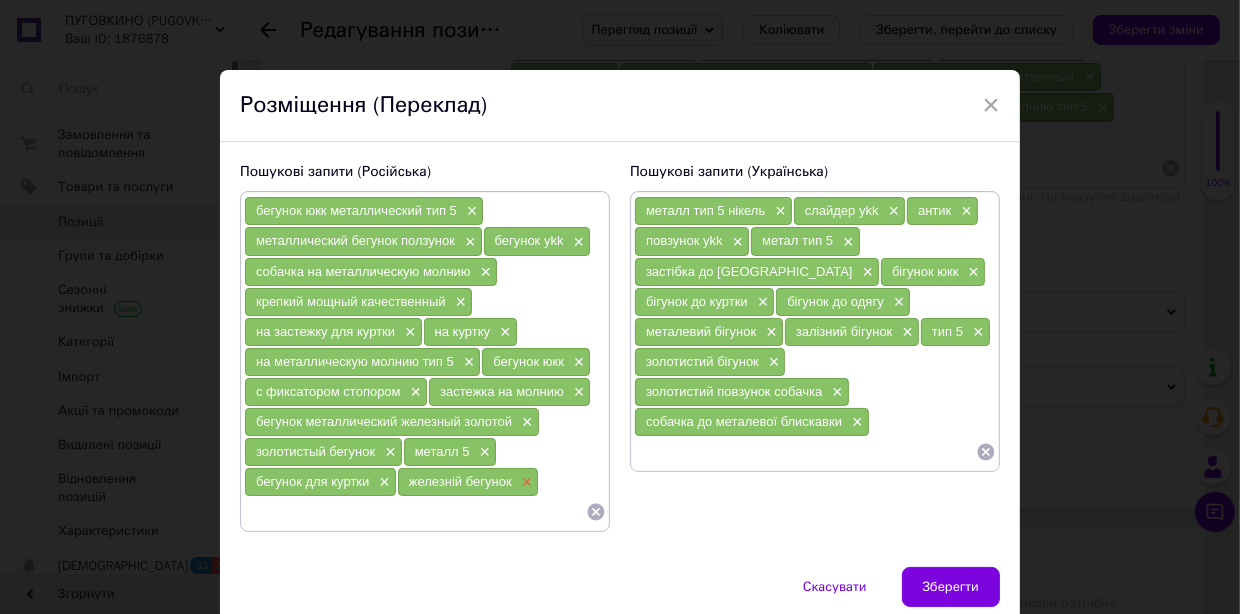 click on "×" at bounding box center (525, 482) 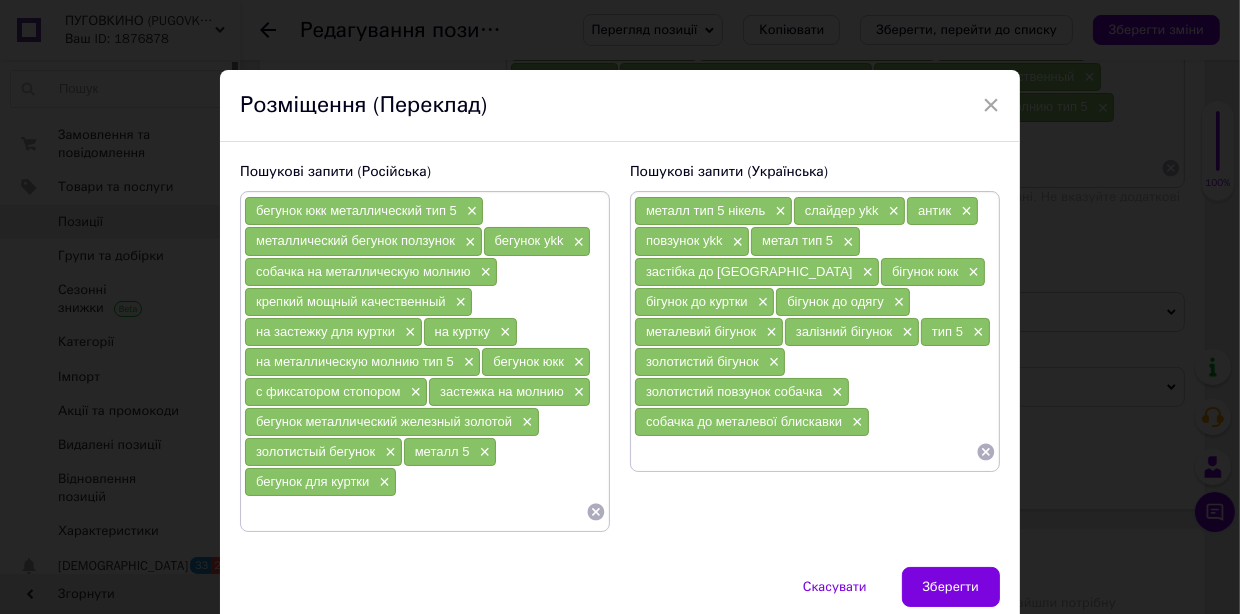 click at bounding box center [415, 512] 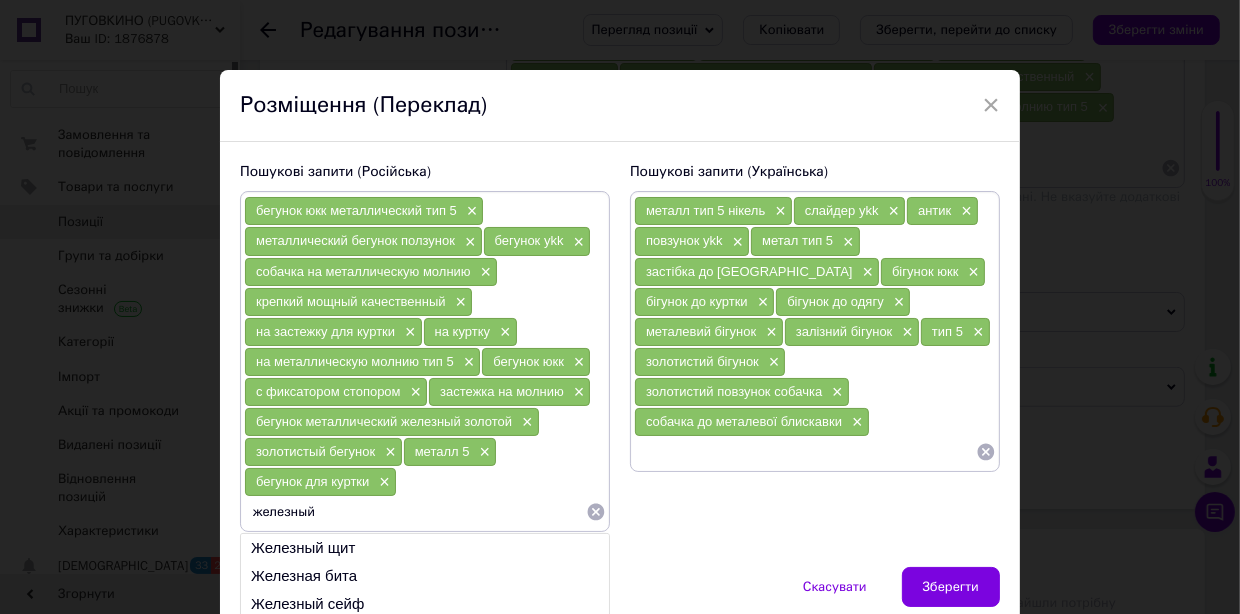 type on "железный" 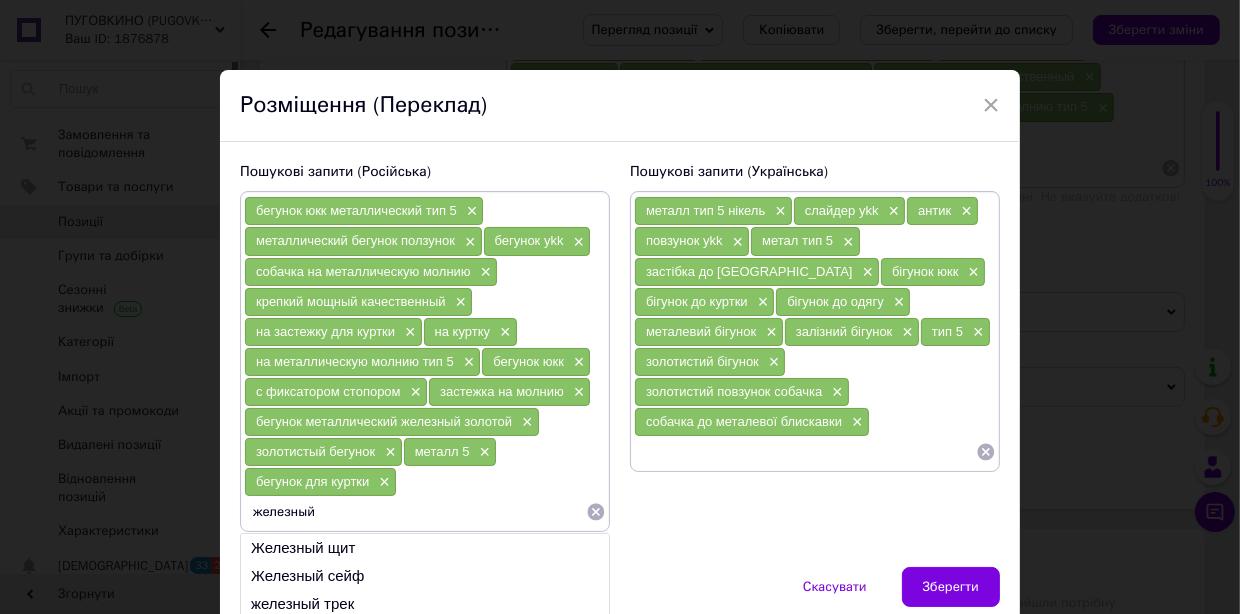 type 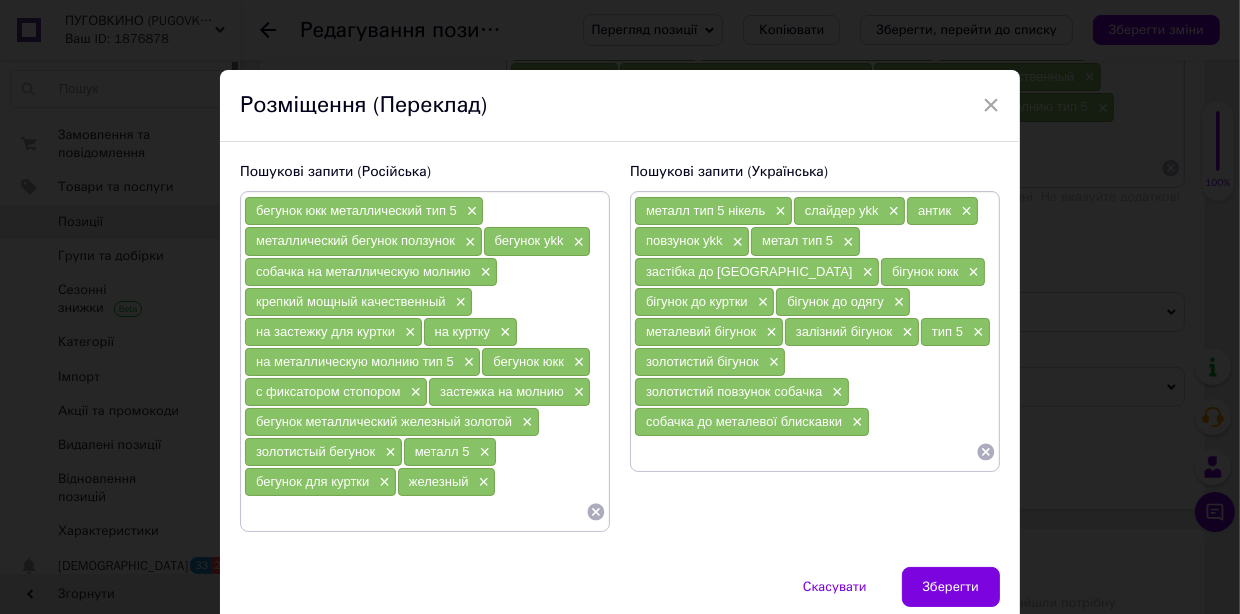 click on "Зберегти" at bounding box center (951, 587) 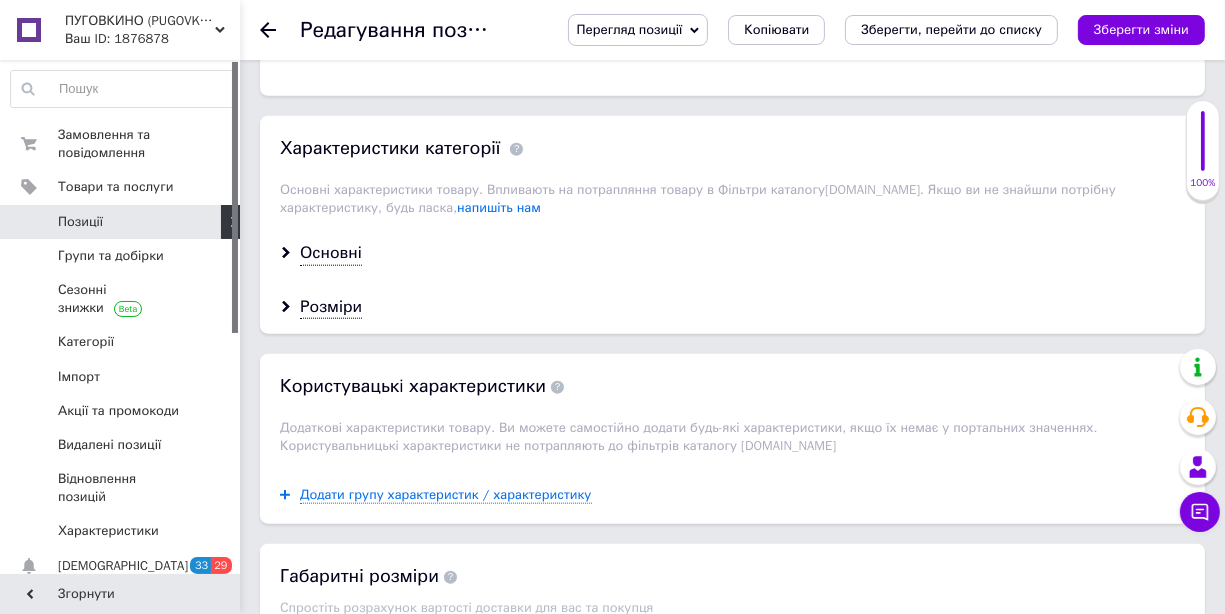 scroll, scrollTop: 1800, scrollLeft: 0, axis: vertical 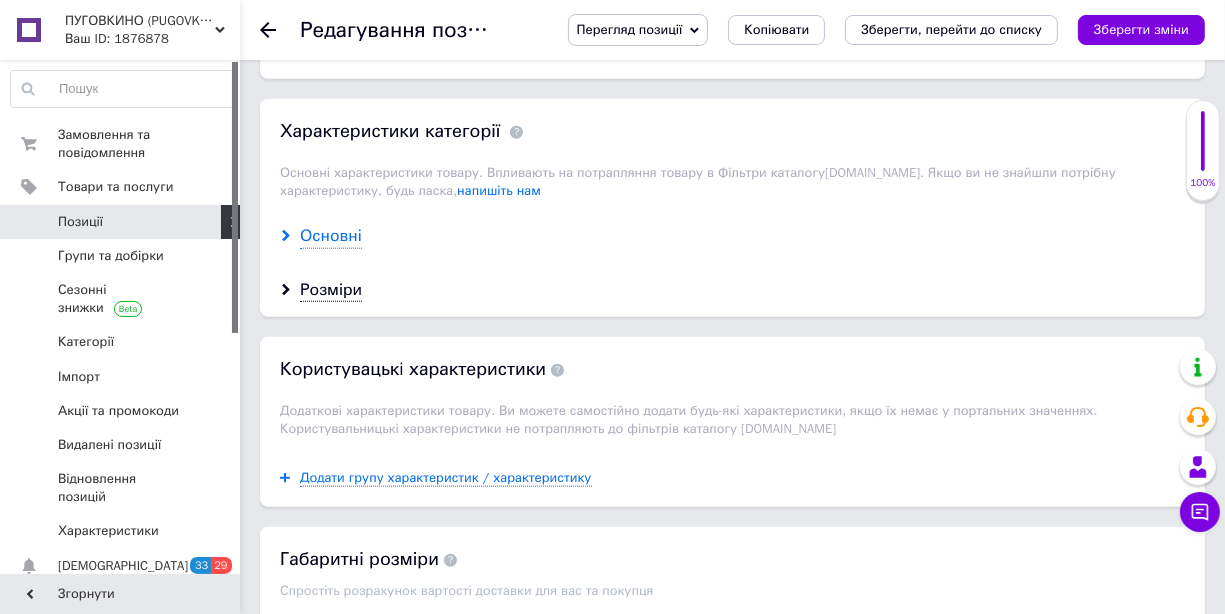 click on "Основні" at bounding box center [331, 236] 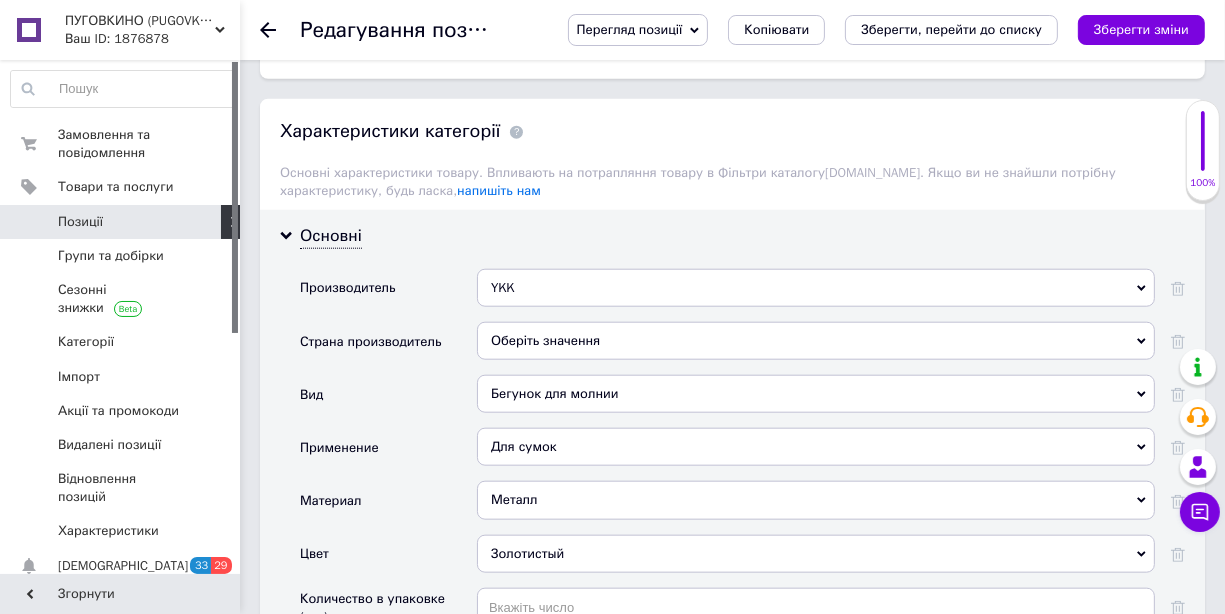 scroll, scrollTop: 2000, scrollLeft: 0, axis: vertical 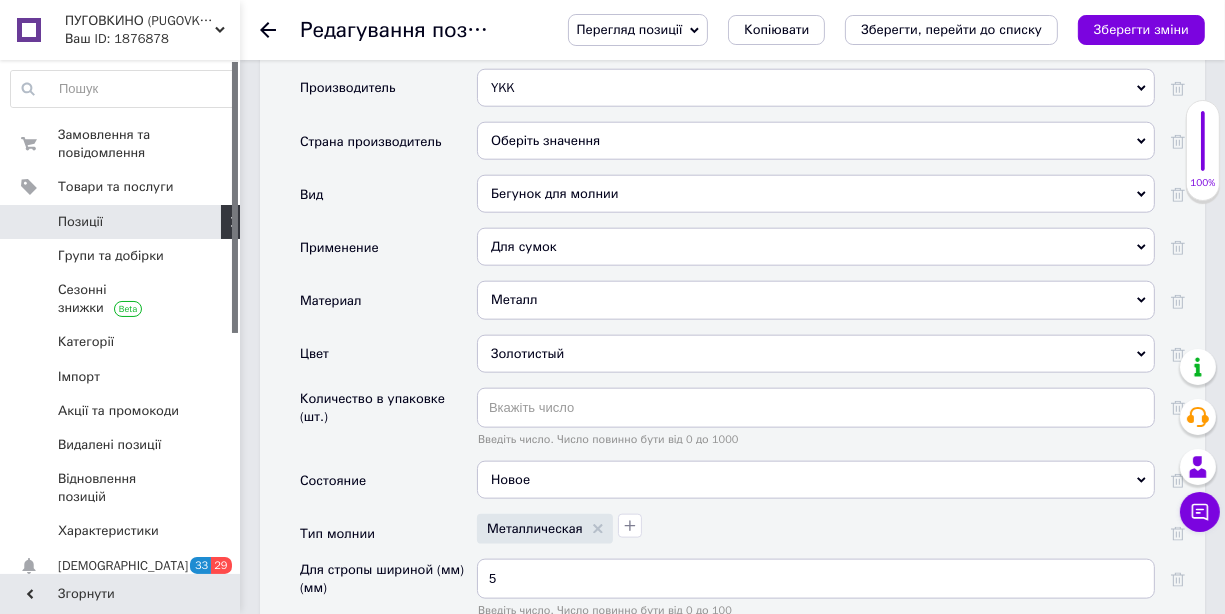 click on "Для сумок" at bounding box center [816, 247] 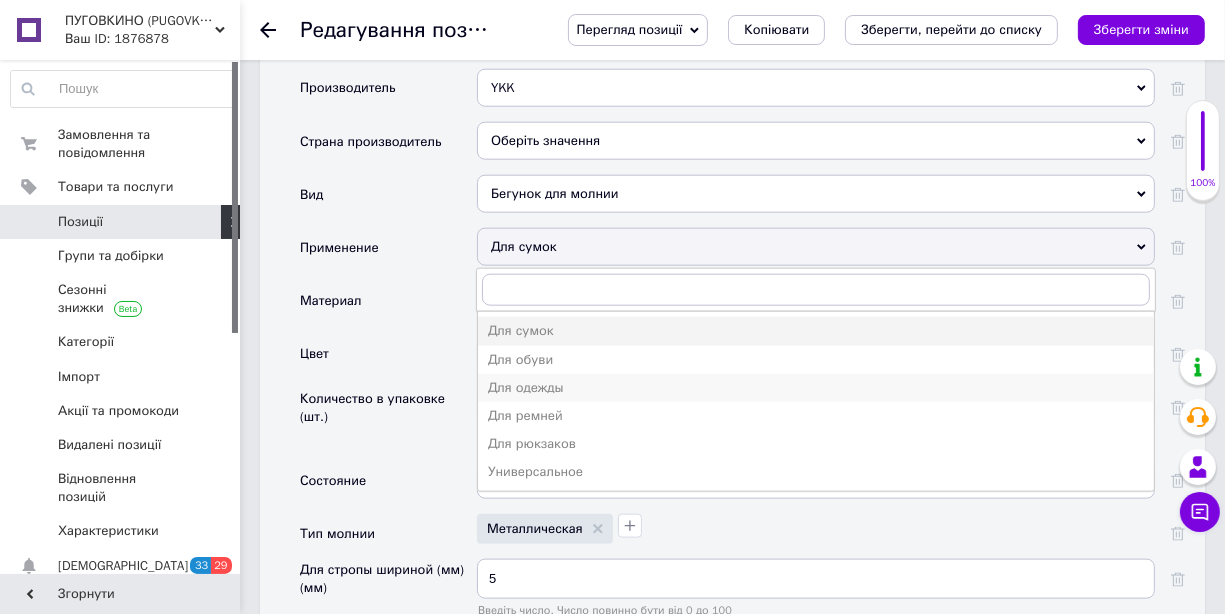 click on "Для одежды" at bounding box center [816, 388] 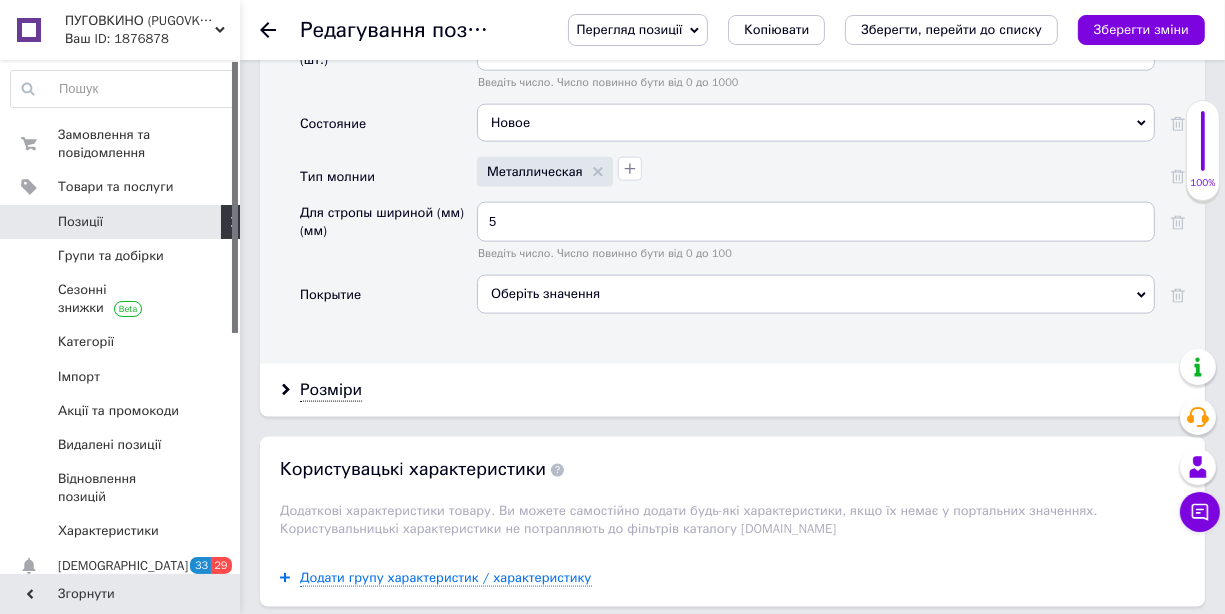 scroll, scrollTop: 2499, scrollLeft: 0, axis: vertical 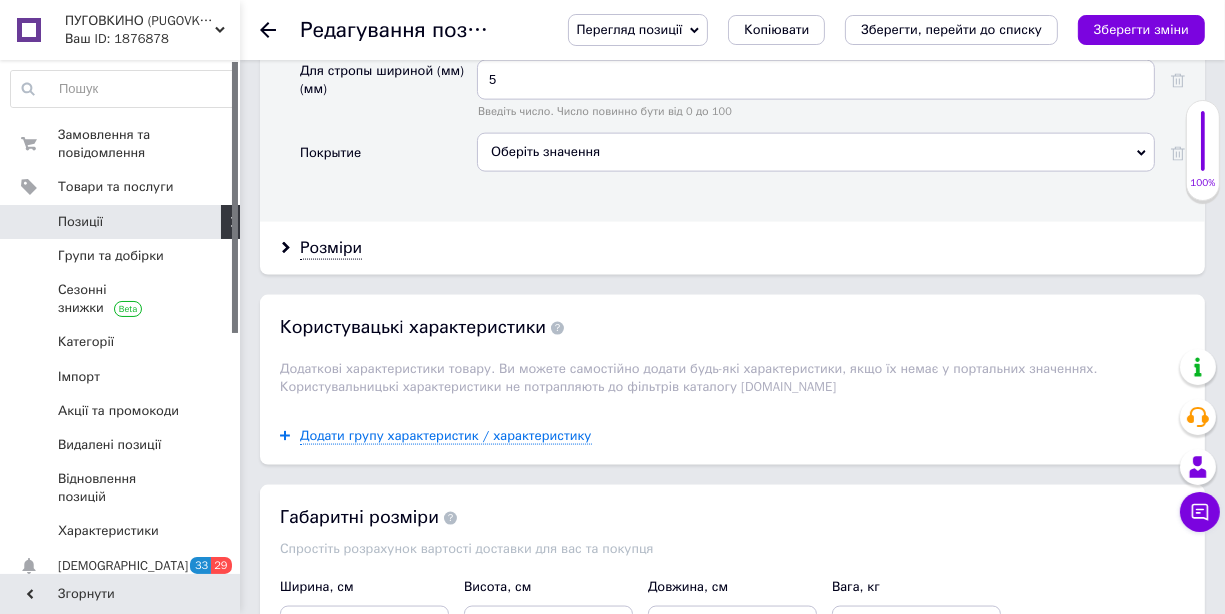 click on "Розміри" at bounding box center (732, 248) 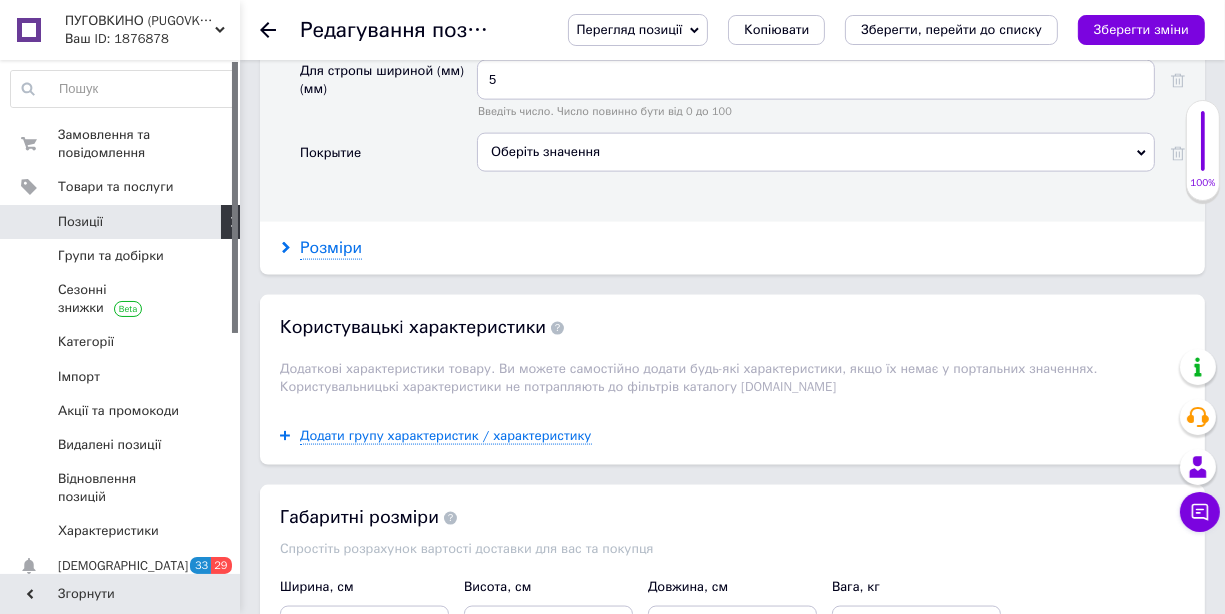 click on "Розміри" at bounding box center [331, 248] 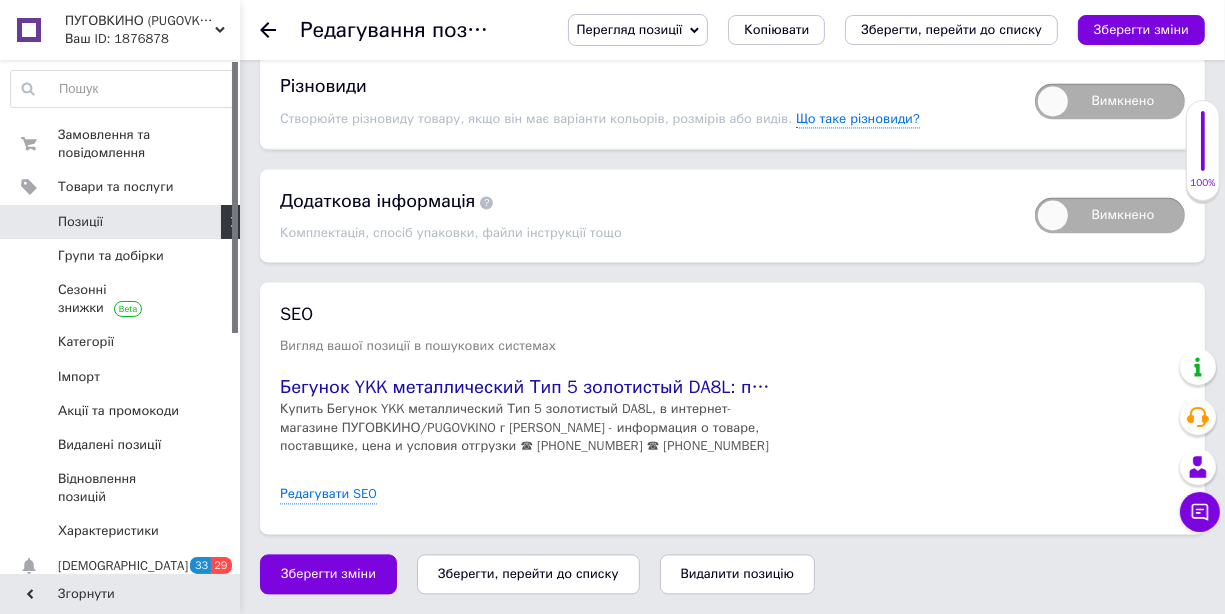 scroll, scrollTop: 3622, scrollLeft: 0, axis: vertical 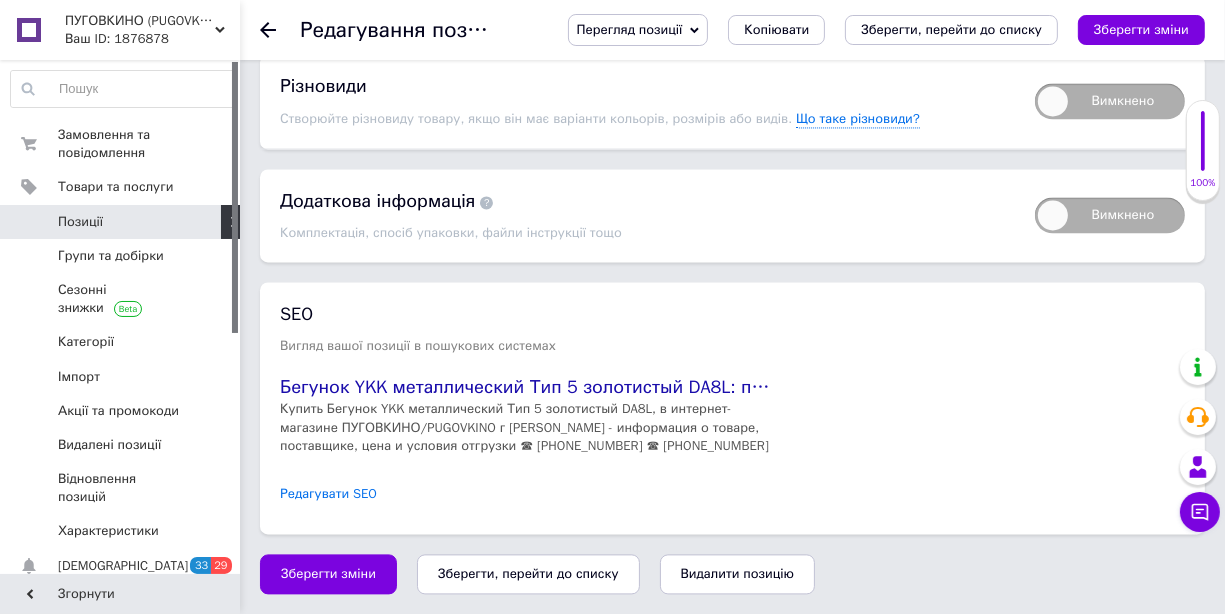 click on "Редагувати SEO" at bounding box center [328, 494] 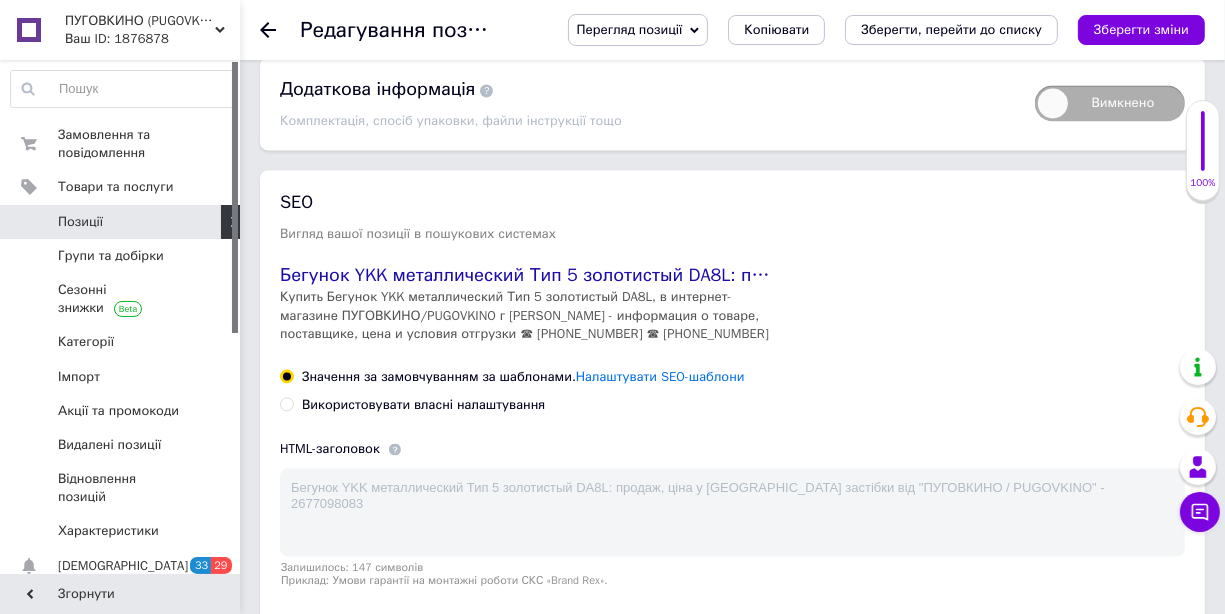 scroll, scrollTop: 3822, scrollLeft: 0, axis: vertical 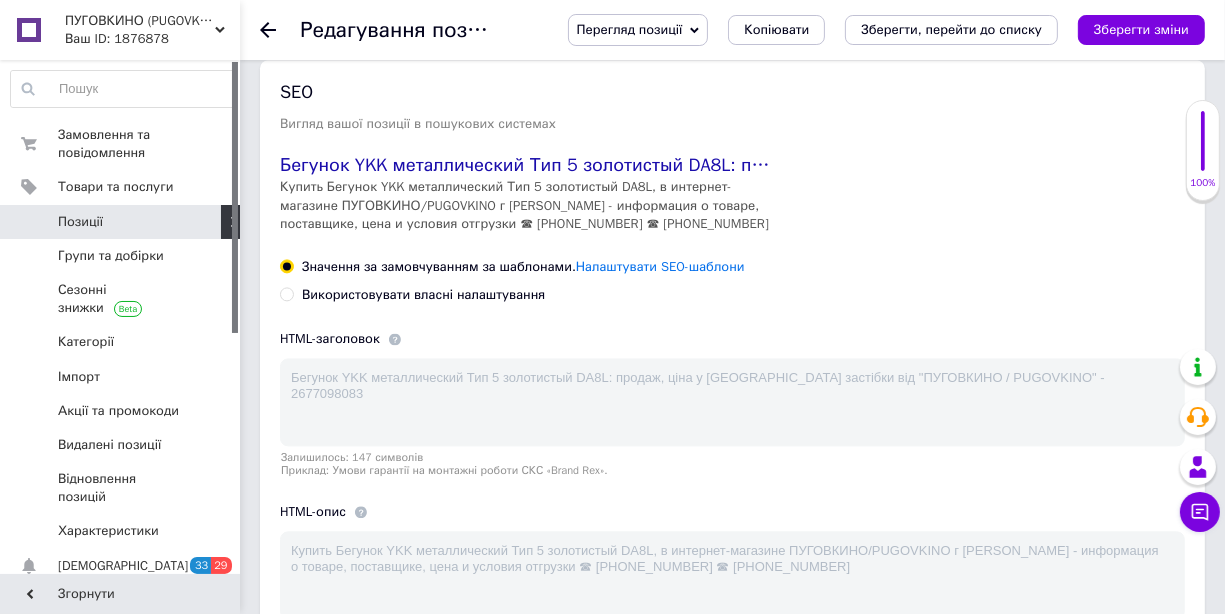 click on "Використовувати власні налаштування" at bounding box center [286, 293] 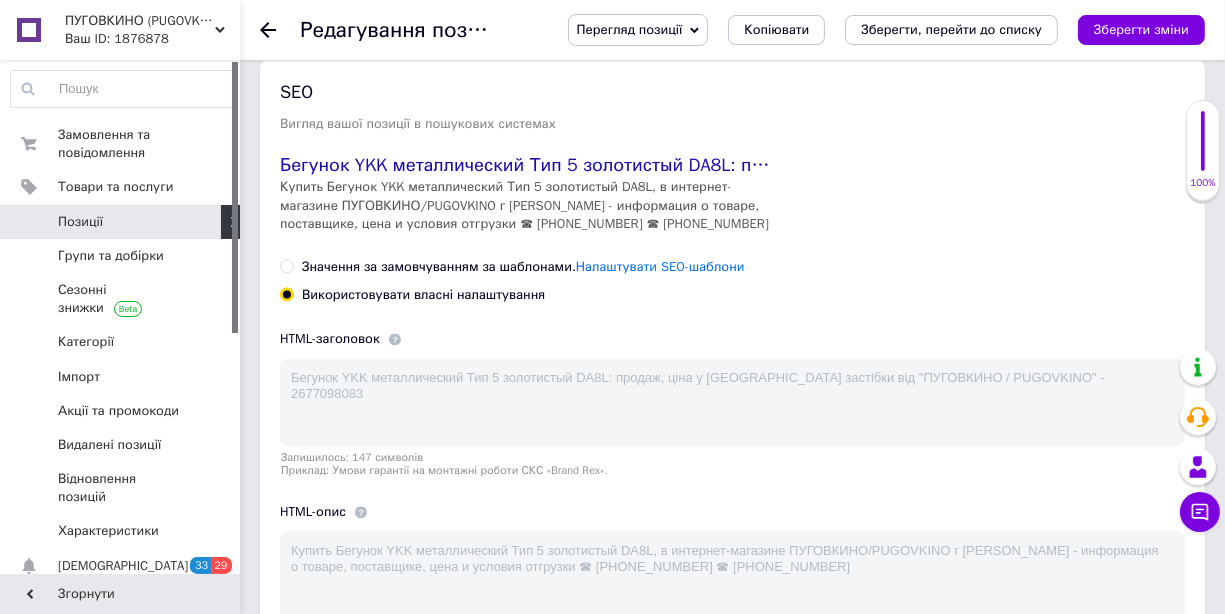 type on "Бегунок Ykk на молнию рулонную метал Т-5: продажа, цена в [GEOGRAPHIC_DATA] застежки от "PUGOVKA" - 1322746748" 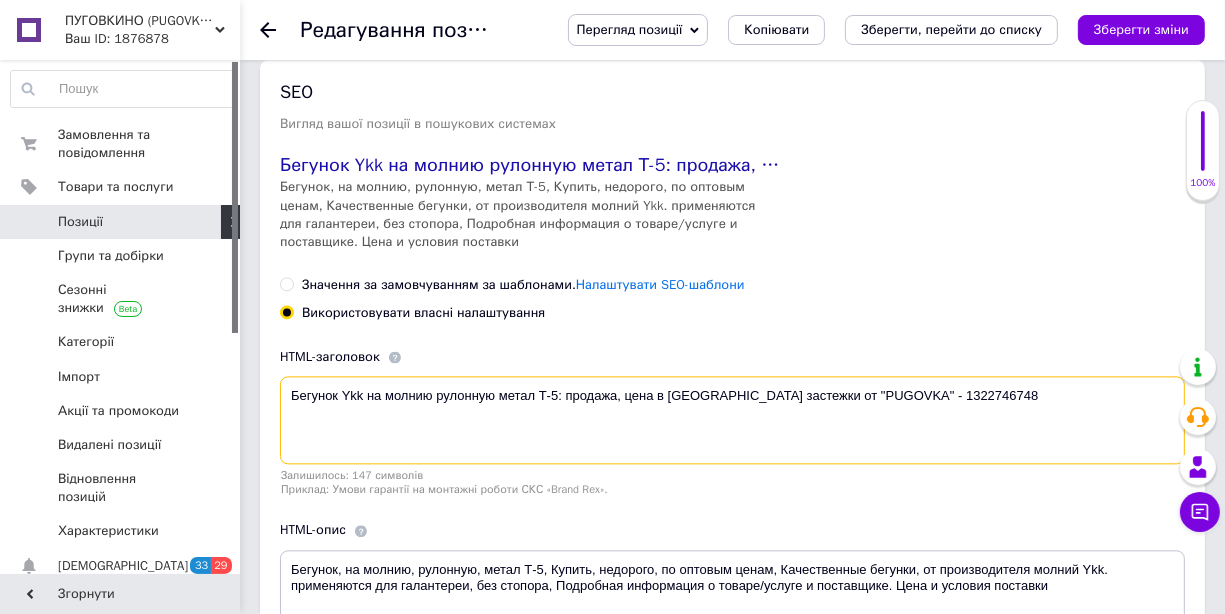 drag, startPoint x: 559, startPoint y: 420, endPoint x: 438, endPoint y: 417, distance: 121.037186 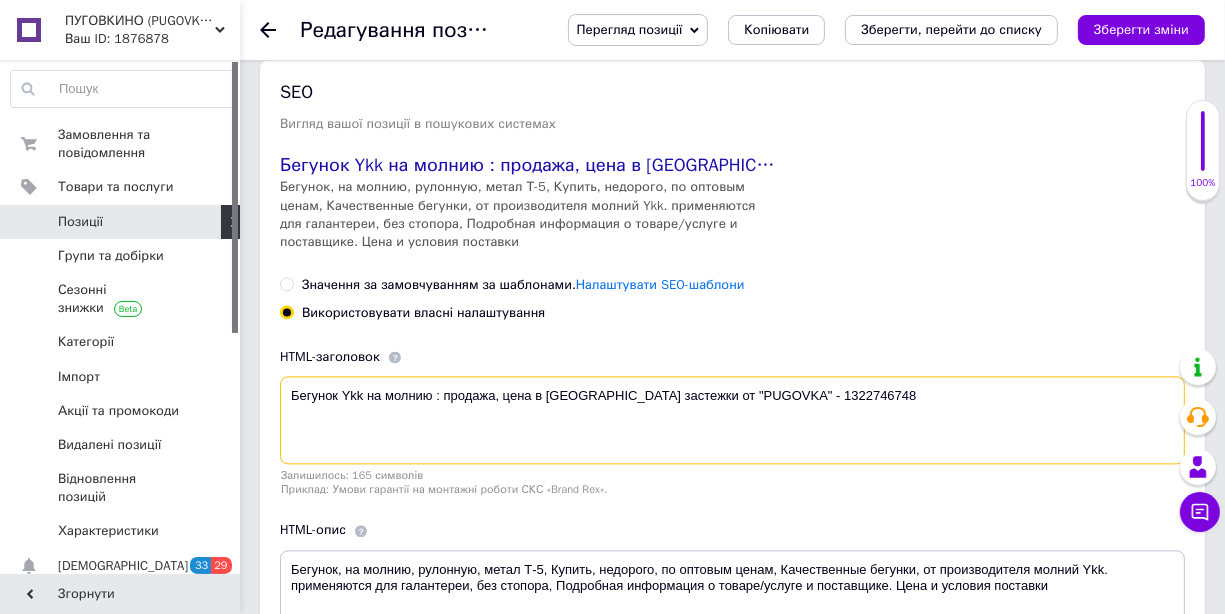 click on "Бегунок Ykk на молнию : продажа, цена в [GEOGRAPHIC_DATA] застежки от "PUGOVKA" - 1322746748" at bounding box center [732, 420] 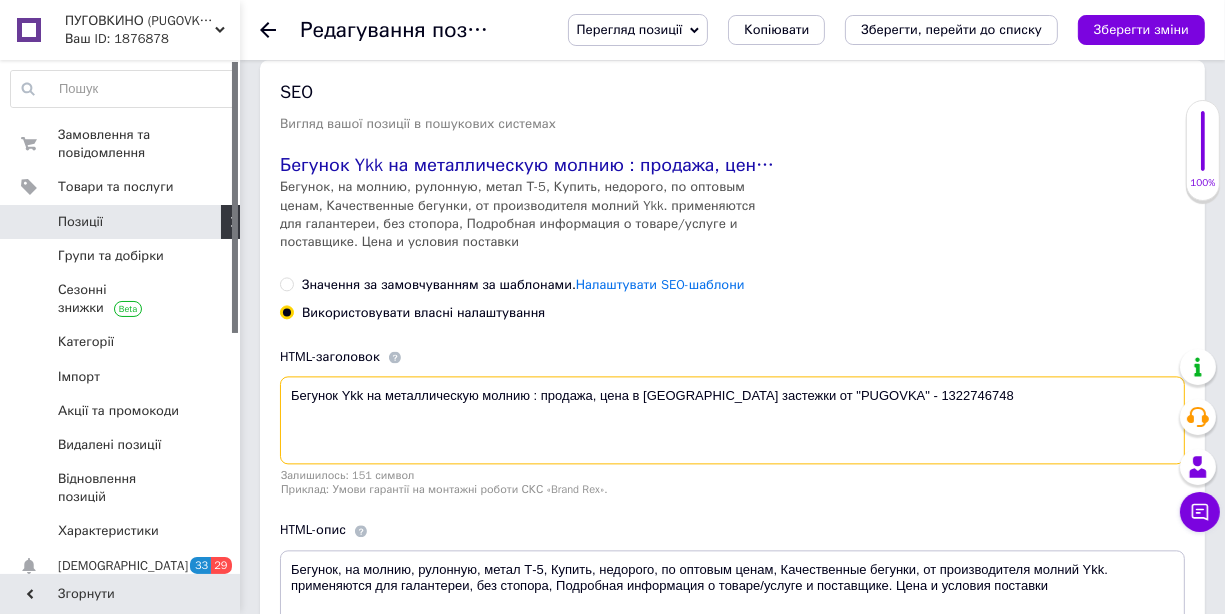 click on "Бегунок Ykk на металлическую молнию : продажа, цена в [GEOGRAPHIC_DATA] застежки от "PUGOVKA" - 1322746748" at bounding box center [732, 420] 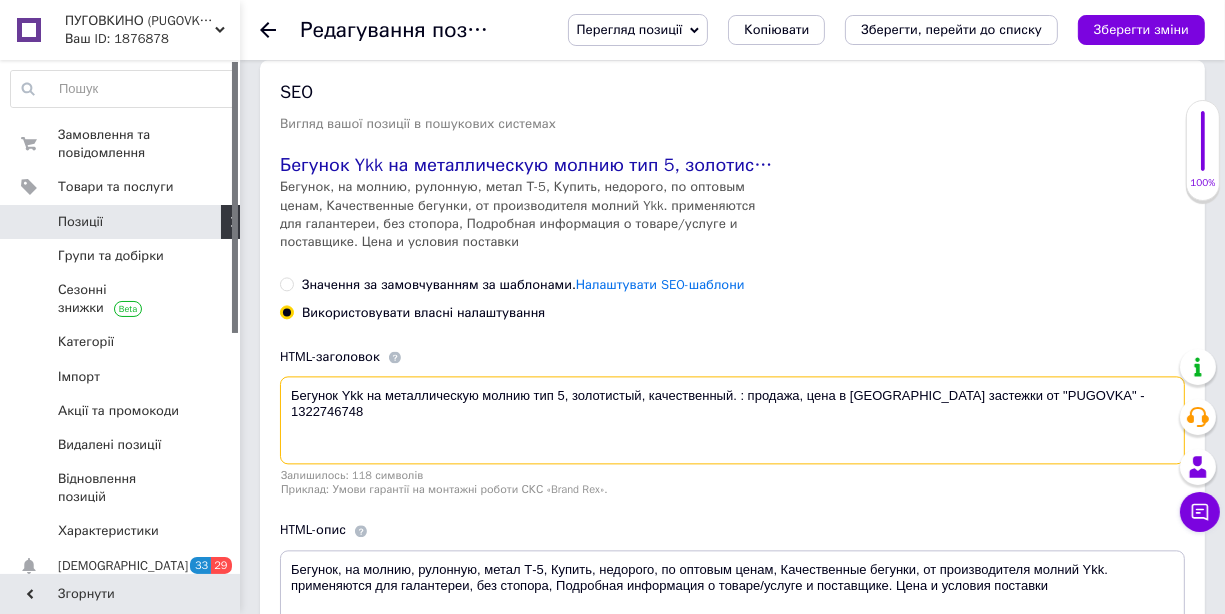 click on "Бегунок Ykk на металлическую молнию тип 5, золотистый, качественный. : продажа, цена в [GEOGRAPHIC_DATA] застежки от "PUGOVKA" - 1322746748" at bounding box center (732, 420) 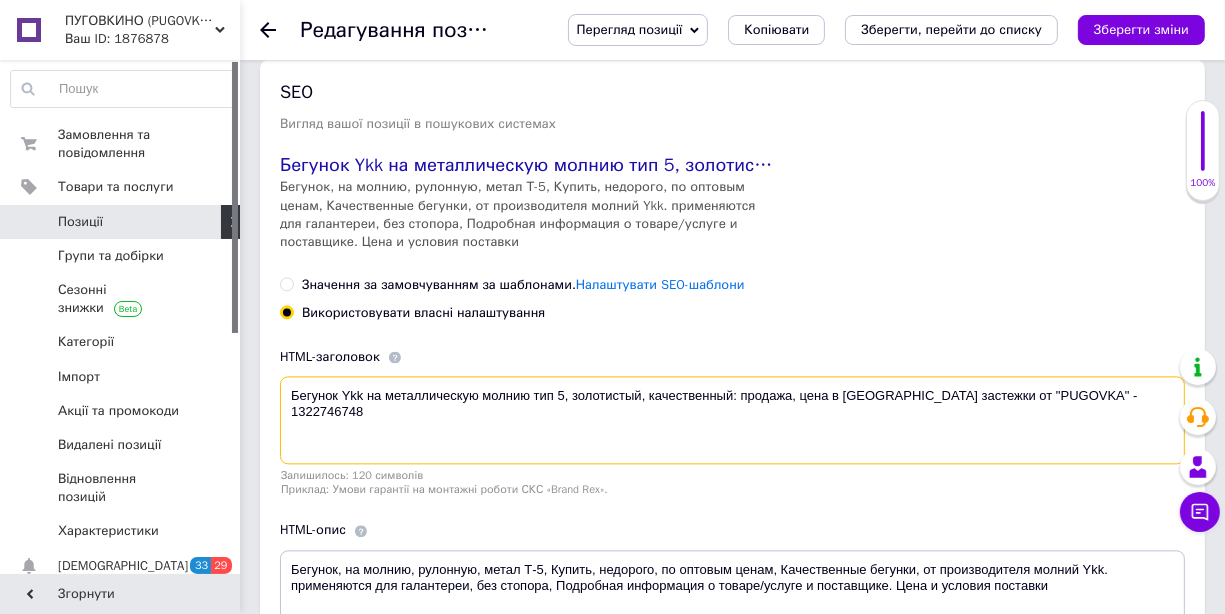 click on "Бегунок Ykk на металлическую молнию тип 5, золотистый, качественный: продажа, цена в [GEOGRAPHIC_DATA] застежки от "PUGOVKA" - 1322746748" at bounding box center [732, 420] 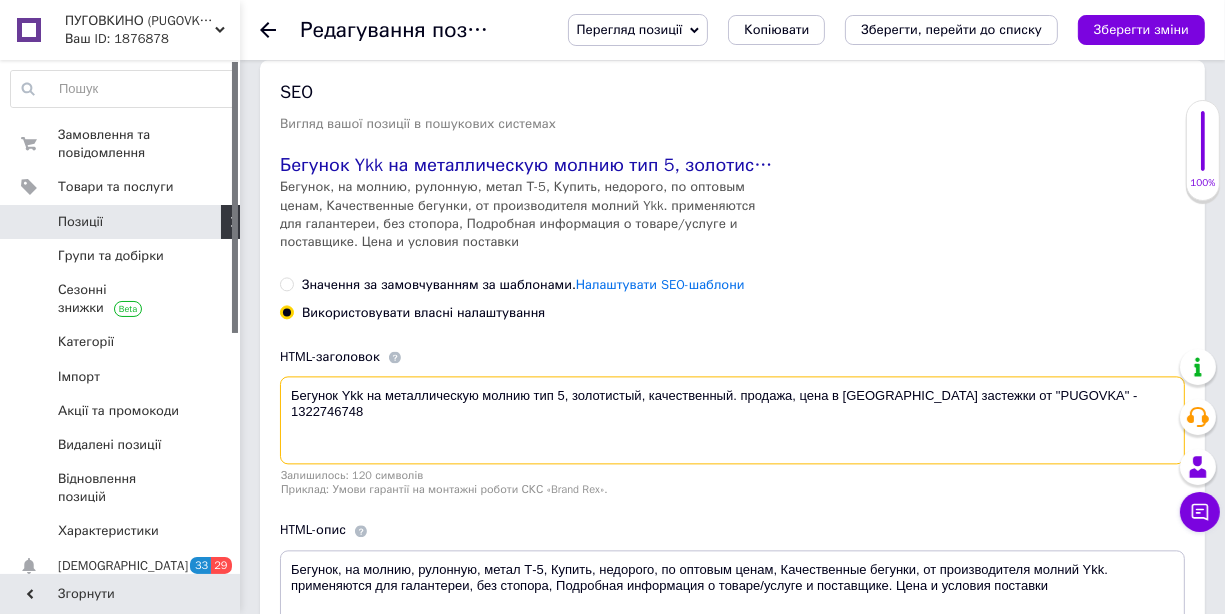 drag, startPoint x: 739, startPoint y: 422, endPoint x: 1063, endPoint y: 423, distance: 324.00156 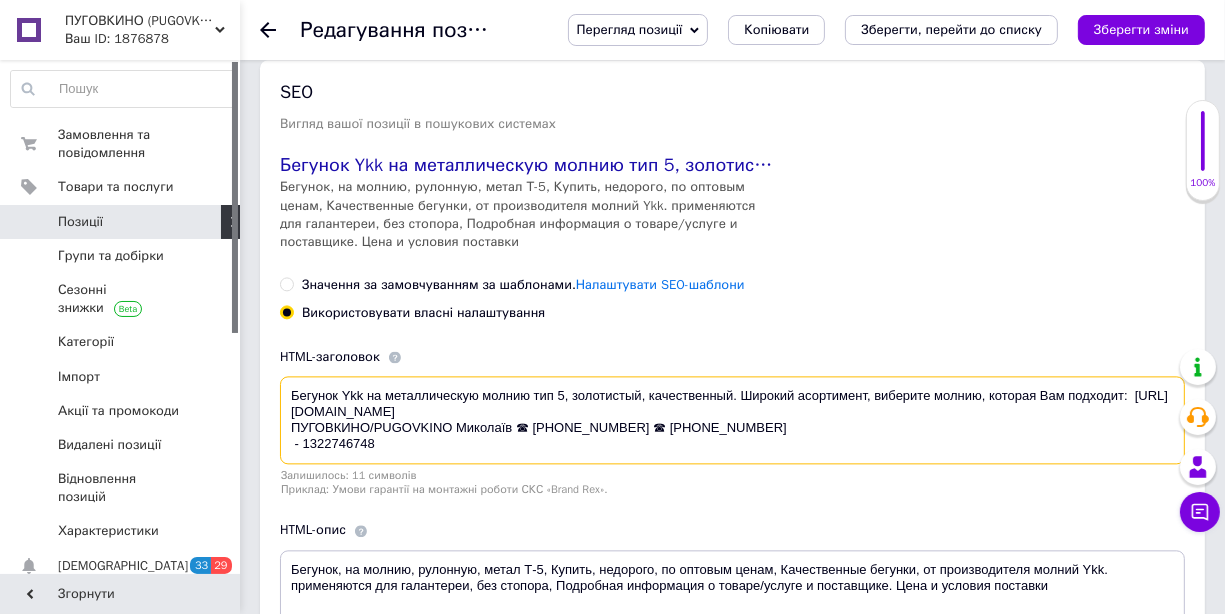 drag, startPoint x: 872, startPoint y: 420, endPoint x: 489, endPoint y: 430, distance: 383.13052 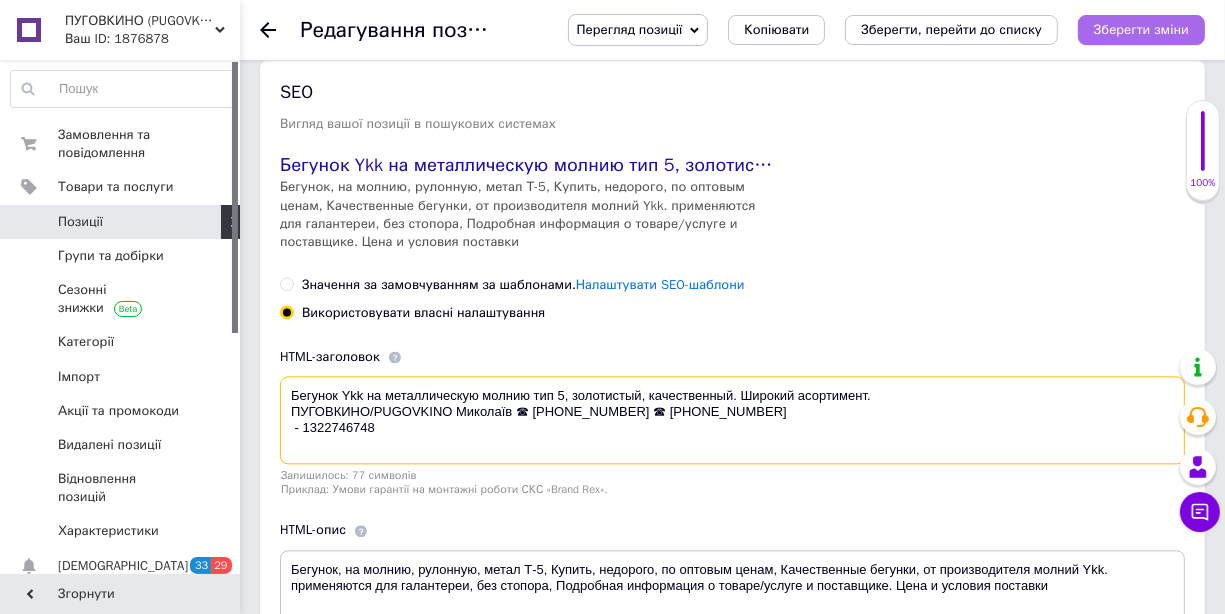 type on "Бегунок Ykk на металлическую молнию тип 5, золотистый, качественный. Широкий асортимент.
ПУГОВКИНО/PUGOVKINO Миколаїв ☎ [PHONE_NUMBER] ☎ [PHONE_NUMBER]
- 1322746748" 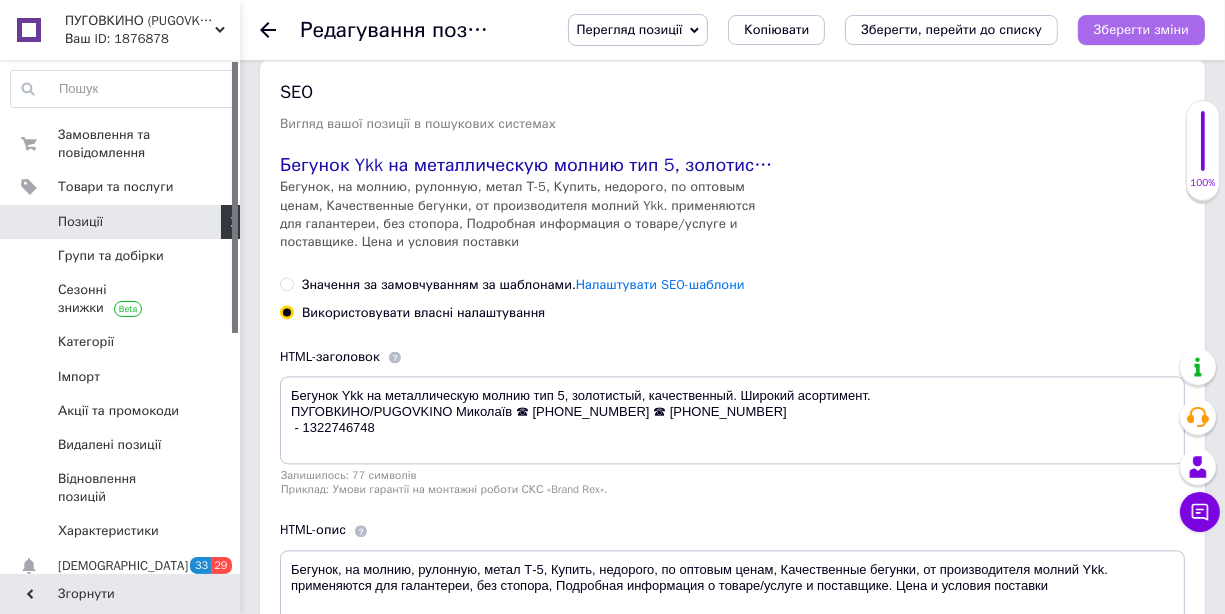 click on "Зберегти зміни" at bounding box center [1141, 29] 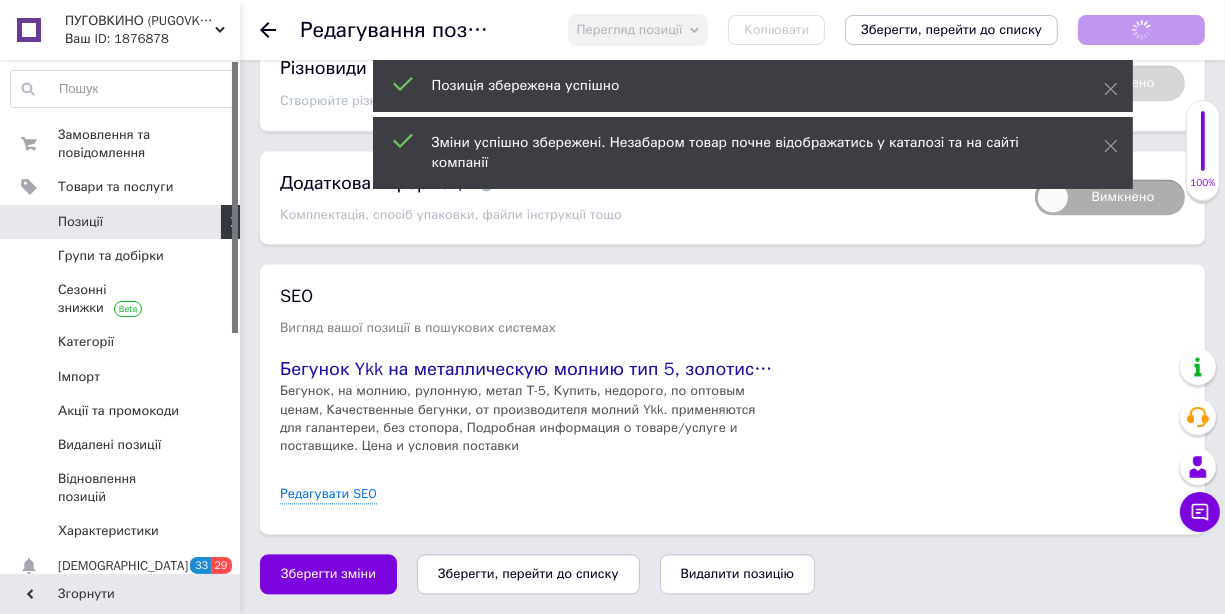 scroll, scrollTop: 3640, scrollLeft: 0, axis: vertical 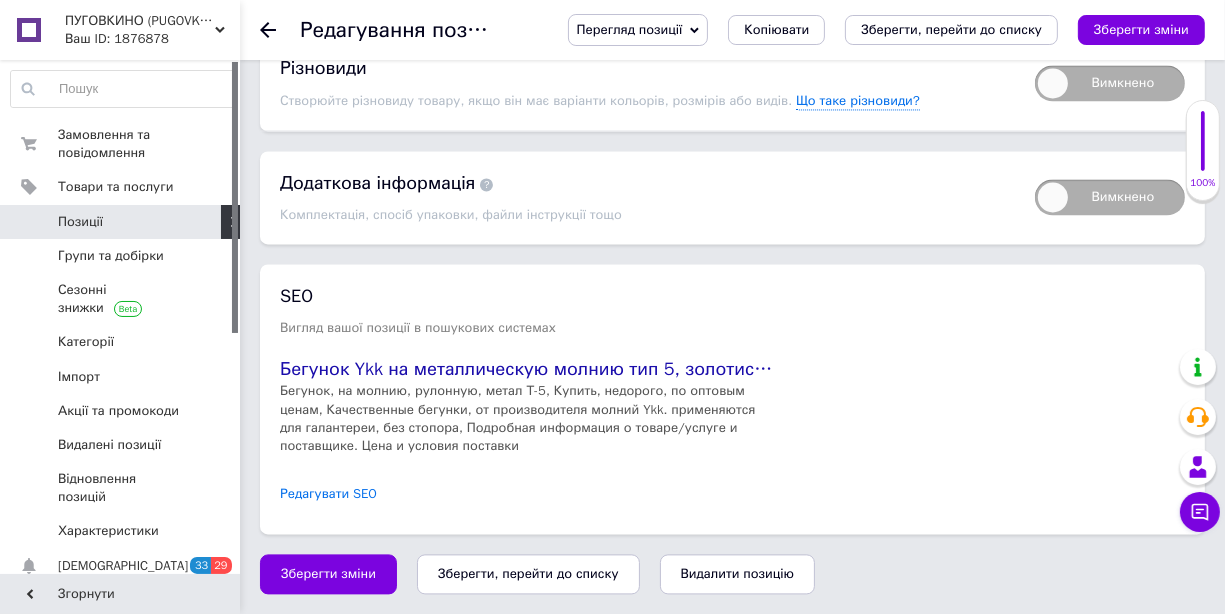 click on "Редагувати SEO" at bounding box center [328, 494] 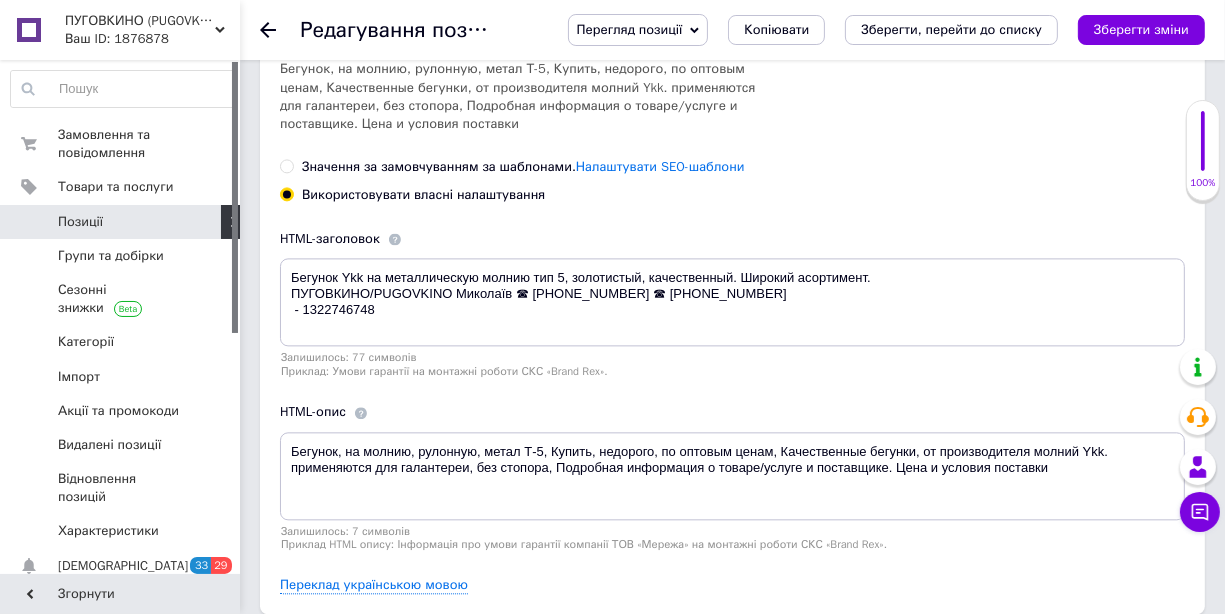 scroll, scrollTop: 4043, scrollLeft: 0, axis: vertical 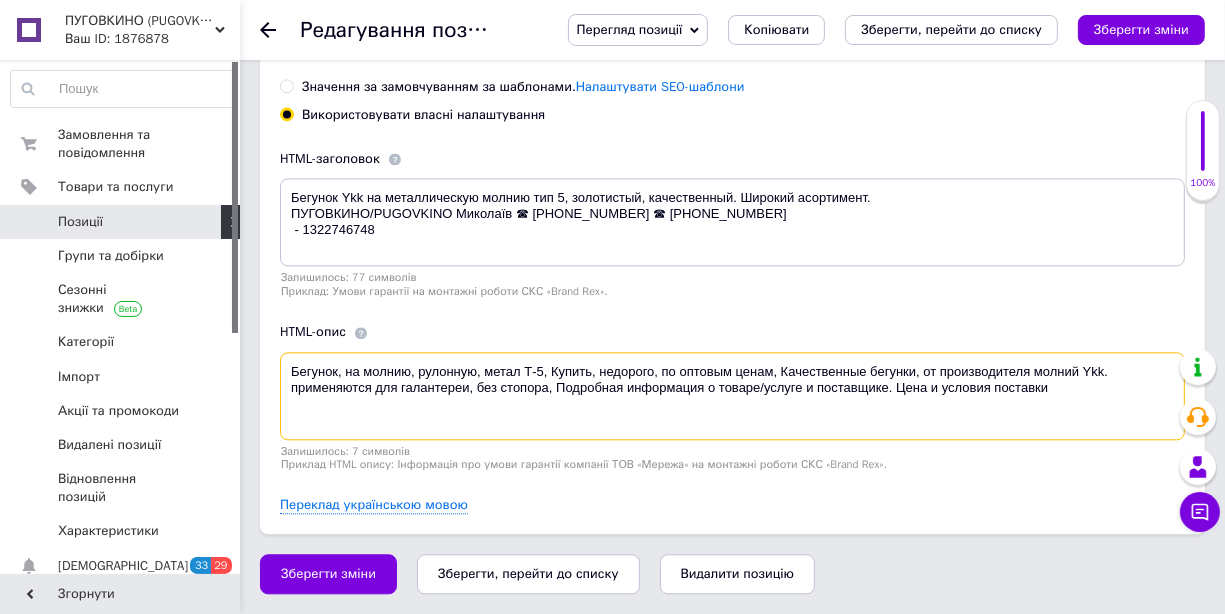 click on "Бегунок, на молнию, рулонную, метал Т-5, Купить, недорого, по оптовым ценам, Качественные бегунки, от производителя молний Ykk. применяются для галантереи, без стопора, Подробная информация о товаре/услуге и поставщике. Цена и условия поставки" at bounding box center (732, 396) 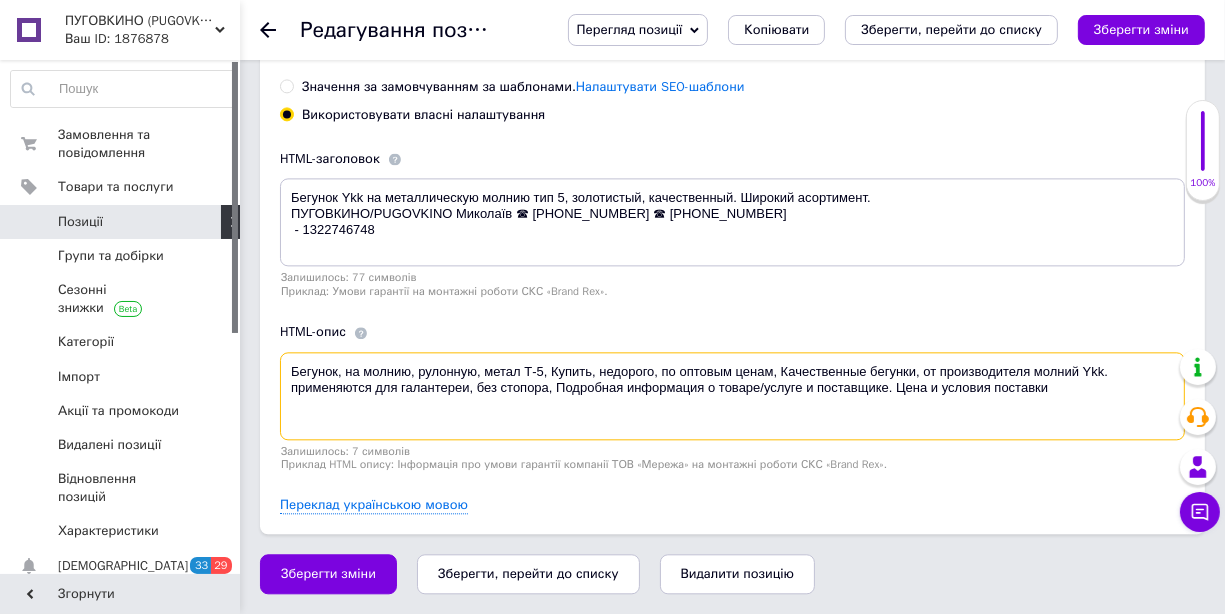 drag, startPoint x: 550, startPoint y: 392, endPoint x: 292, endPoint y: 391, distance: 258.00195 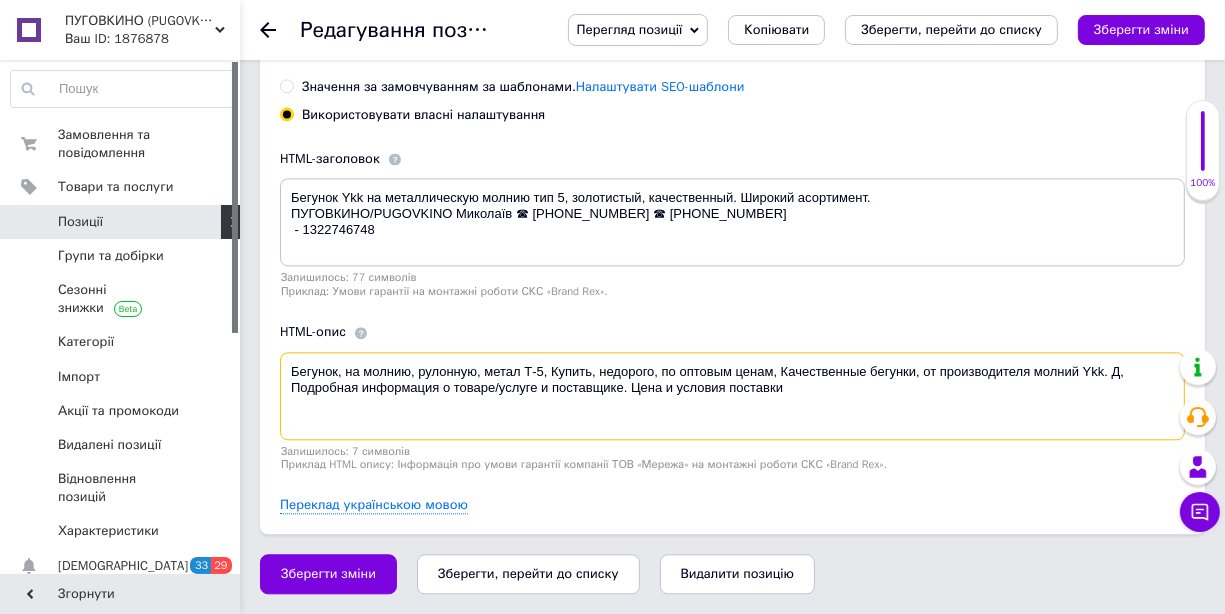 scroll, scrollTop: 4024, scrollLeft: 0, axis: vertical 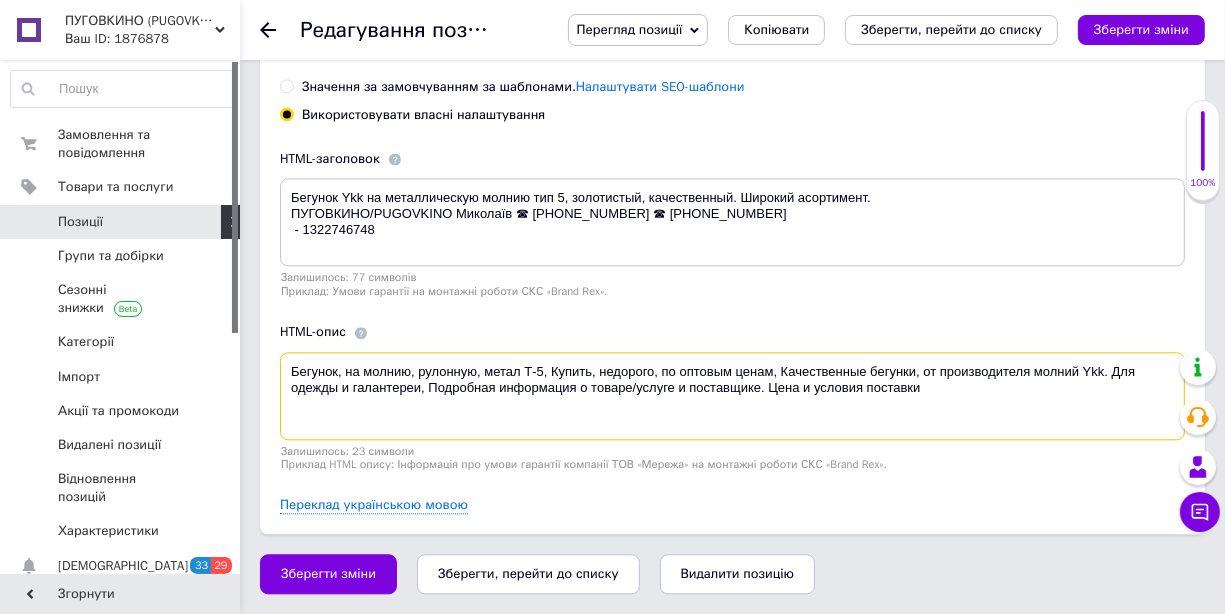 drag, startPoint x: 779, startPoint y: 372, endPoint x: 270, endPoint y: 377, distance: 509.02457 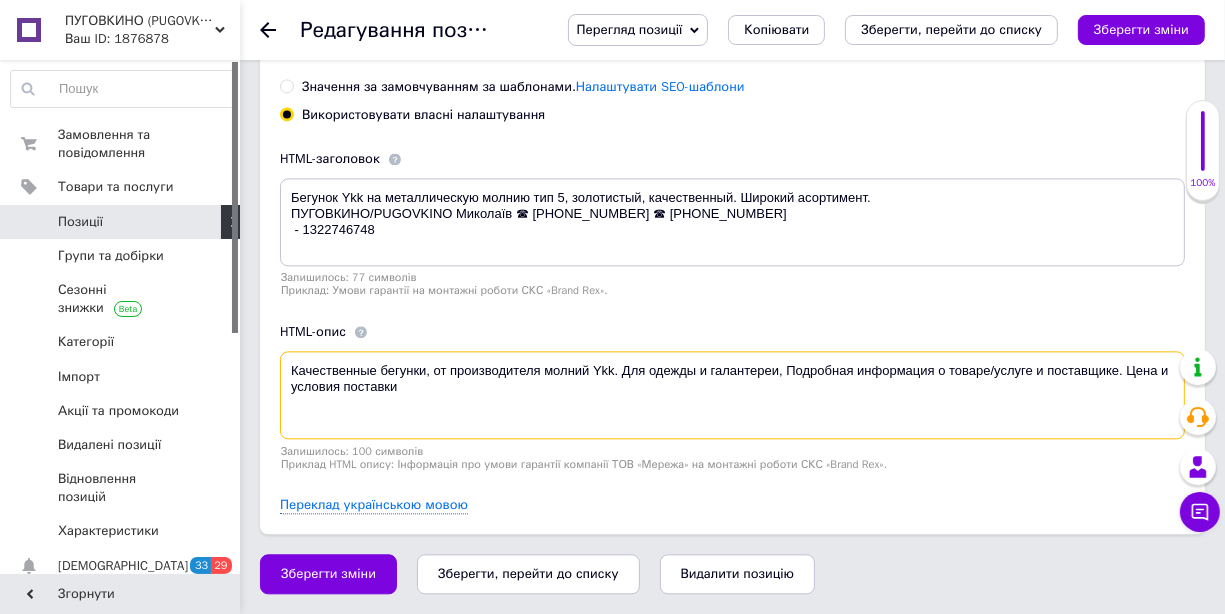 scroll, scrollTop: 4006, scrollLeft: 0, axis: vertical 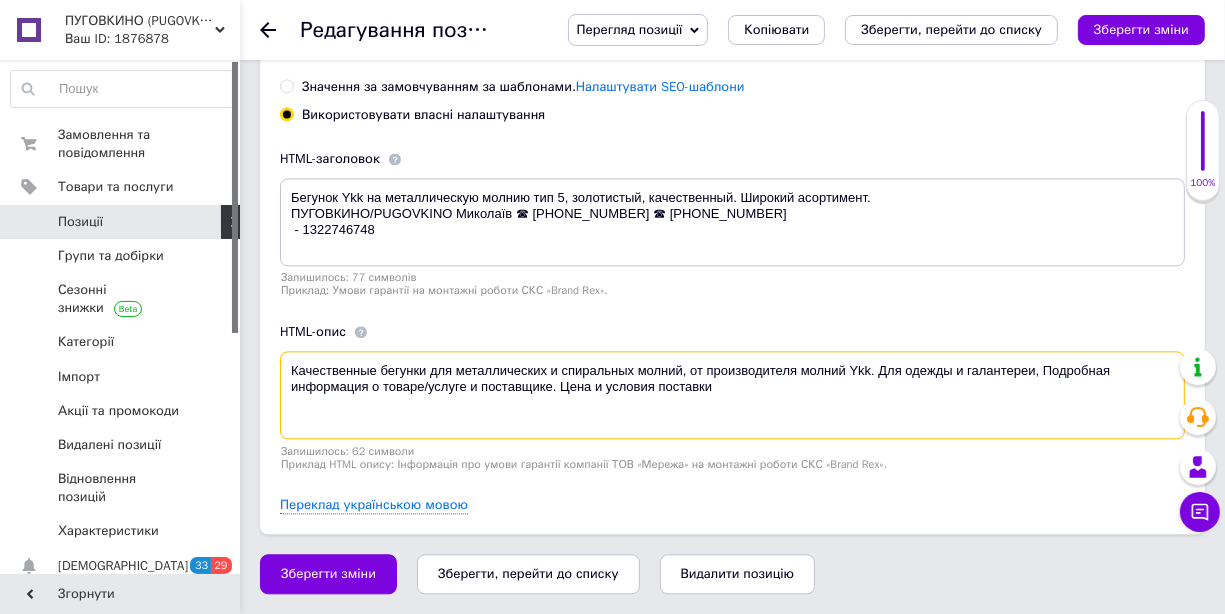 drag, startPoint x: 568, startPoint y: 390, endPoint x: 551, endPoint y: 392, distance: 17.117243 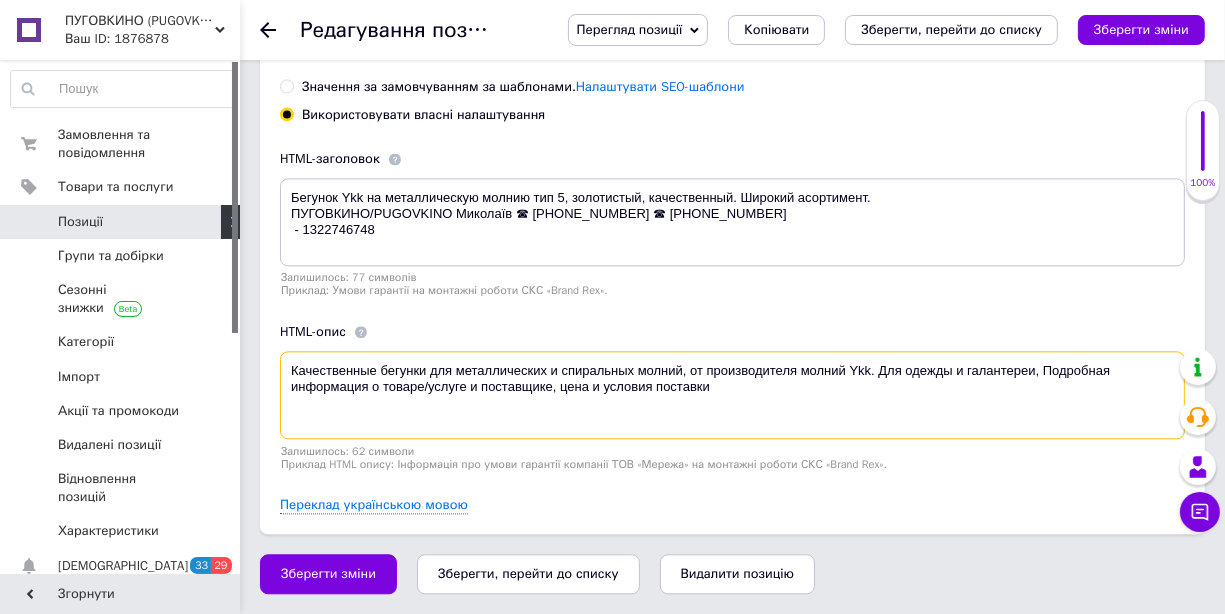 click on "Качественные бегунки для металлических и спиральных молний, от производителя молний Ykk. Для одежды и галантереи, Подробная информация о товаре/услуге и поставщике, цена и условия поставки" at bounding box center [732, 395] 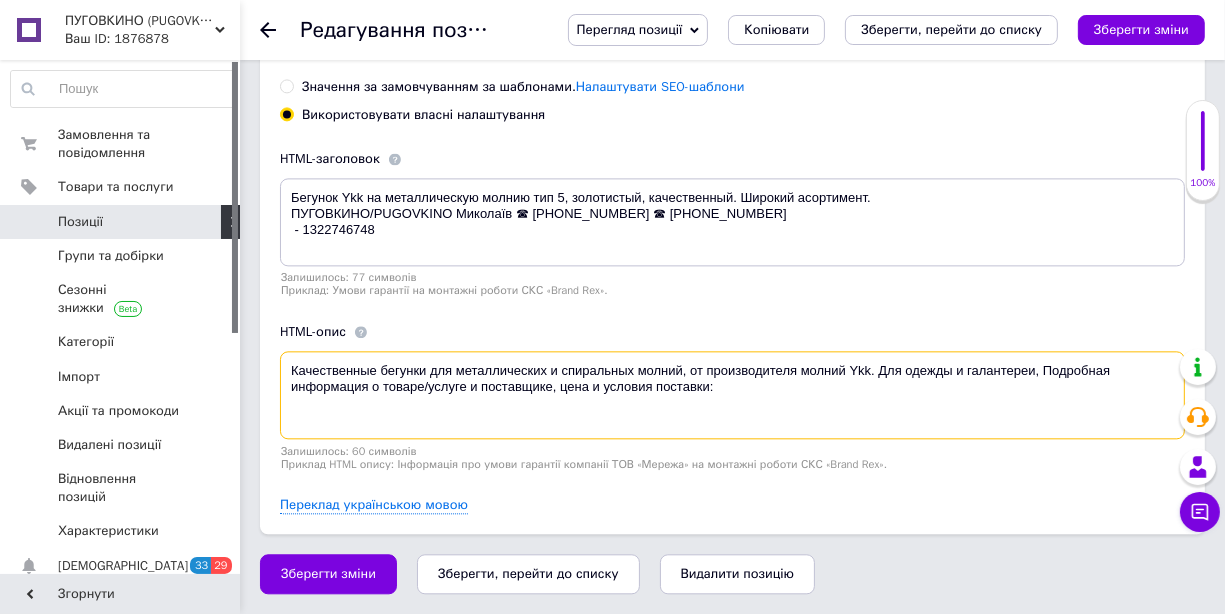 paste on "ПУГОВКИНО/PUGOVKINO г. [PERSON_NAME]  ☎ [PHONE_NUMBER] ☎ +380" 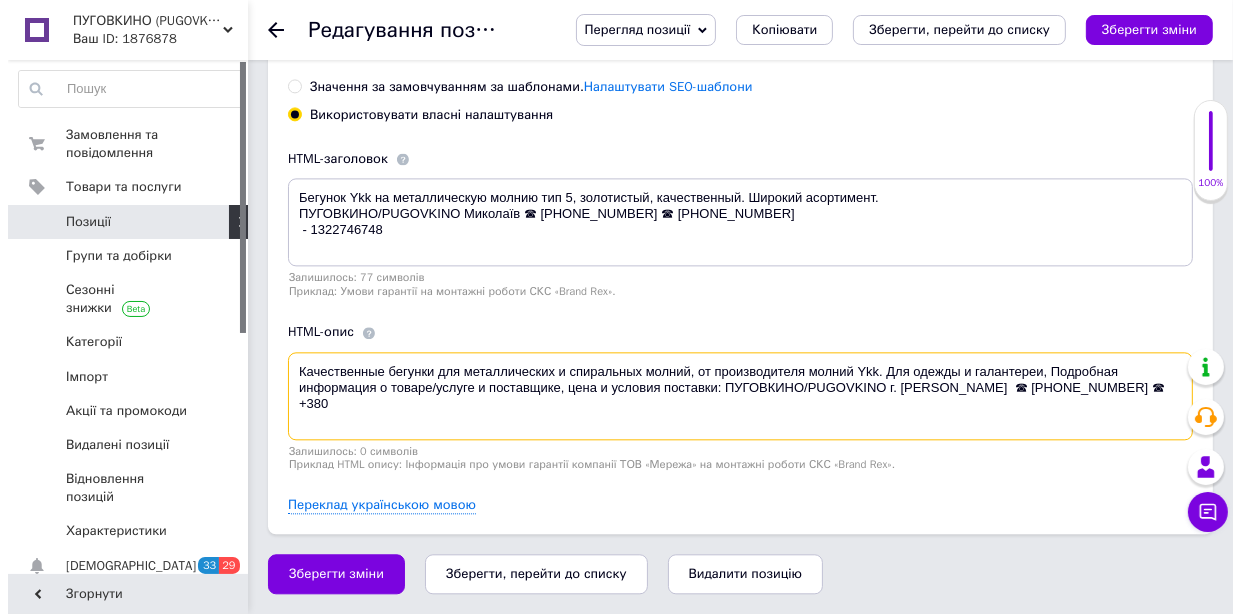 scroll, scrollTop: 4043, scrollLeft: 0, axis: vertical 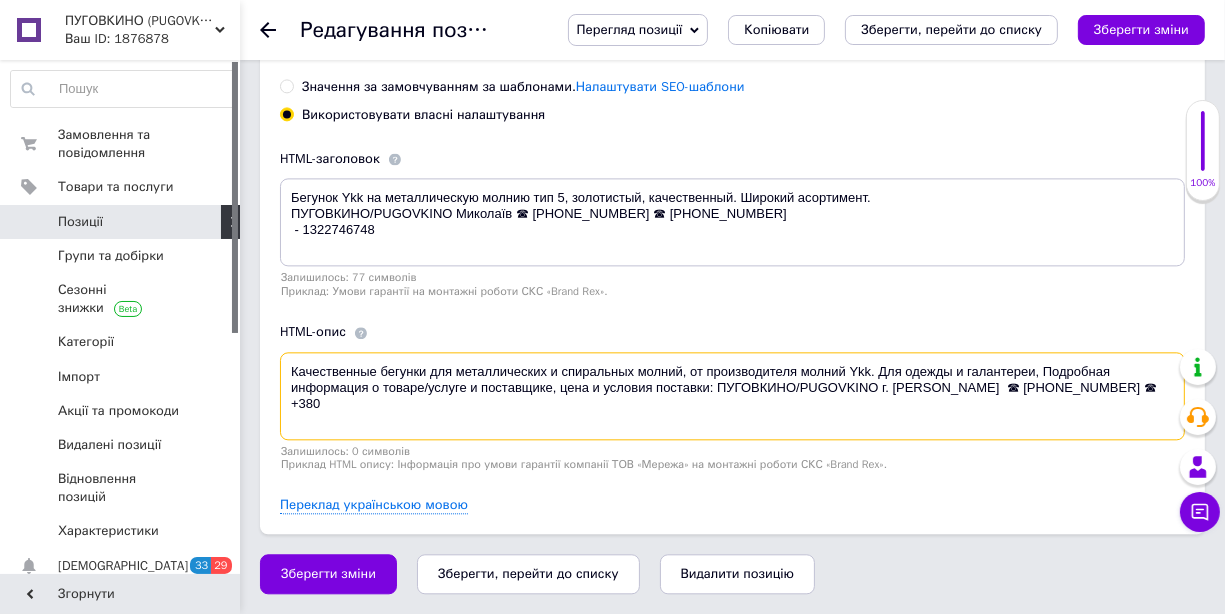 drag, startPoint x: 464, startPoint y: 392, endPoint x: 421, endPoint y: 394, distance: 43.046486 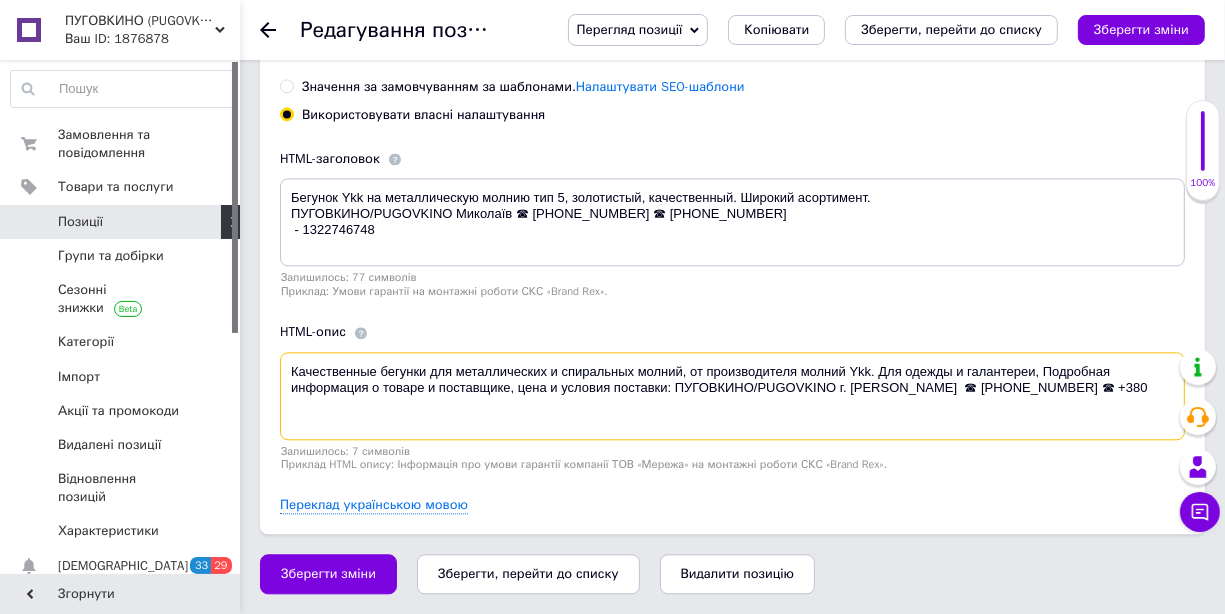 click on "Качественные бегунки для металлических и спиральных молний, от производителя молний Ykk. Для одежды и галантереи, Подробная информация о товаре и поставщике, цена и условия поставки: ПУГОВКИНО/PUGOVKINO г. [PERSON_NAME]  ☎ [PHONE_NUMBER] ☎ +380" at bounding box center [732, 396] 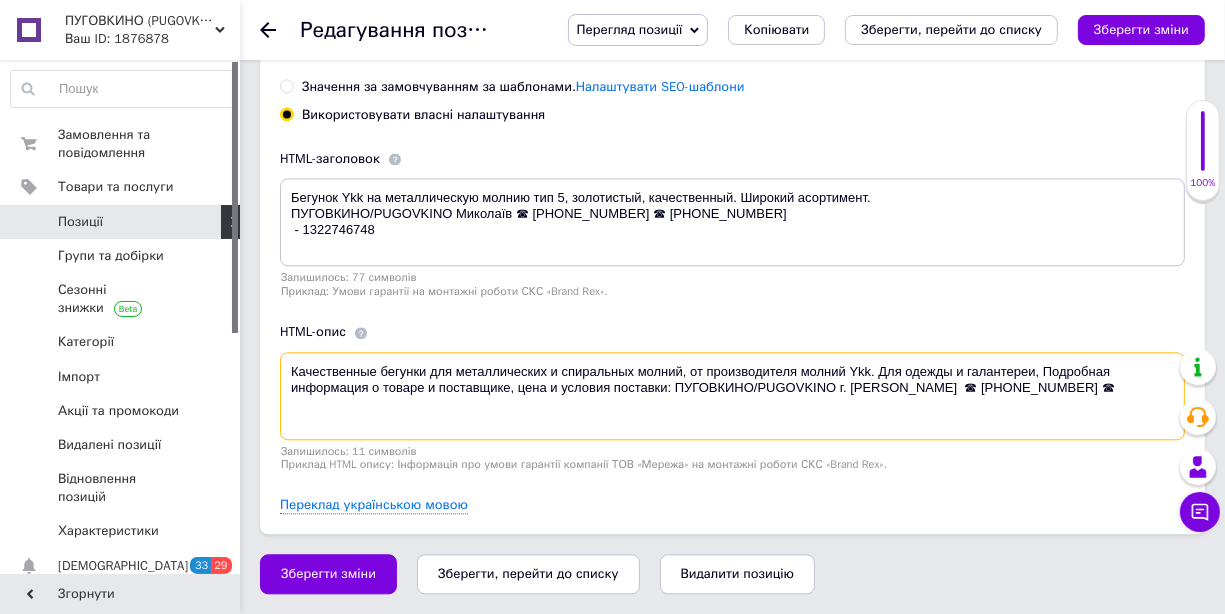paste on "+380 (96)70" 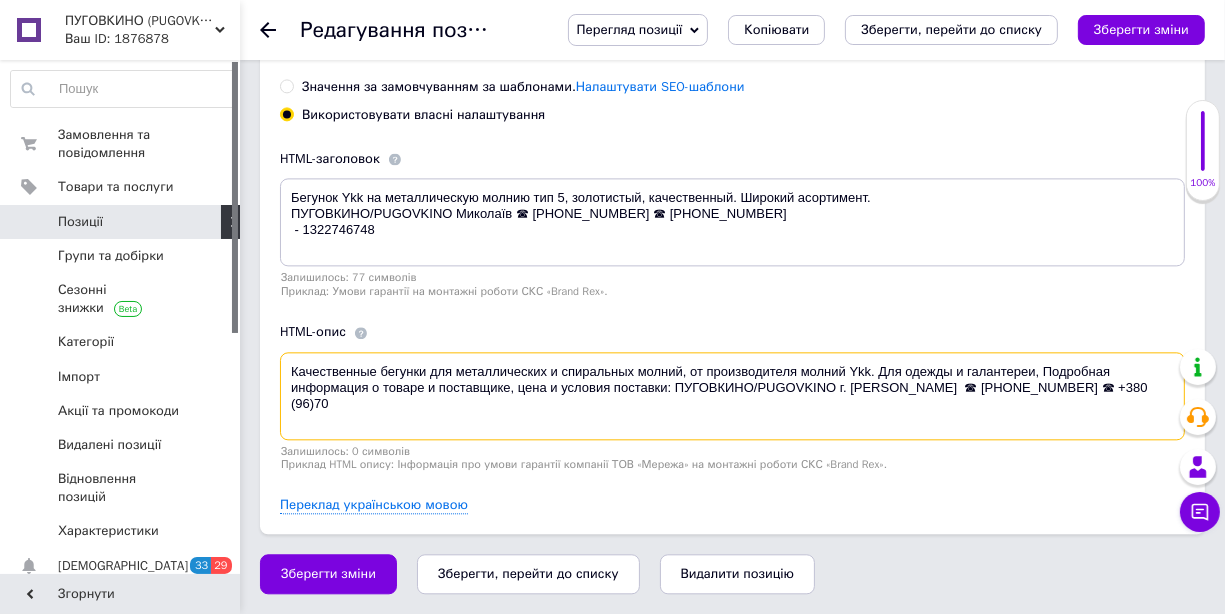 click on "Качественные бегунки для металлических и спиральных молний, от производителя молний Ykk. Для одежды и галантереи, Подробная информация о товаре и поставщике, цена и условия поставки: ПУГОВКИНО/PUGOVKINO г. [PERSON_NAME]  ☎ [PHONE_NUMBER] ☎ +380 (96)70" at bounding box center (732, 396) 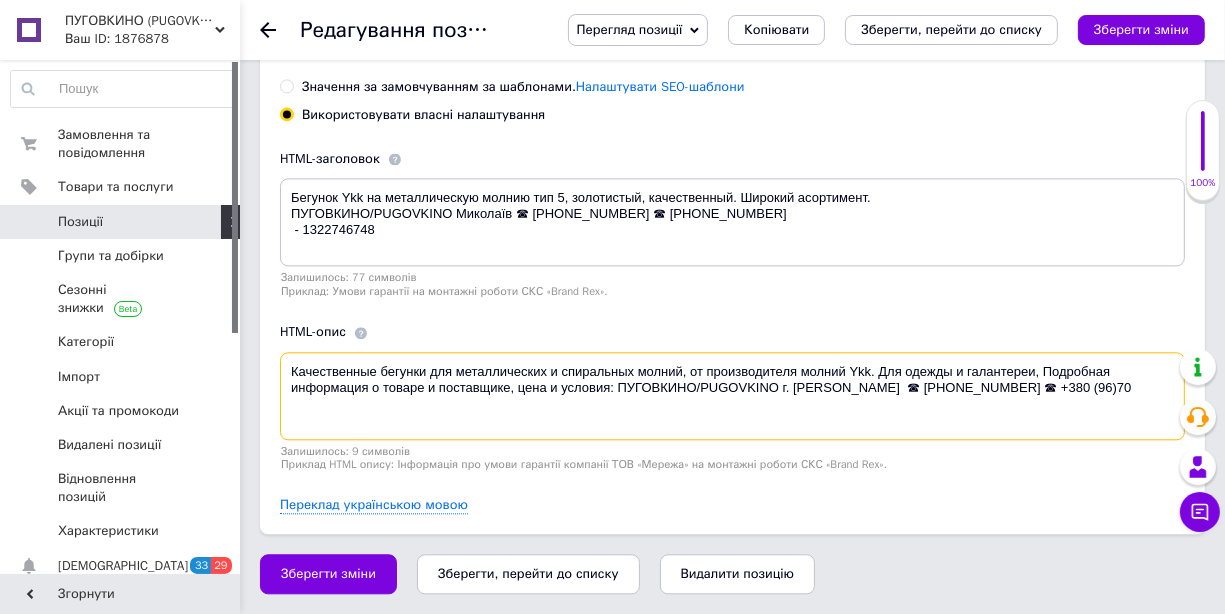 drag, startPoint x: 1009, startPoint y: 389, endPoint x: 1082, endPoint y: 387, distance: 73.02739 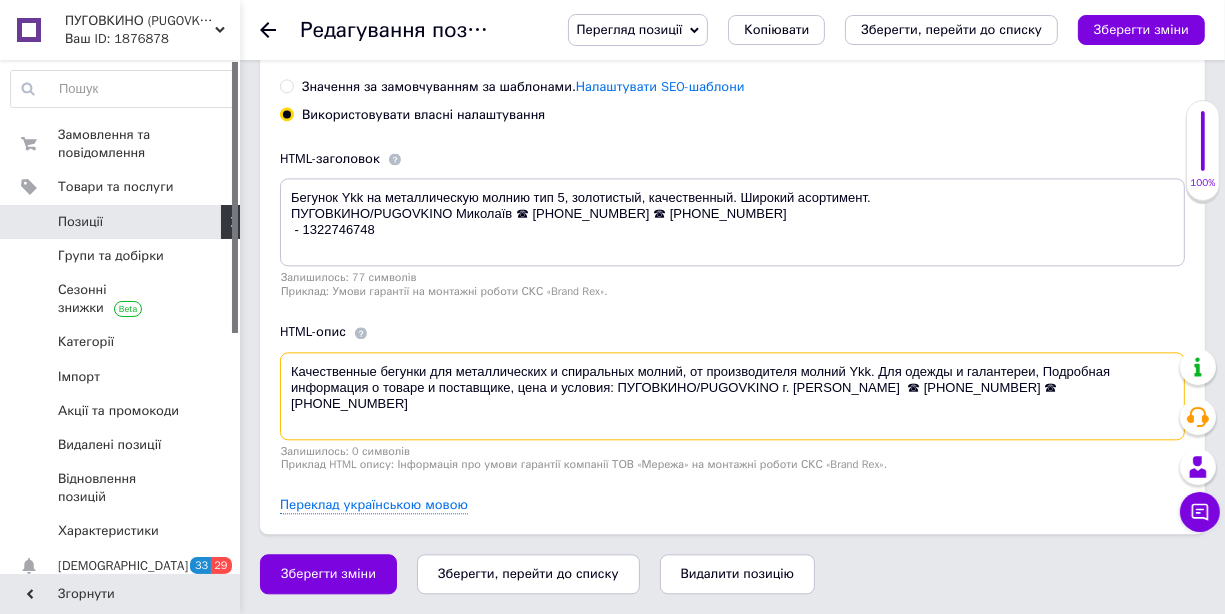 drag, startPoint x: 1136, startPoint y: 388, endPoint x: 306, endPoint y: 373, distance: 830.13556 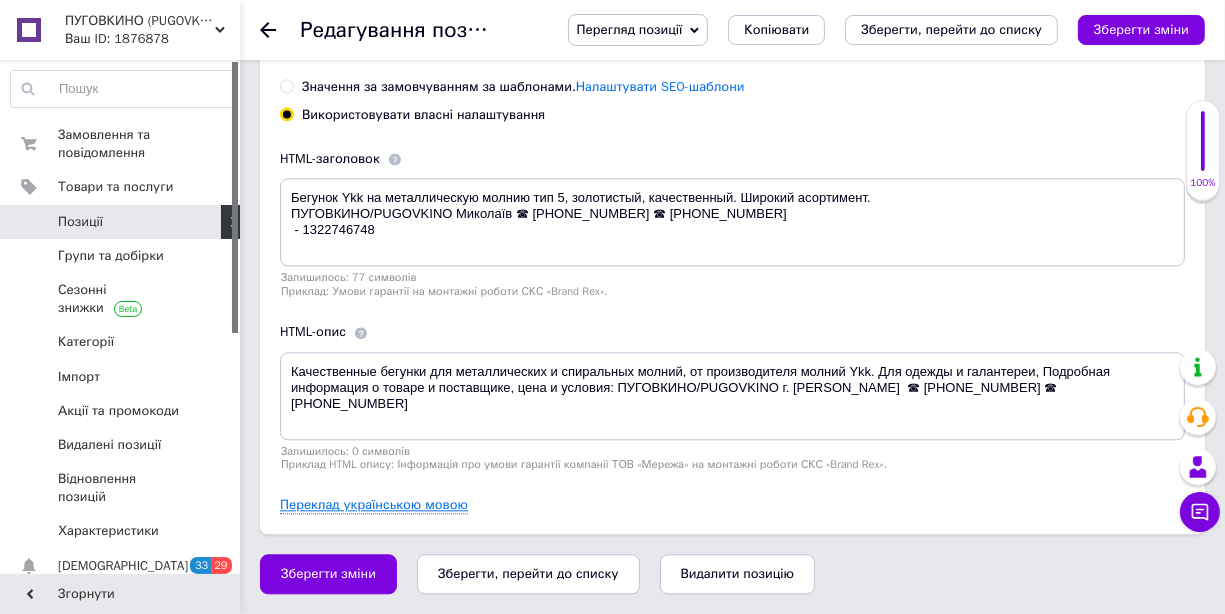 click on "Переклад українською мовою" at bounding box center [374, 505] 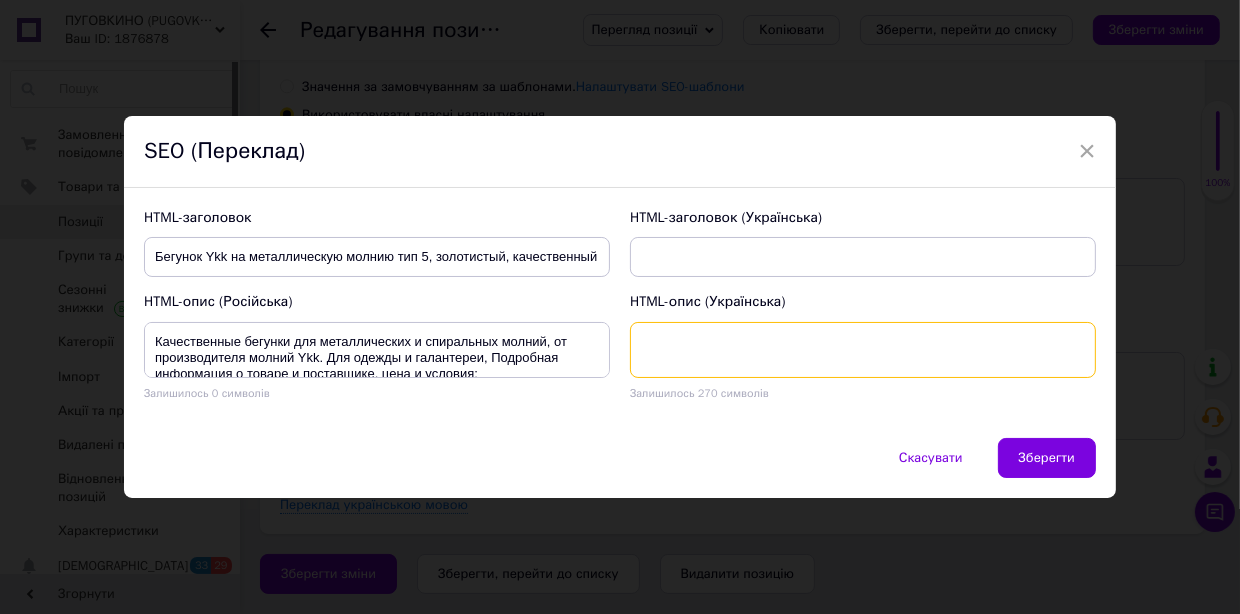 paste on "Якісні бігунки для металевих та спіральних блискавок, від виробника блискавок Ykk. Для одягу та галантереї, Детальна інформація про товар та постачальника, ціна та умови: [PERSON_NAME]/PUGOVKINO м. Київ Миколаїв ☎ [PHONE_NUMBER] ☎ [PHONE_NUMBER]" 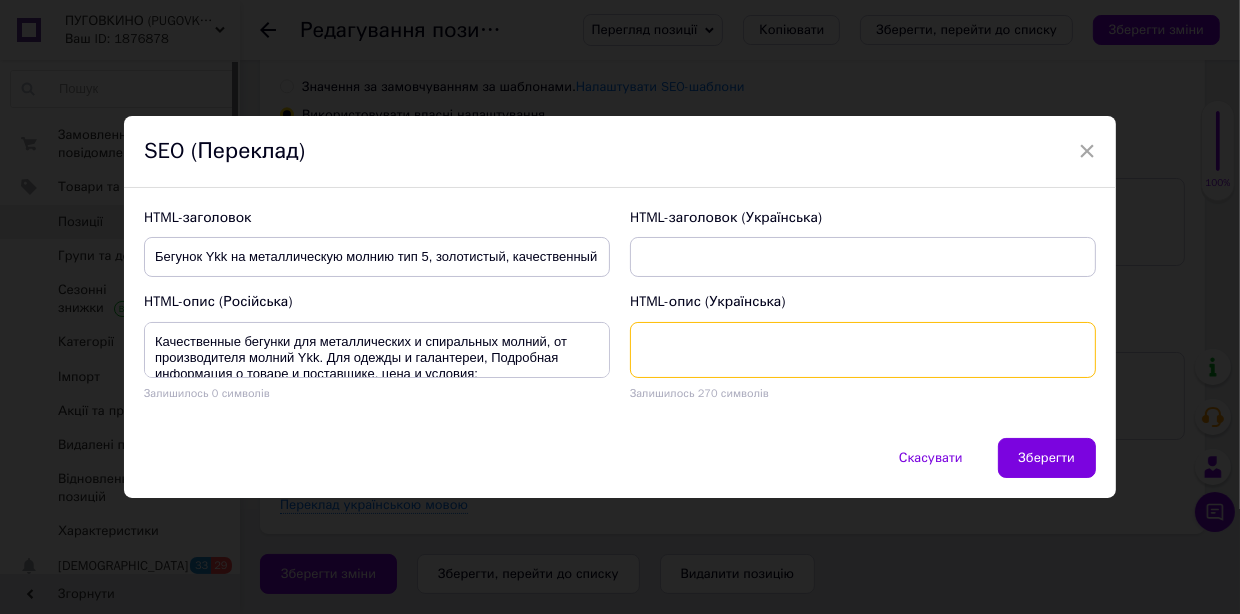 type on "Бегунок Ykk на металлическую молнию тип 5, золотистый, качественный. Широкий асортимент.ПУГОВКИНО/PUGOVKINO Миколаїв ☎ [PHONE_NUMBER] ☎ [PHONE_NUMBER] - 1322746748" 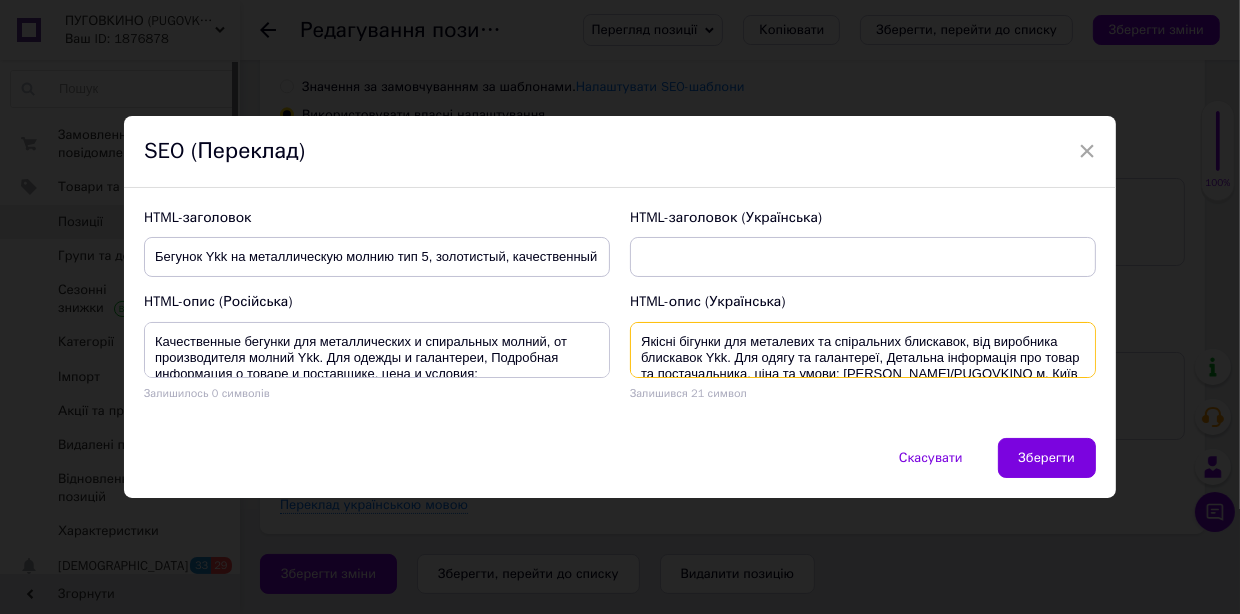 scroll, scrollTop: 20, scrollLeft: 0, axis: vertical 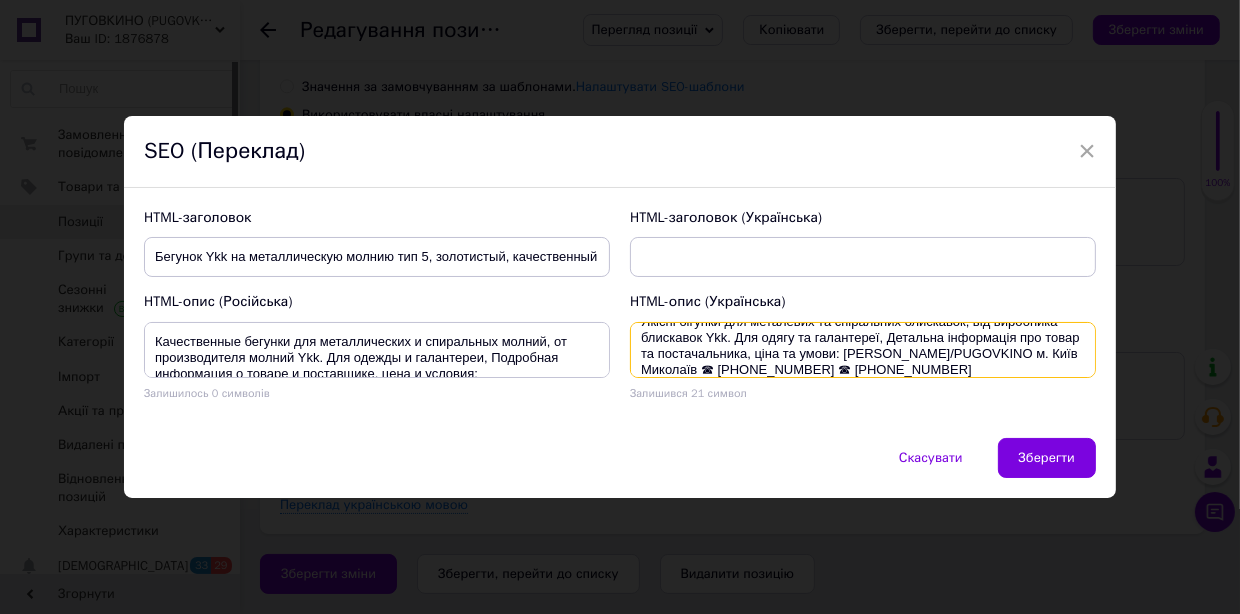 type on "Якісні бігунки для металевих та спіральних блискавок, від виробника блискавок Ykk. Для одягу та галантереї, Детальна інформація про товар та постачальника, ціна та умови: [PERSON_NAME]/PUGOVKINO м. Київ Миколаїв ☎ [PHONE_NUMBER] ☎ [PHONE_NUMBER]" 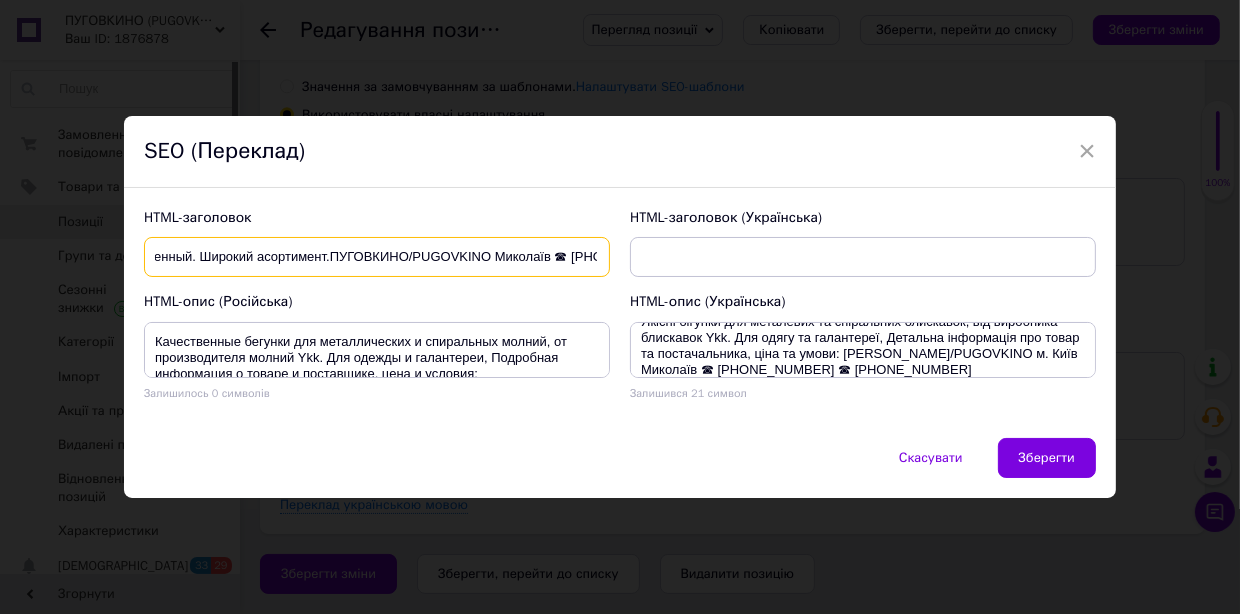 scroll, scrollTop: 0, scrollLeft: 712, axis: horizontal 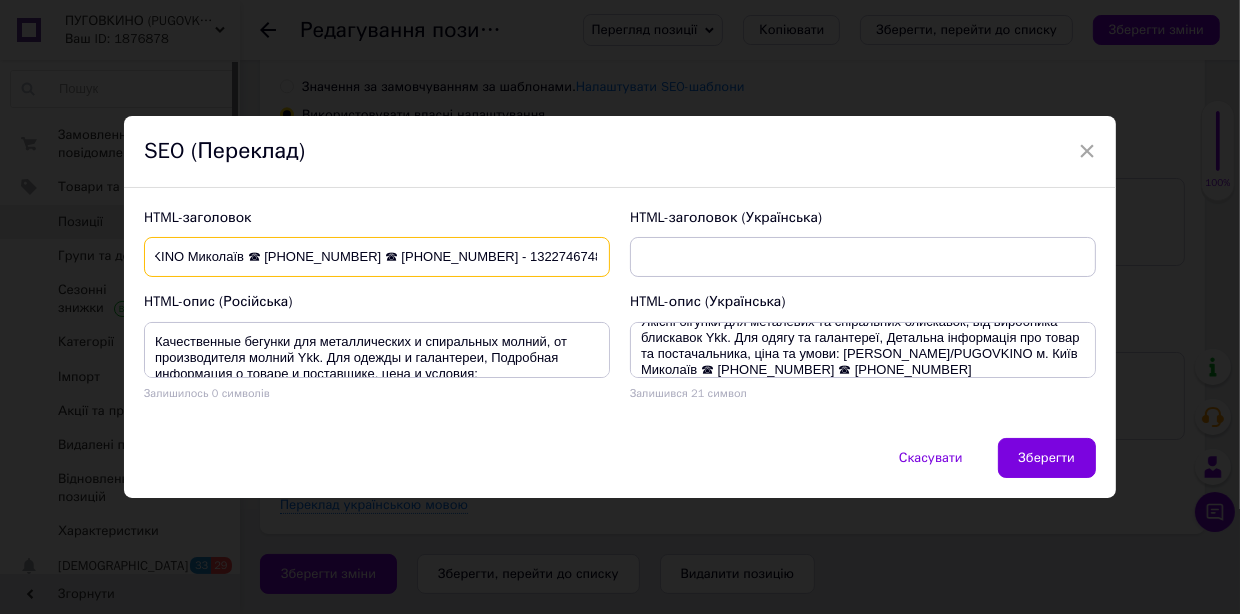 drag, startPoint x: 153, startPoint y: 256, endPoint x: 629, endPoint y: 264, distance: 476.06723 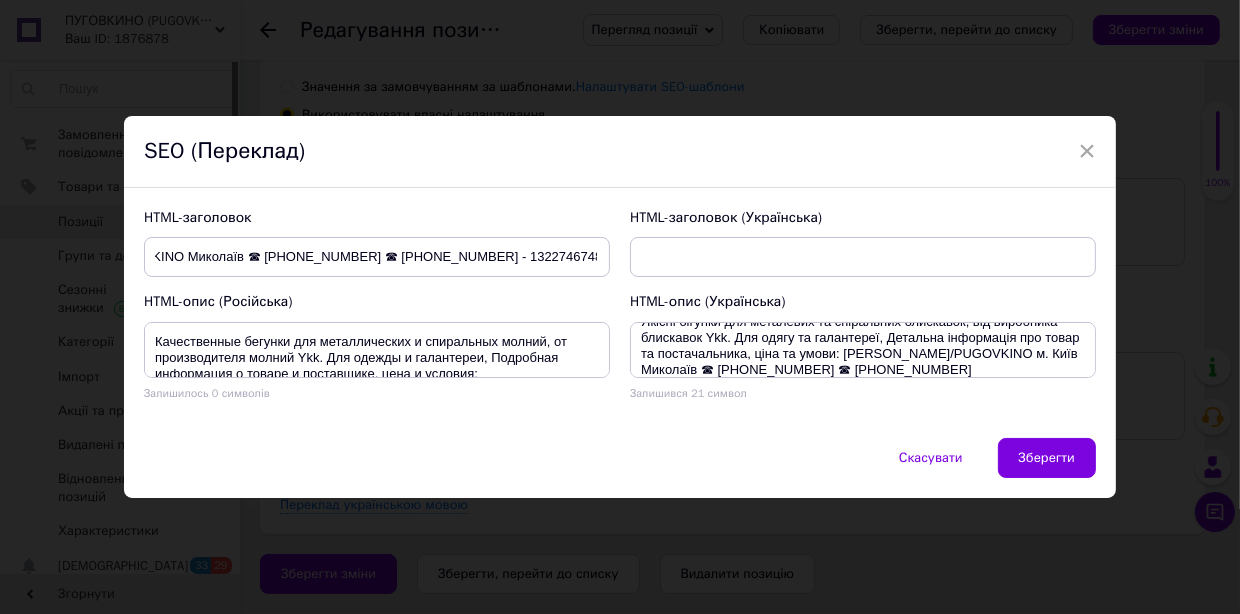 scroll, scrollTop: 0, scrollLeft: 0, axis: both 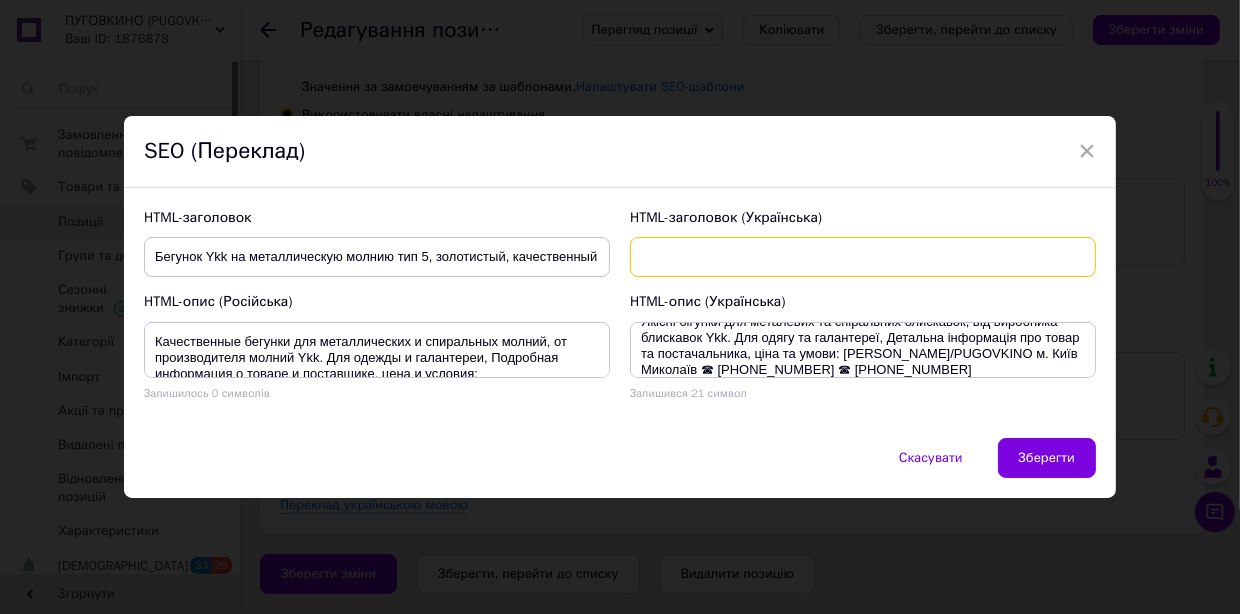 paste on "Бегунок Ykk на металлическую молнию тип 5, золотистый, качественный. Широкий асортимент.ПУГОВКИНО/PUGOVKINO Миколаїв ☎ [PHONE_NUMBER] ☎ [PHONE_NUMBER] - 1322746748" 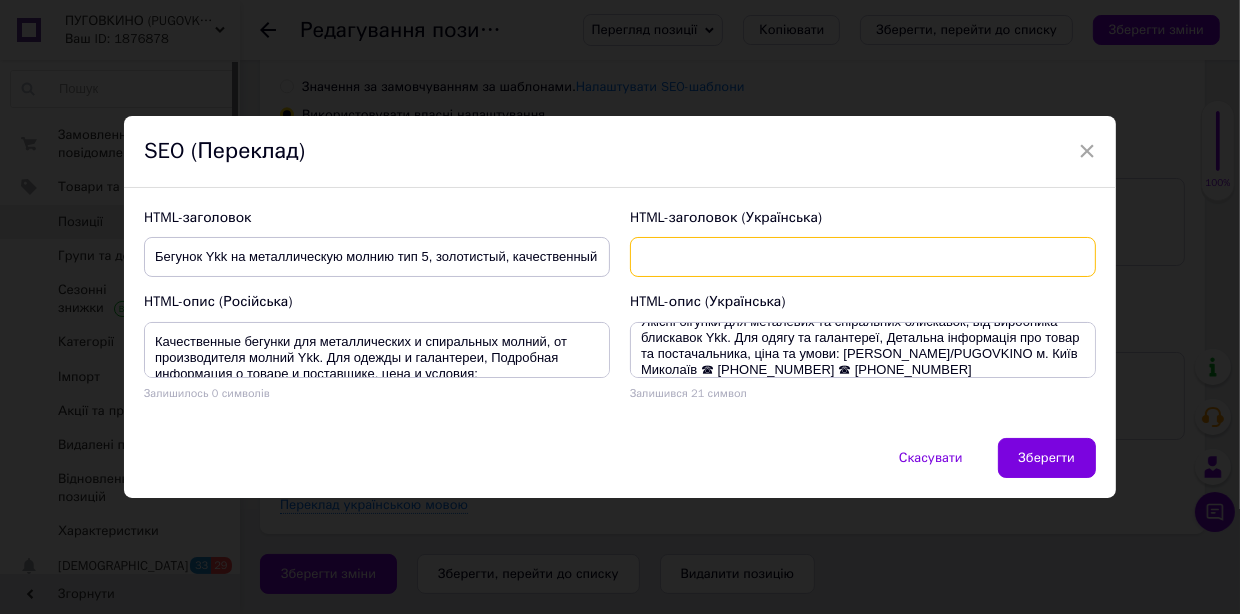 type on "Бегунок Ykk на металлическую молнию тип 5, золотистый, качественный. Широкий асортимент.ПУГОВКИНО/PUGOVKINO Миколаїв ☎ [PHONE_NUMBER] ☎ [PHONE_NUMBER] - 1322746748" 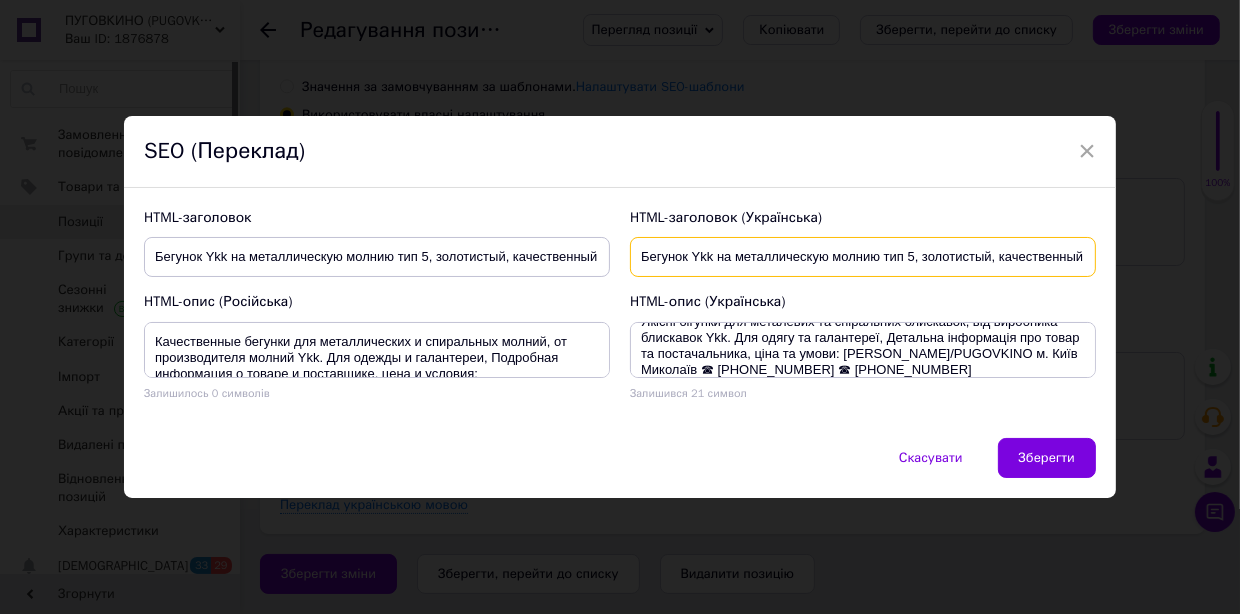 scroll, scrollTop: 0, scrollLeft: 712, axis: horizontal 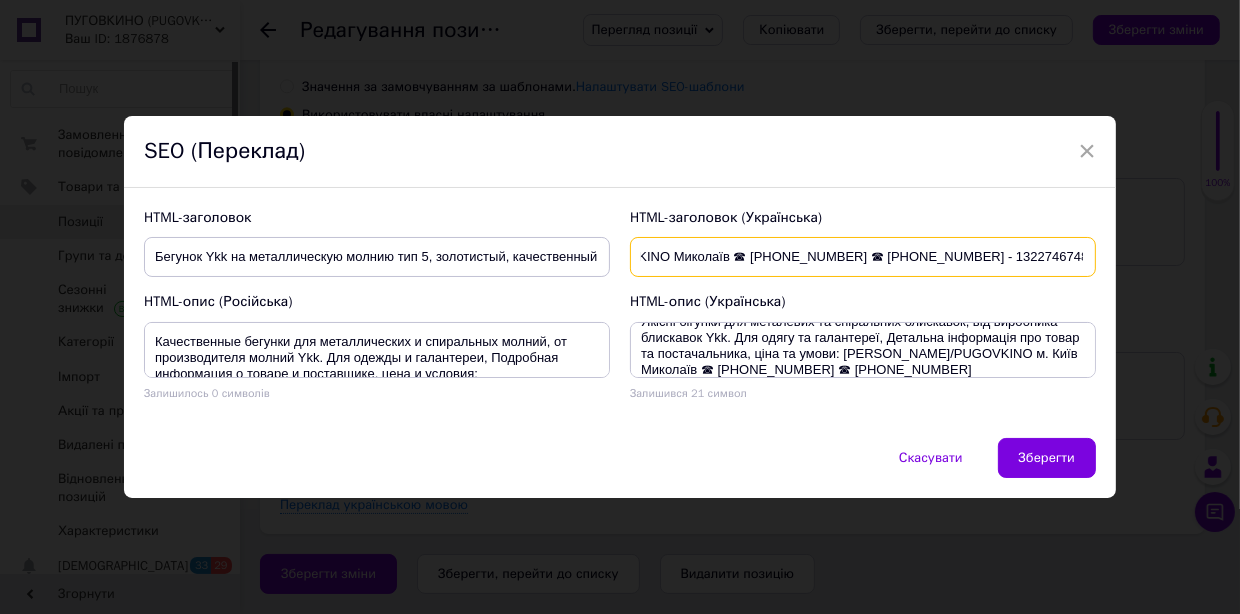 type on "Бегунок Ykk на металлическую молнию тип 5, золотистый, качественный. Широкий асортимент.ПУГОВКИНО/PUGOVKINO Миколаїв ☎ [PHONE_NUMBER] ☎ [PHONE_NUMBER] - 1322746748" 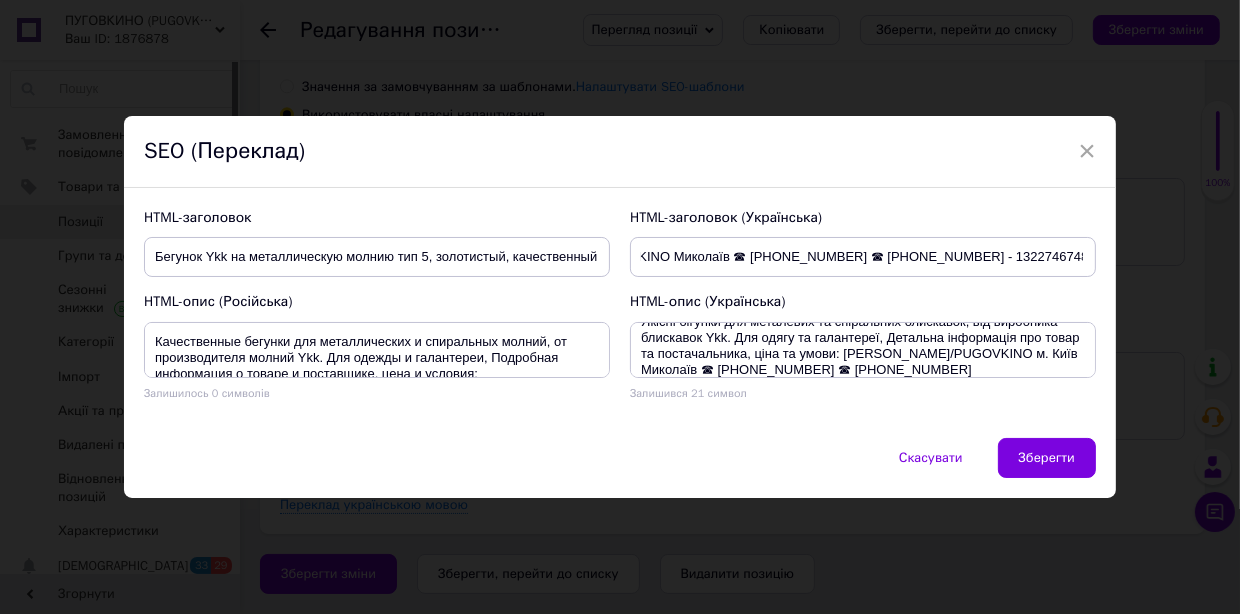 scroll, scrollTop: 0, scrollLeft: 0, axis: both 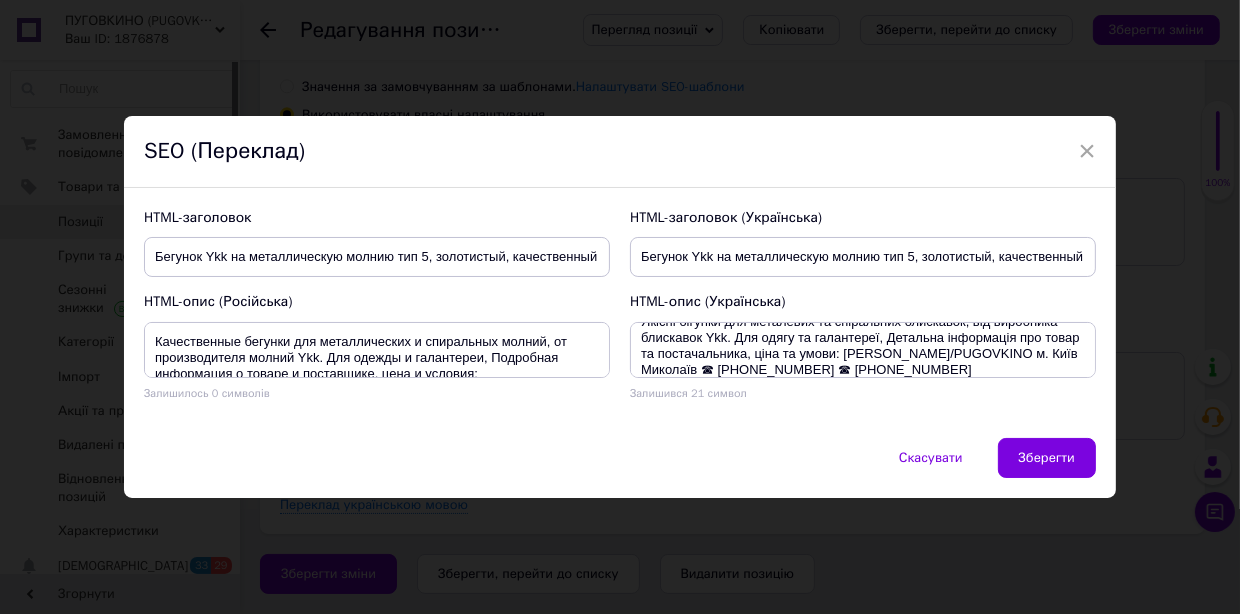 click on "Скасувати   Зберегти" at bounding box center (620, 468) 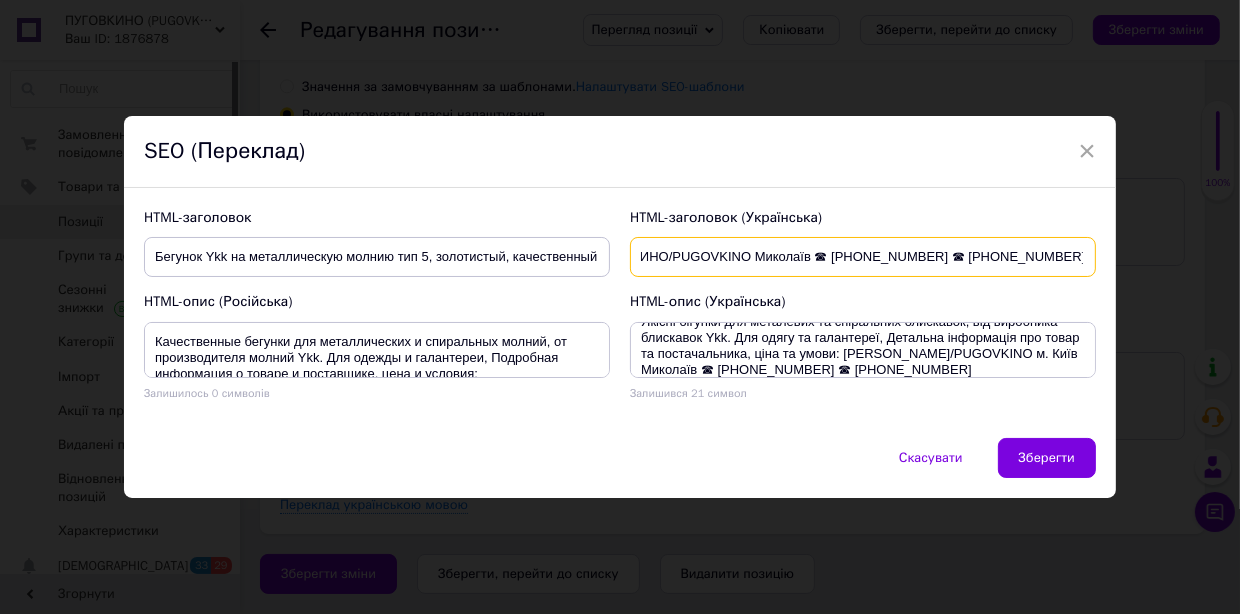 scroll, scrollTop: 0, scrollLeft: 712, axis: horizontal 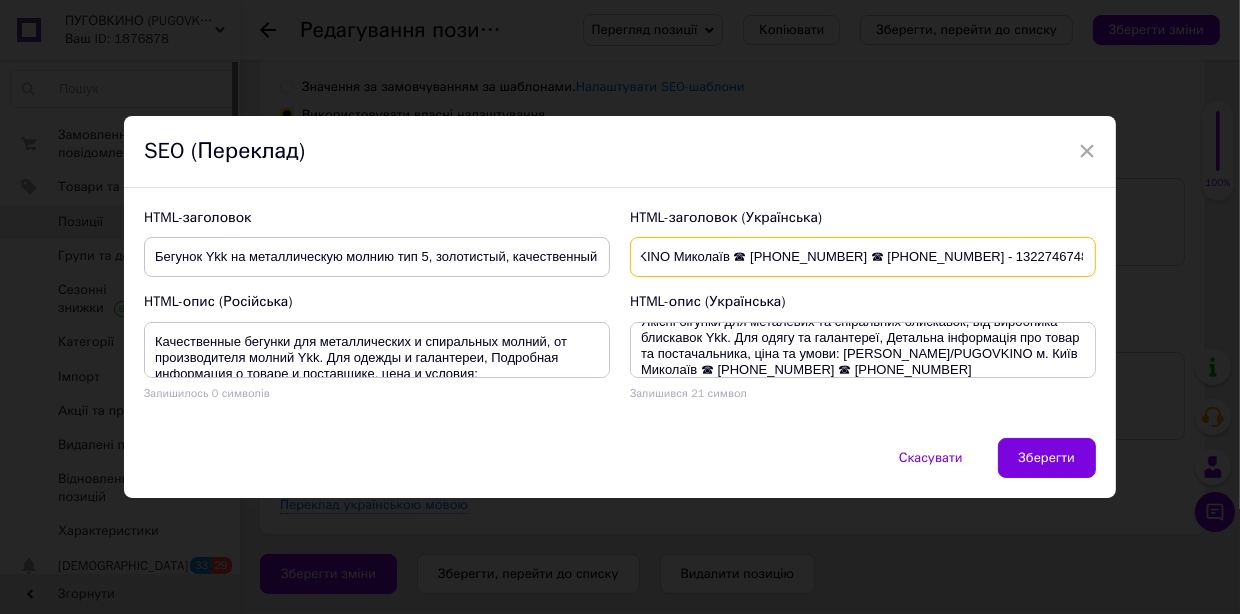 drag, startPoint x: 636, startPoint y: 260, endPoint x: 1099, endPoint y: 256, distance: 463.01727 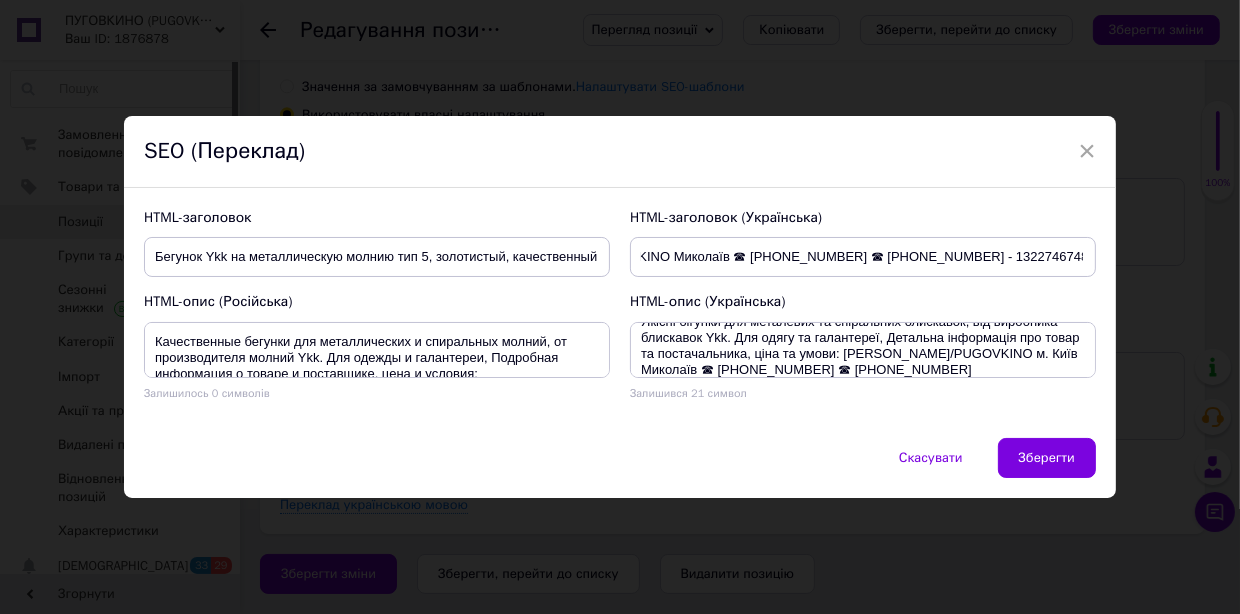 scroll, scrollTop: 0, scrollLeft: 0, axis: both 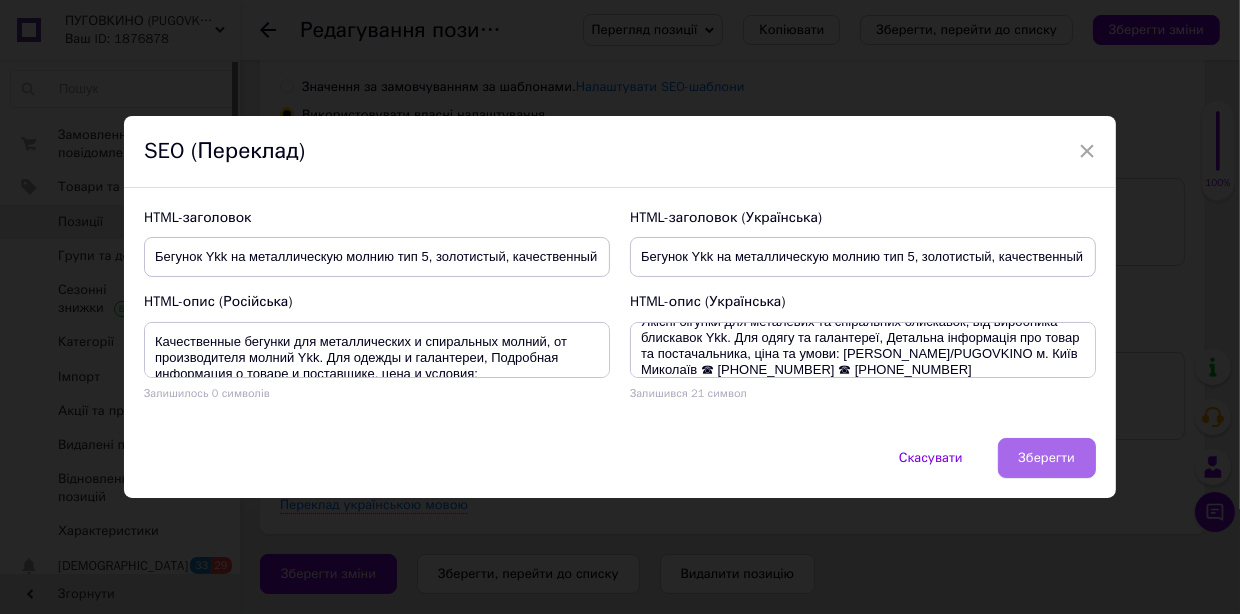 click on "Зберегти" at bounding box center (1047, 458) 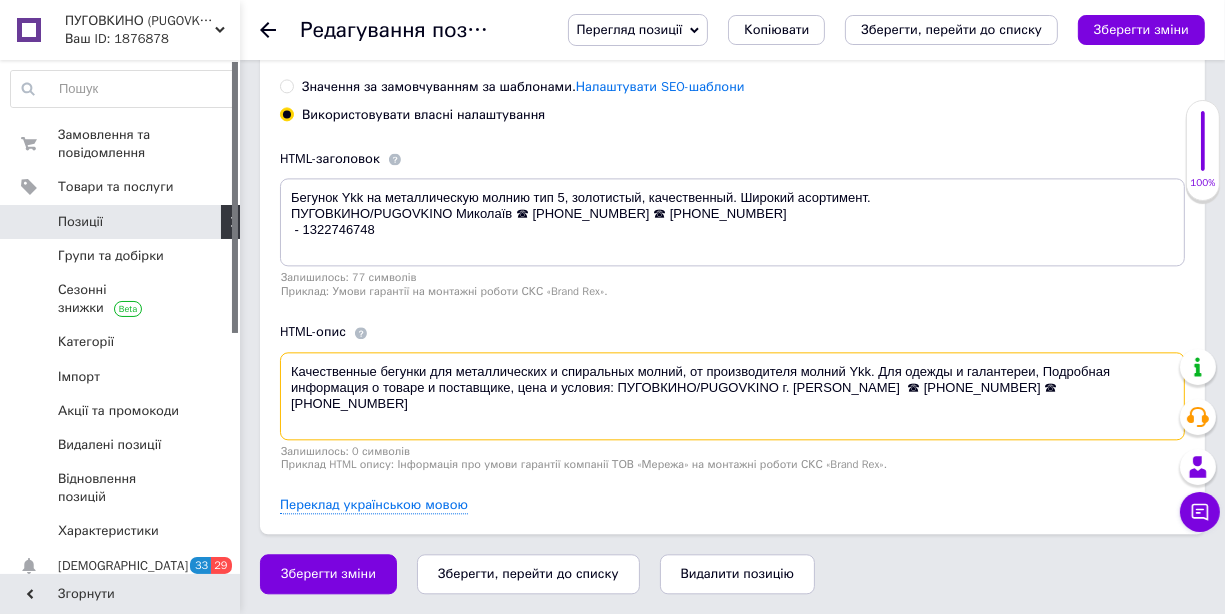 click on "Качественные бегунки для металлических и спиральных молний, от производителя молний Ykk. Для одежды и галантереи, Подробная информация о товаре и поставщике, цена и условия: ПУГОВКИНО/PUGOVKINO г. [PERSON_NAME]  ☎ [PHONE_NUMBER] ☎ [PHONE_NUMBER]" at bounding box center [732, 396] 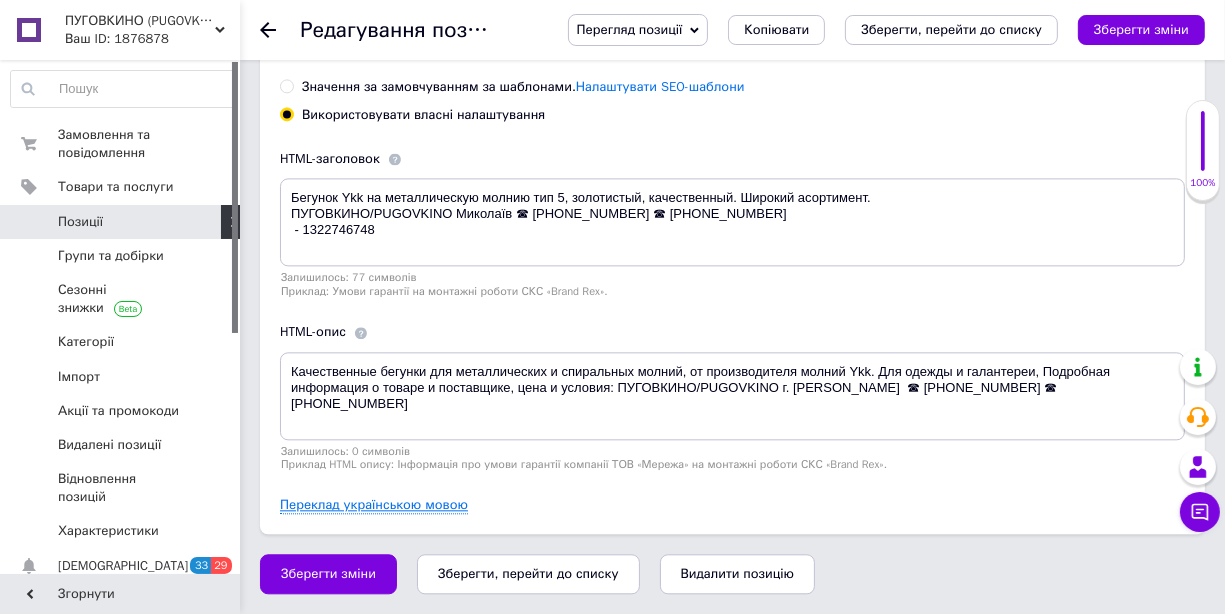click on "Переклад українською мовою" at bounding box center [374, 505] 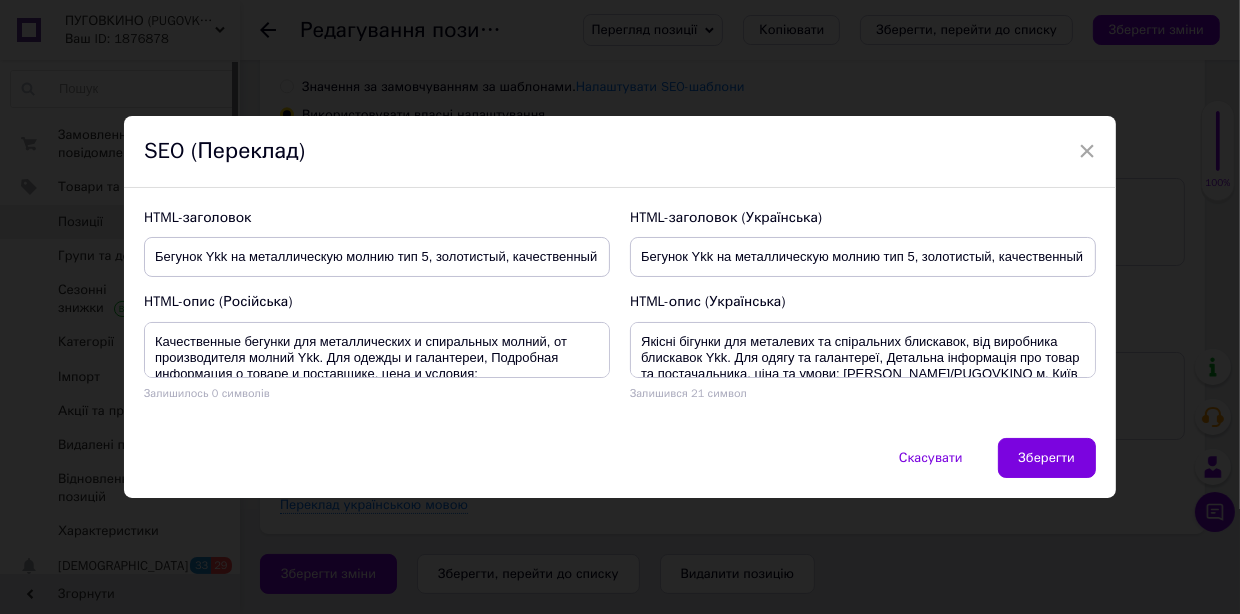 scroll, scrollTop: 31, scrollLeft: 0, axis: vertical 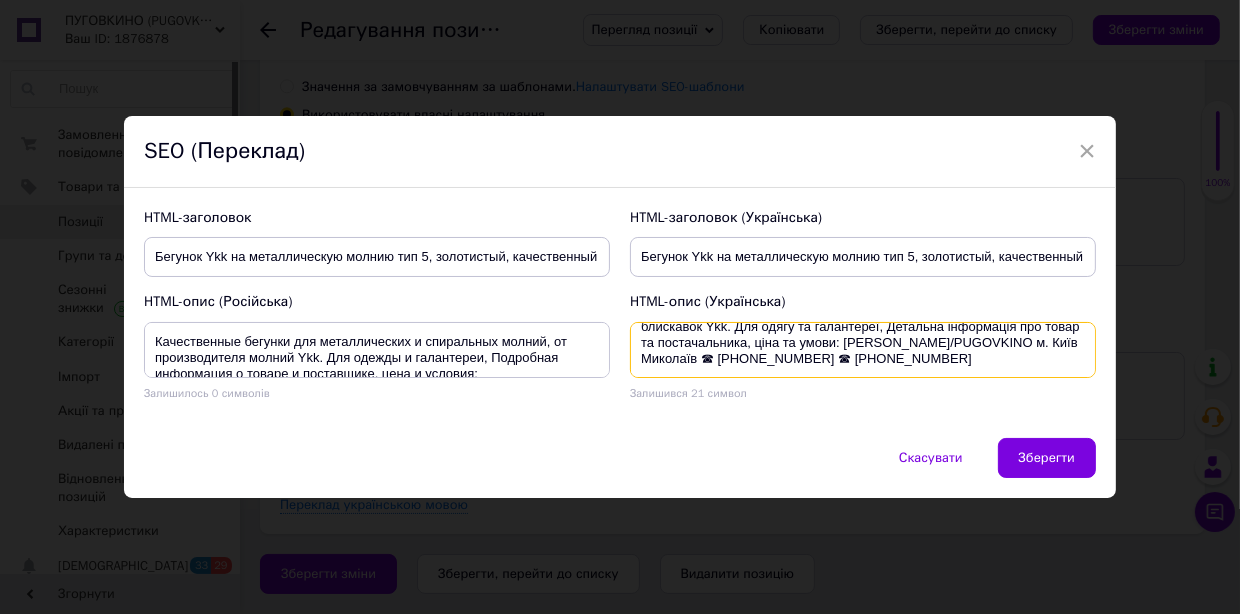 drag, startPoint x: 666, startPoint y: 359, endPoint x: 640, endPoint y: 357, distance: 26.076809 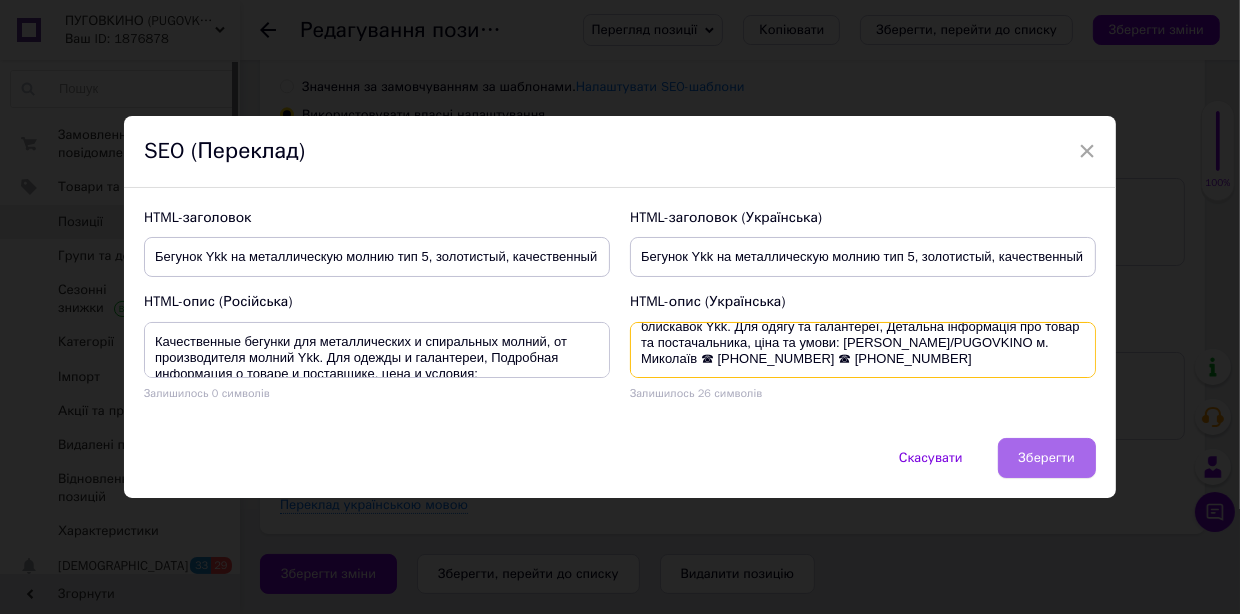 type on "Якісні бігунки для металевих та спіральних блискавок, від виробника блискавок Ykk. Для одягу та галантереї, Детальна інформація про товар та постачальника, ціна та умови: [PERSON_NAME]/PUGOVKINO м. Миколаїв ☎ [PHONE_NUMBER] ☎ [PHONE_NUMBER]" 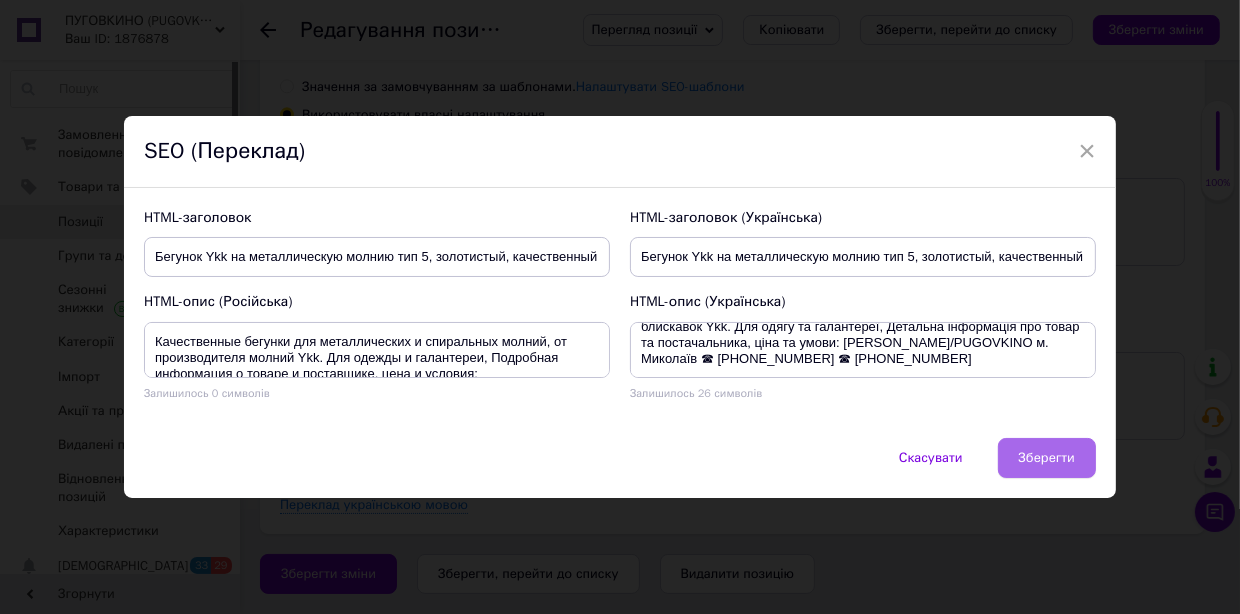 click on "Зберегти" at bounding box center (1047, 458) 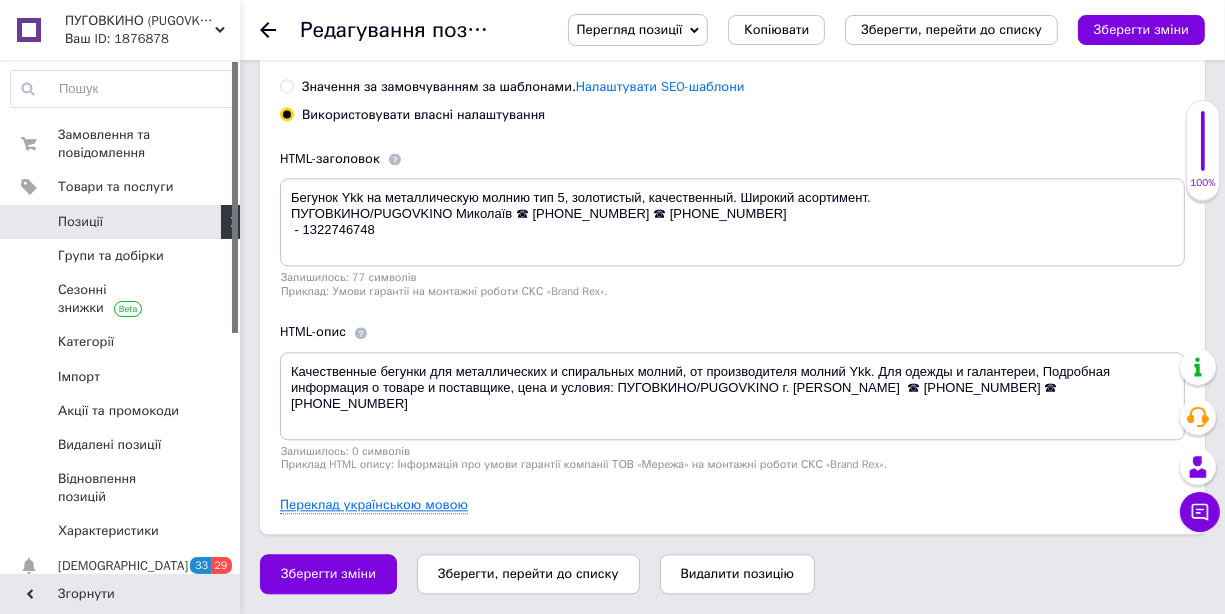 click on "Переклад українською мовою" at bounding box center (374, 505) 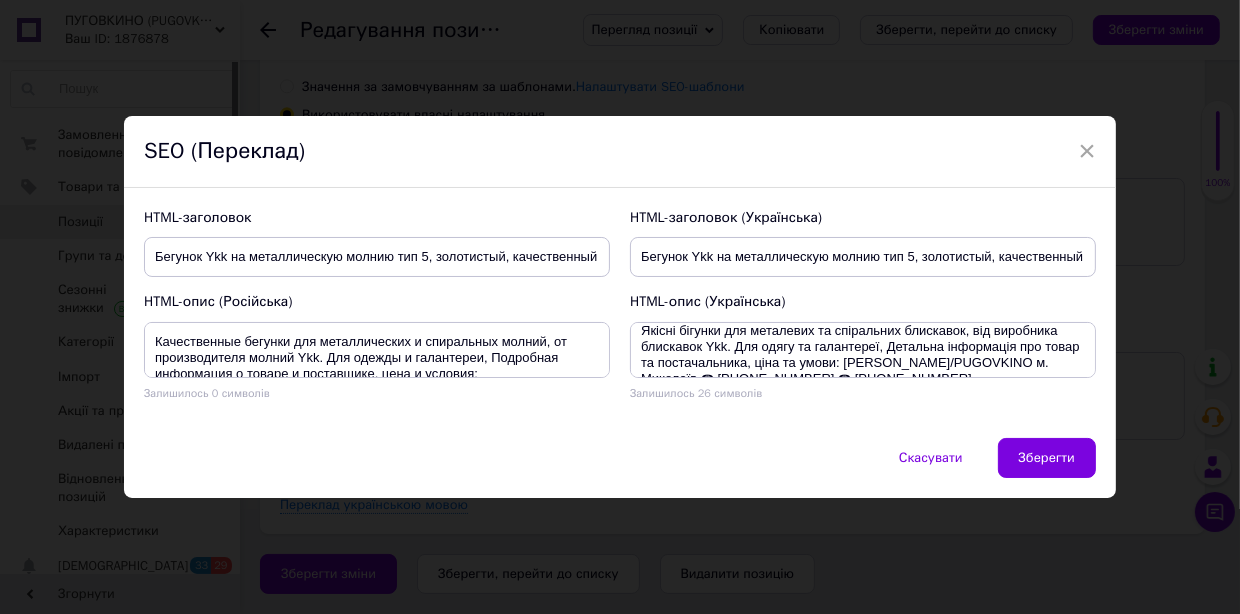 scroll, scrollTop: 0, scrollLeft: 0, axis: both 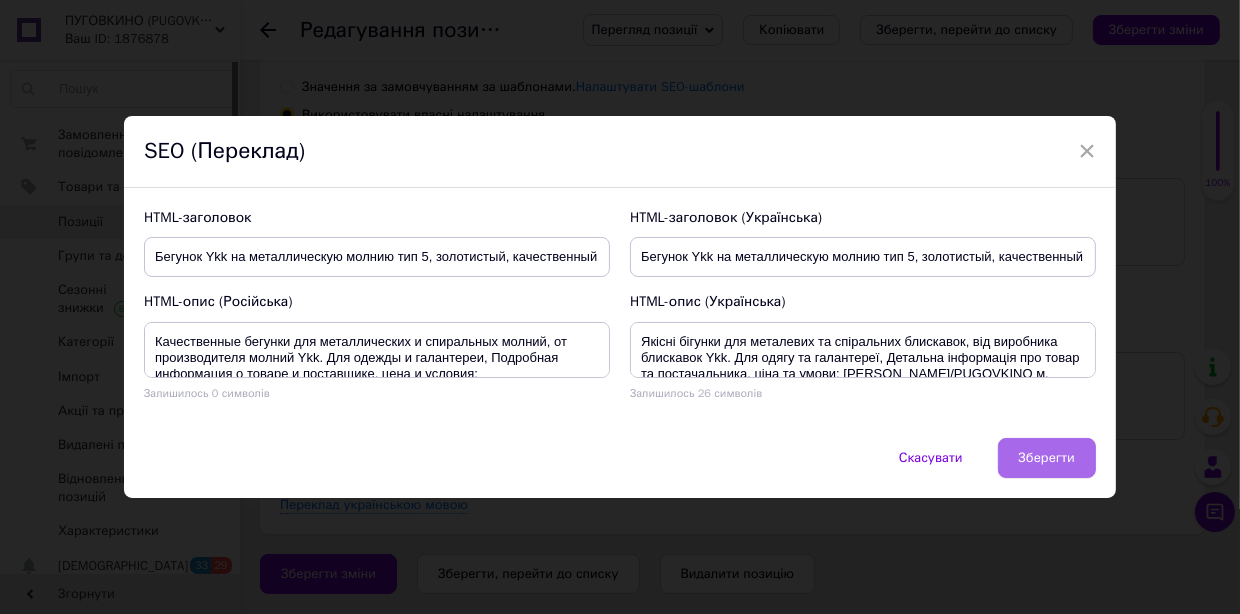 click on "Зберегти" at bounding box center [1047, 458] 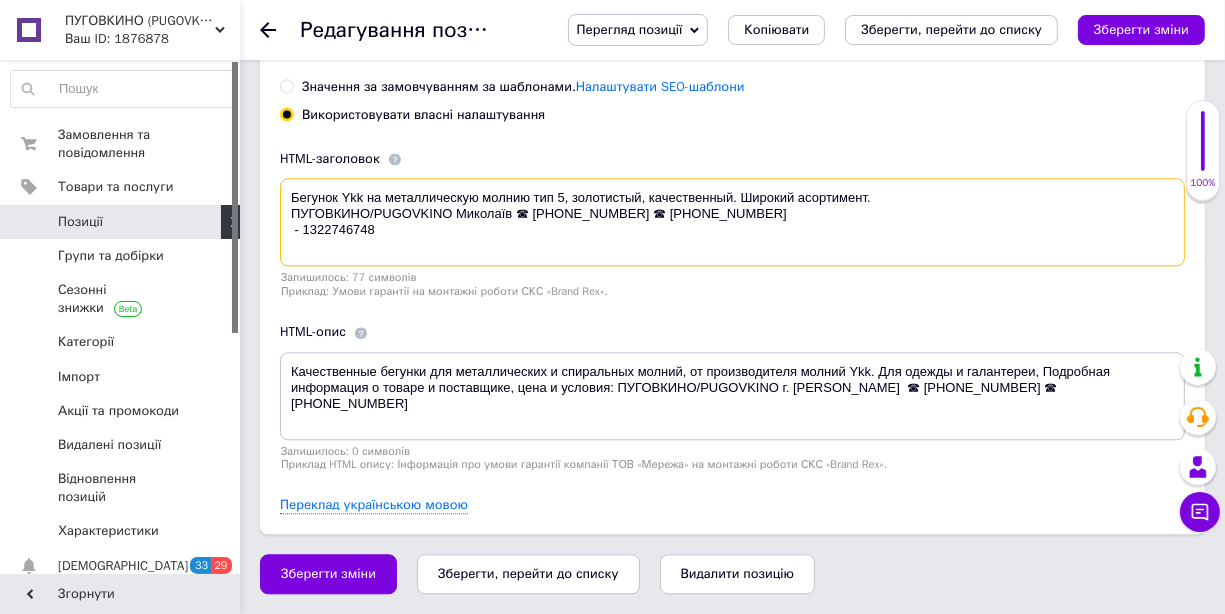 drag, startPoint x: 510, startPoint y: 215, endPoint x: 461, endPoint y: 213, distance: 49.0408 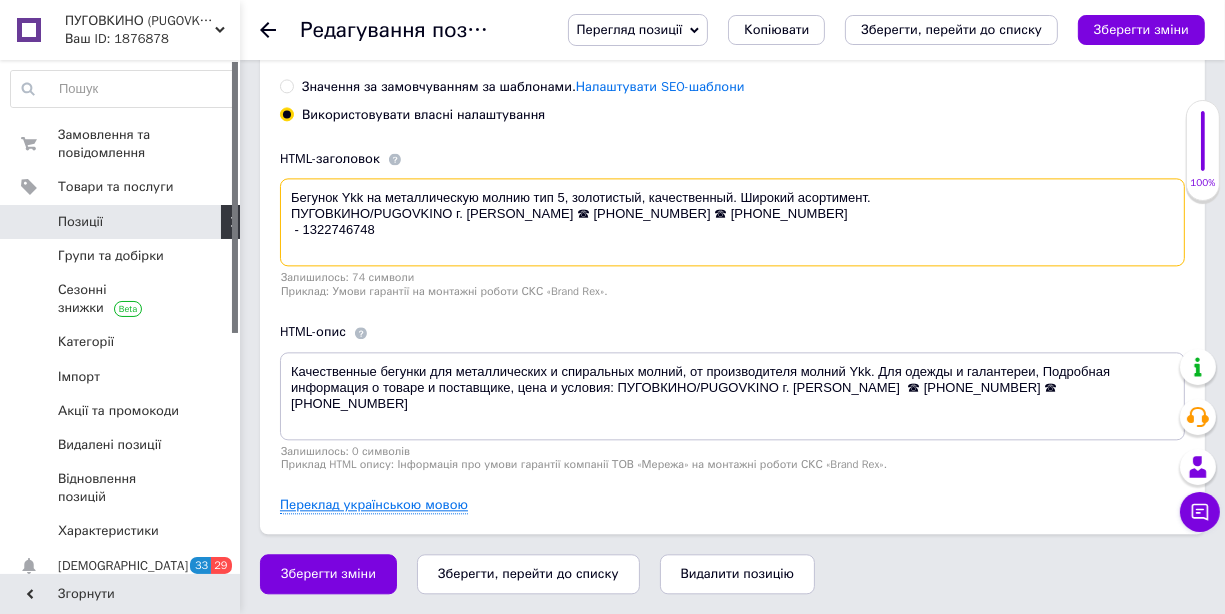 type on "Бегунок Ykk на металлическую молнию тип 5, золотистый, качественный. Широкий асортимент.
ПУГОВКИНО/PUGOVKINO г. [PERSON_NAME] ☎ [PHONE_NUMBER] ☎ [PHONE_NUMBER]
- 1322746748" 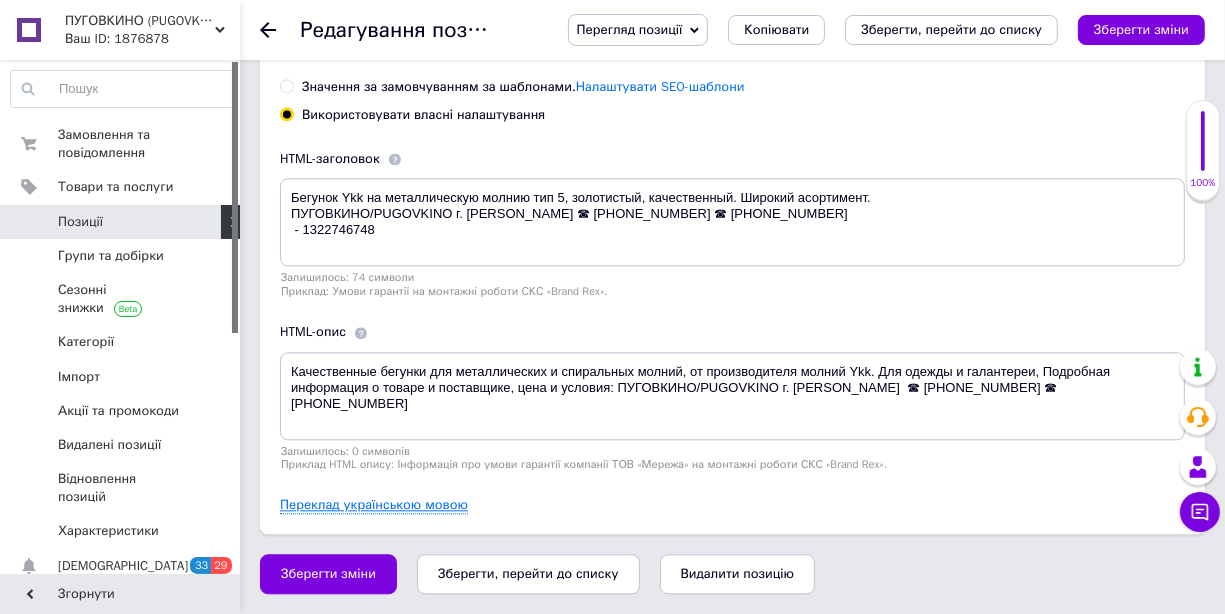 click on "Переклад українською мовою" at bounding box center (374, 505) 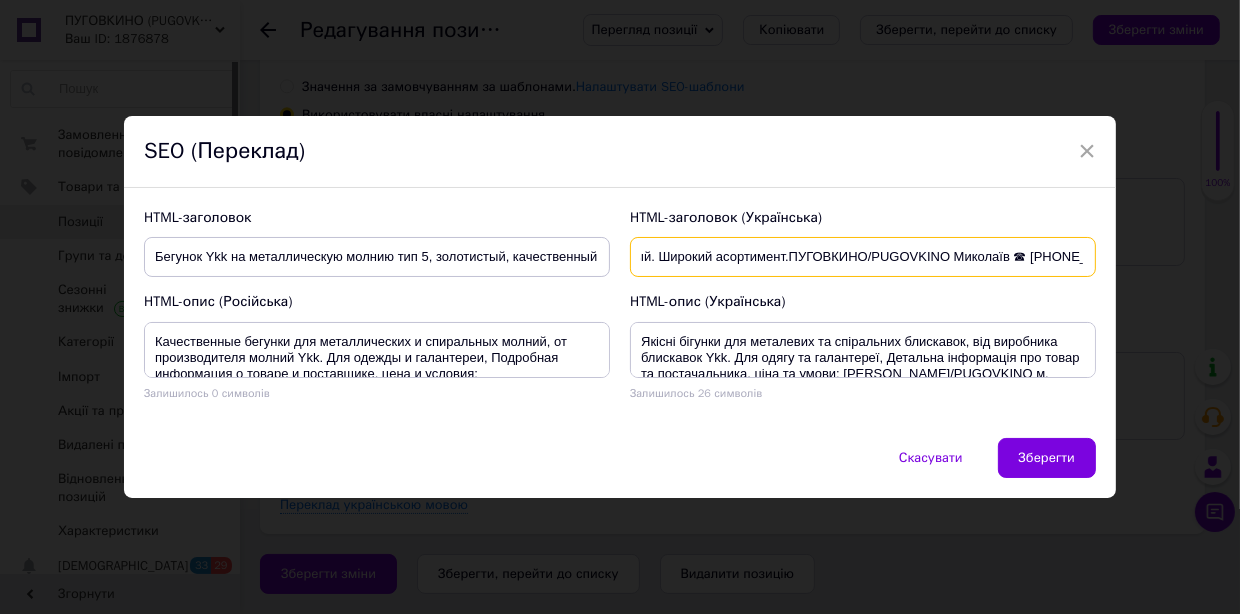 scroll, scrollTop: 0, scrollLeft: 330, axis: horizontal 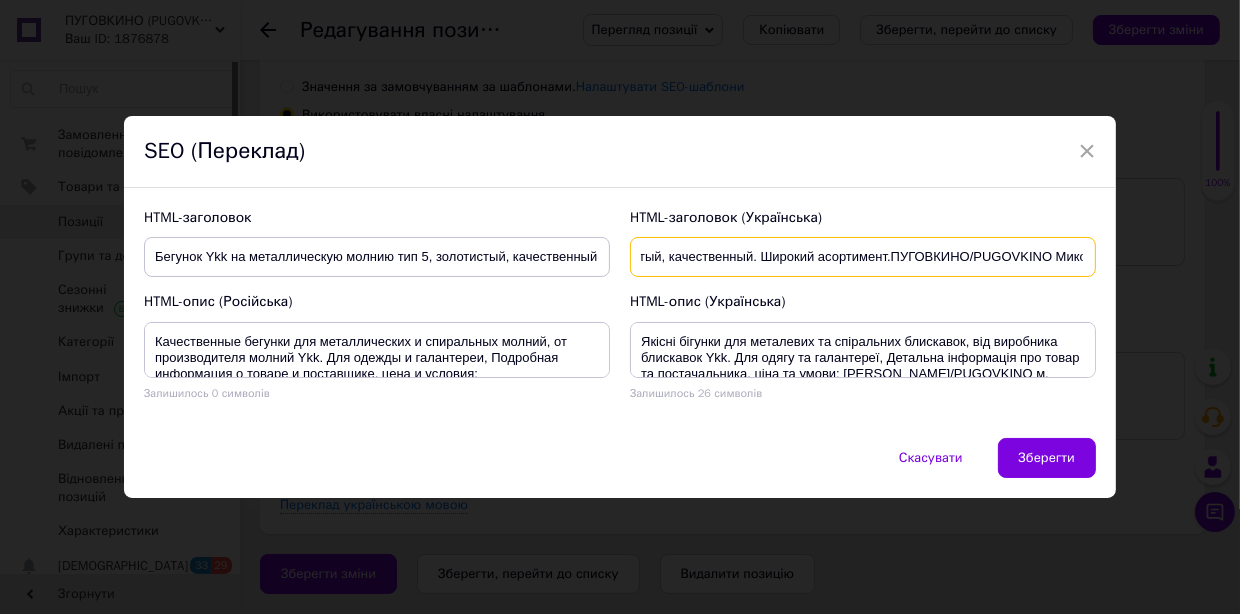 drag, startPoint x: 701, startPoint y: 253, endPoint x: 737, endPoint y: 265, distance: 37.94733 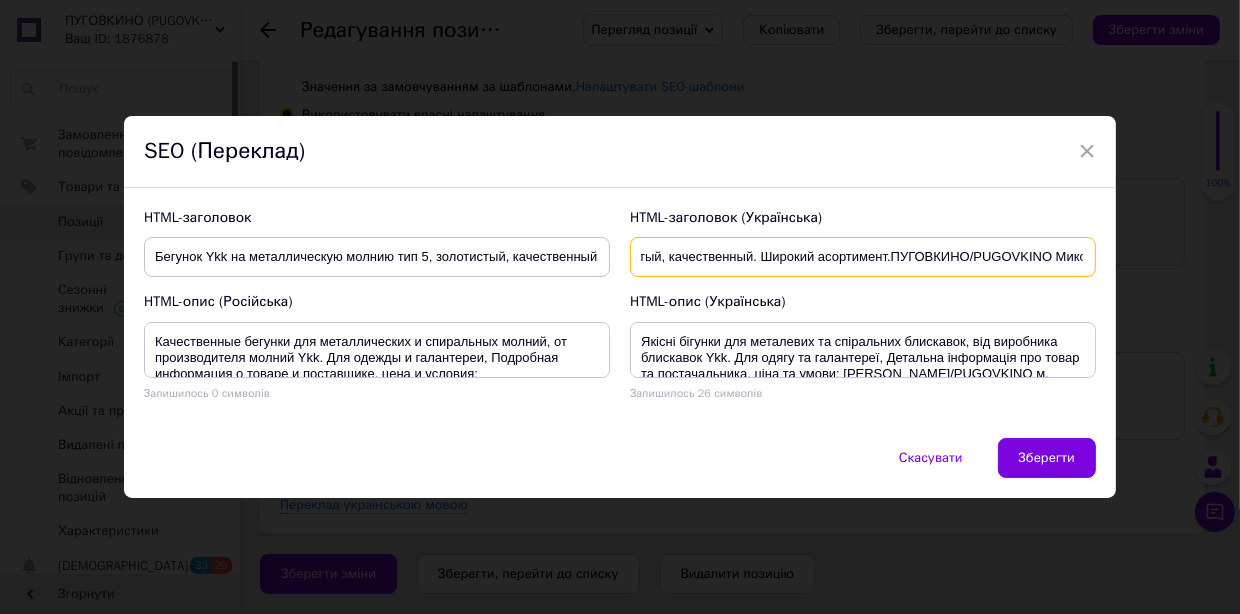 scroll, scrollTop: 0, scrollLeft: 0, axis: both 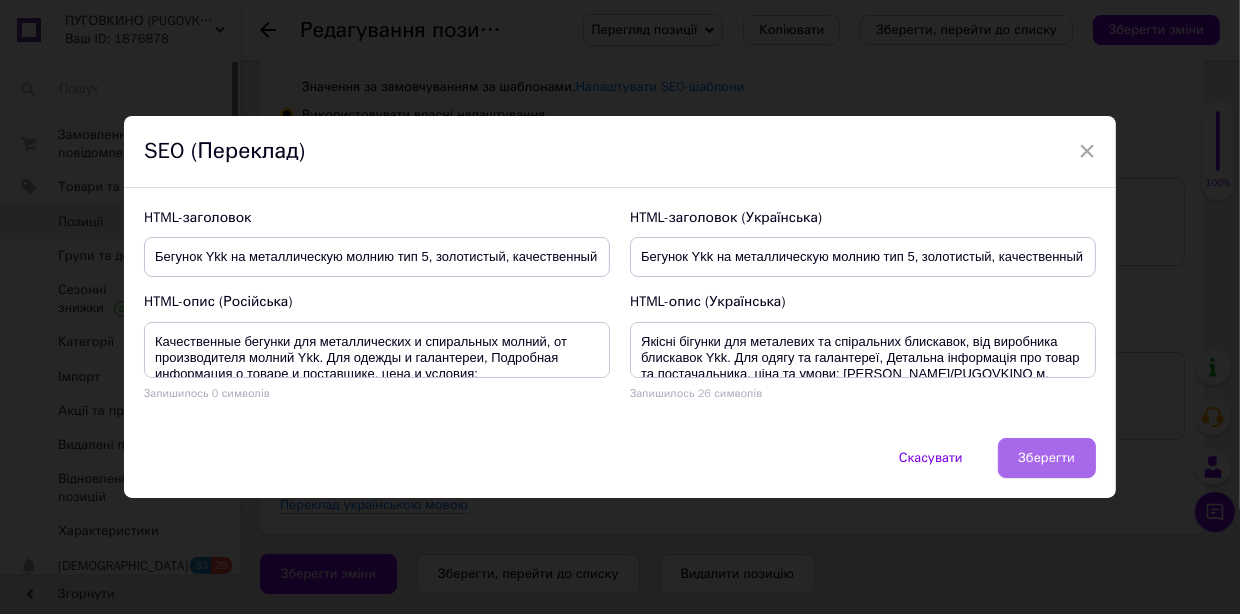 click on "Зберегти" at bounding box center [1047, 458] 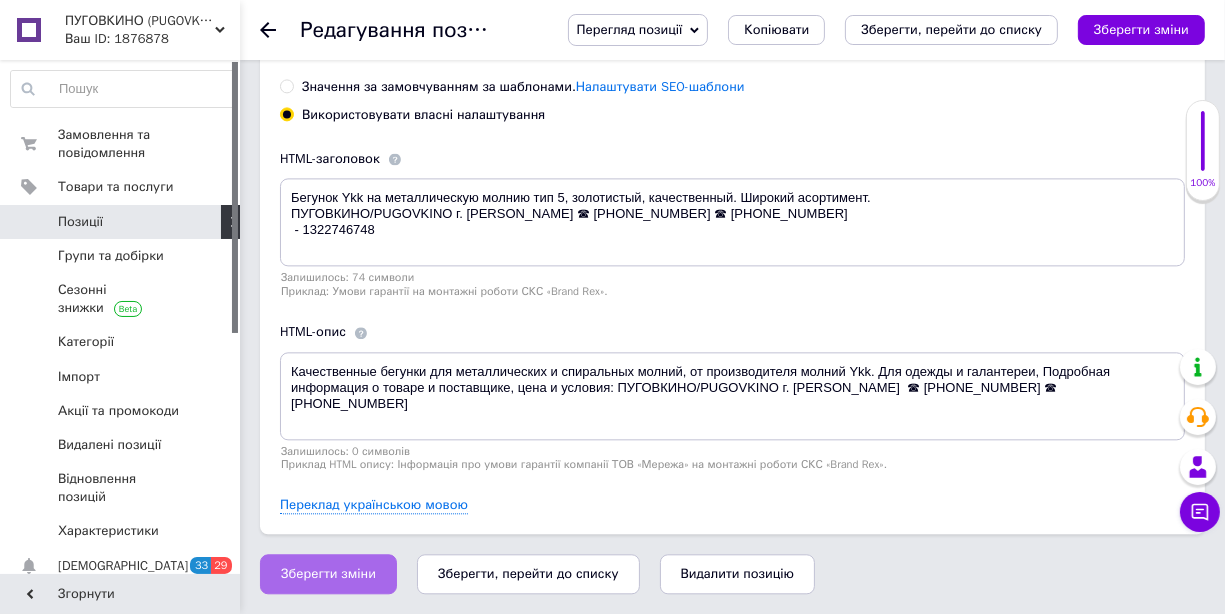 click on "Зберегти зміни" at bounding box center (328, 574) 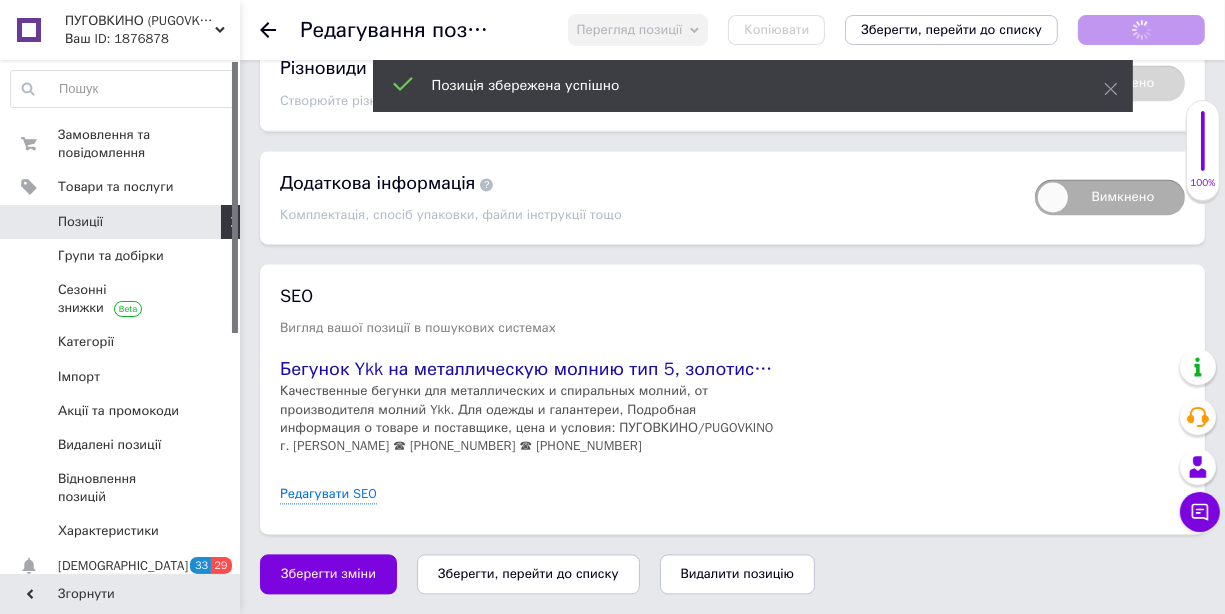 scroll, scrollTop: 3640, scrollLeft: 0, axis: vertical 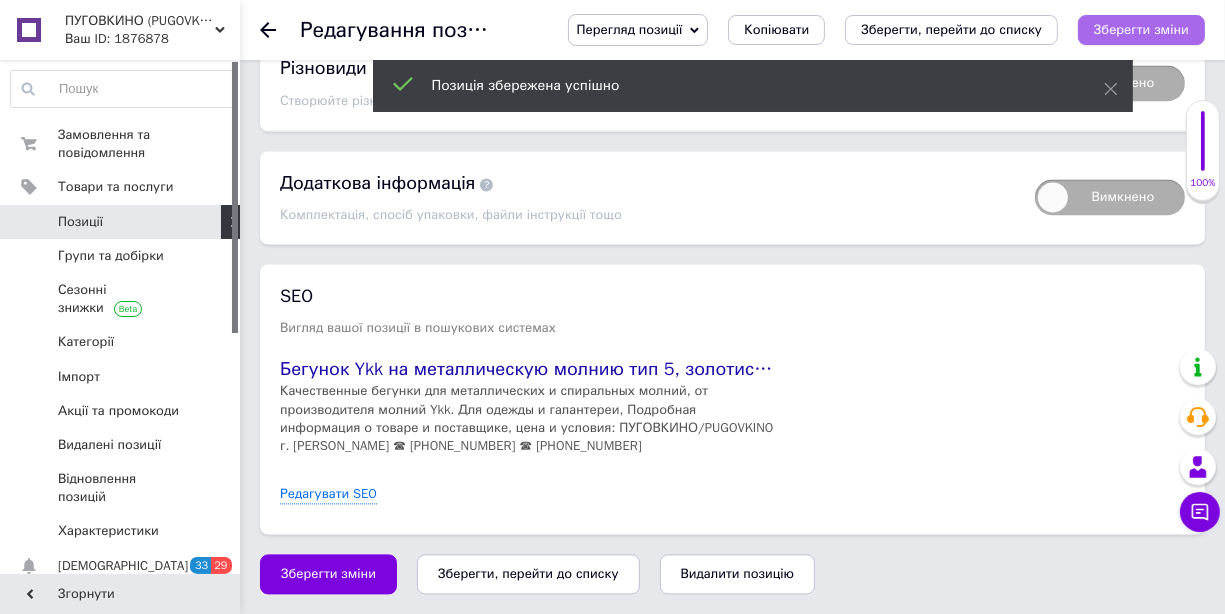 click on "Зберегти зміни" at bounding box center [1141, 29] 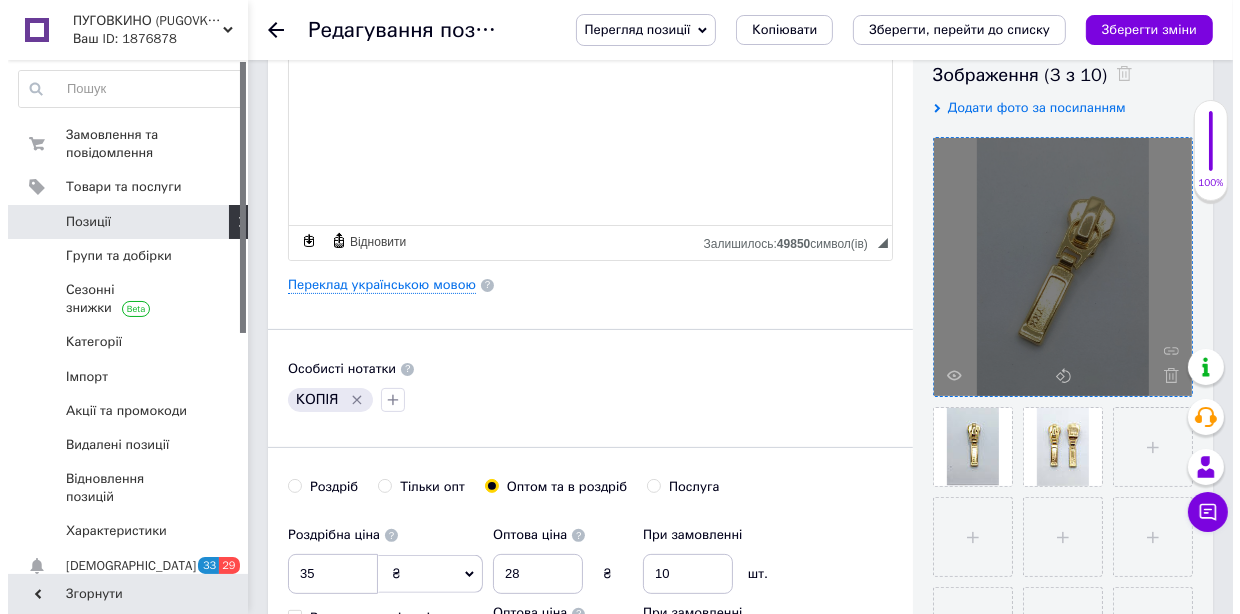 scroll, scrollTop: 400, scrollLeft: 0, axis: vertical 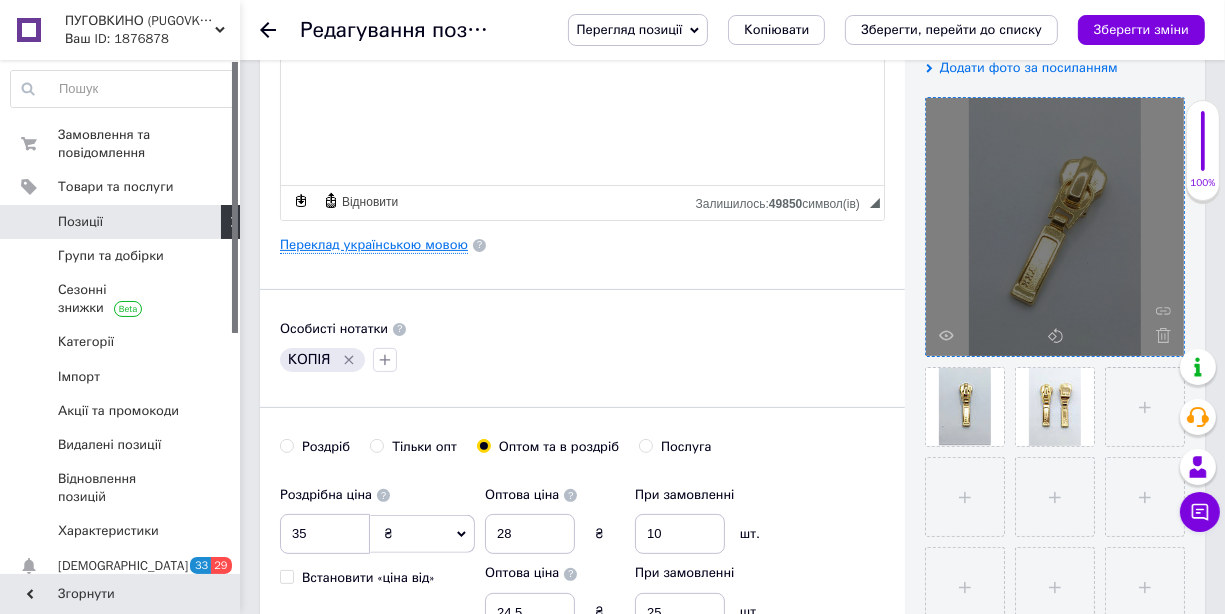 click on "Переклад українською мовою" at bounding box center [374, 245] 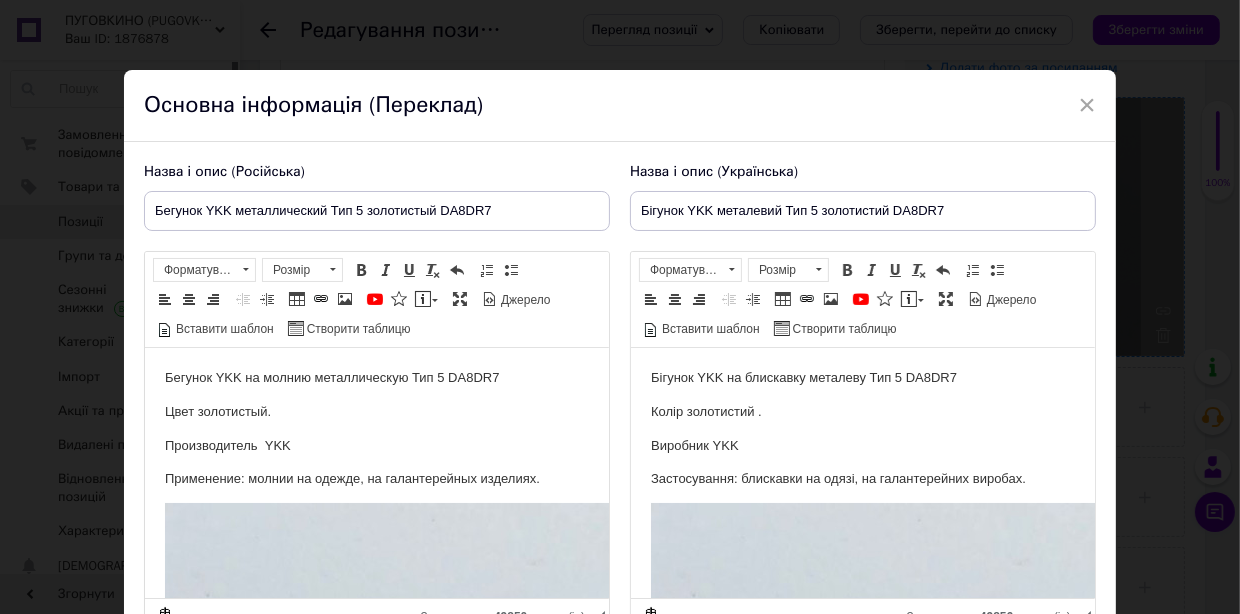 scroll, scrollTop: 0, scrollLeft: 0, axis: both 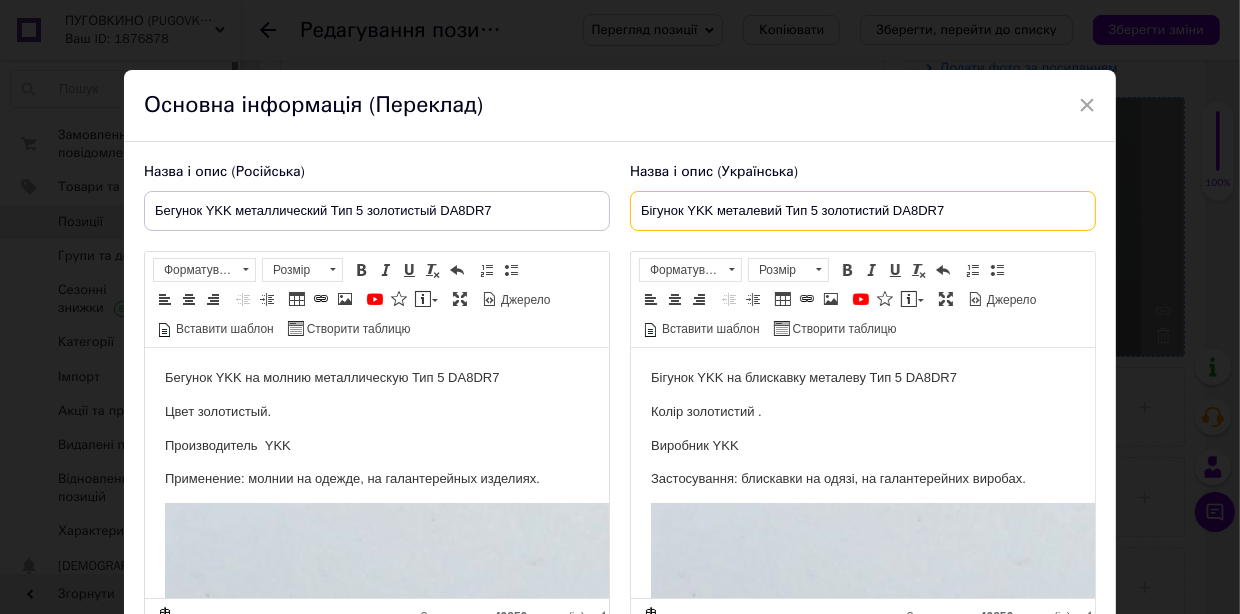 drag, startPoint x: 960, startPoint y: 205, endPoint x: 609, endPoint y: 196, distance: 351.11536 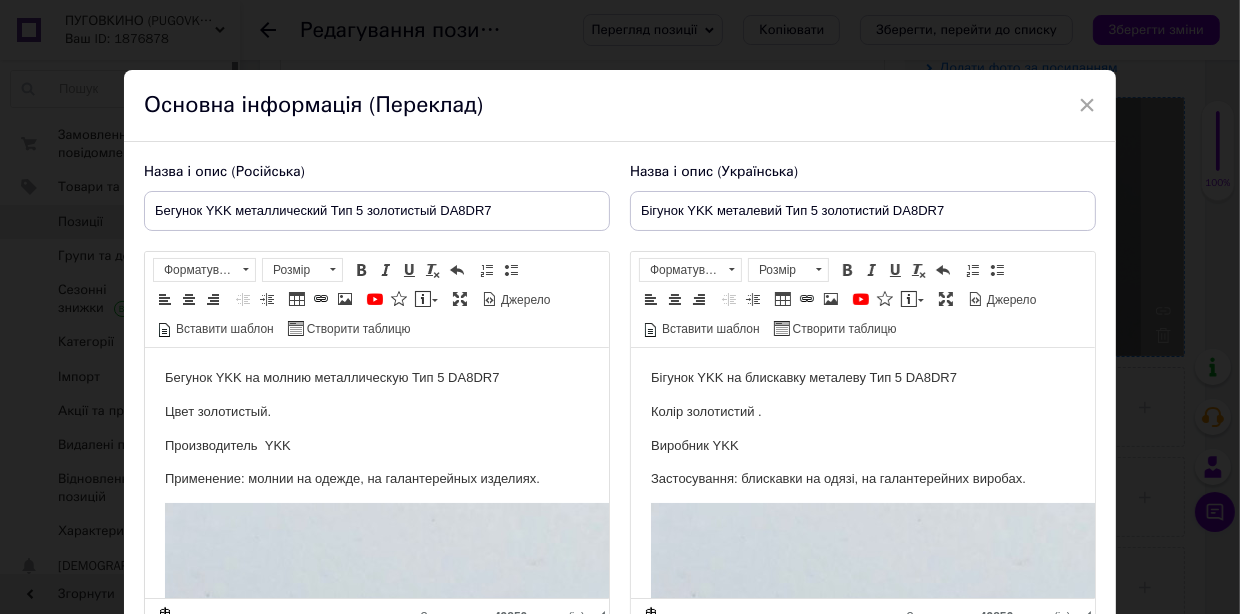 drag, startPoint x: 684, startPoint y: 199, endPoint x: 1006, endPoint y: 174, distance: 322.96902 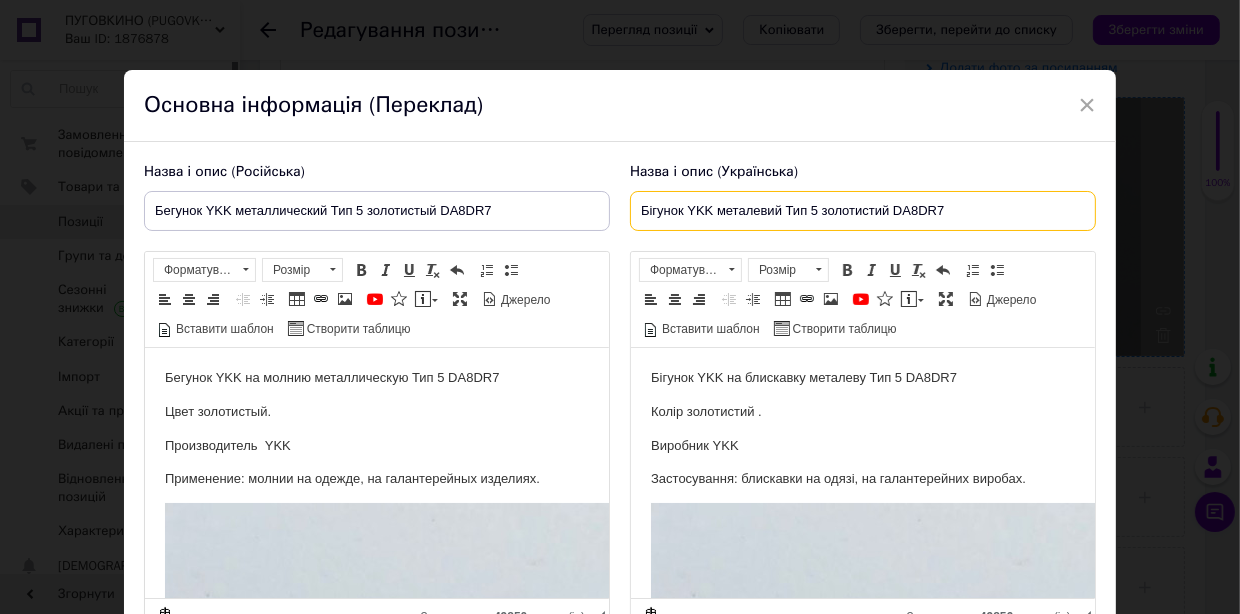 drag, startPoint x: 949, startPoint y: 202, endPoint x: 601, endPoint y: 203, distance: 348.00143 